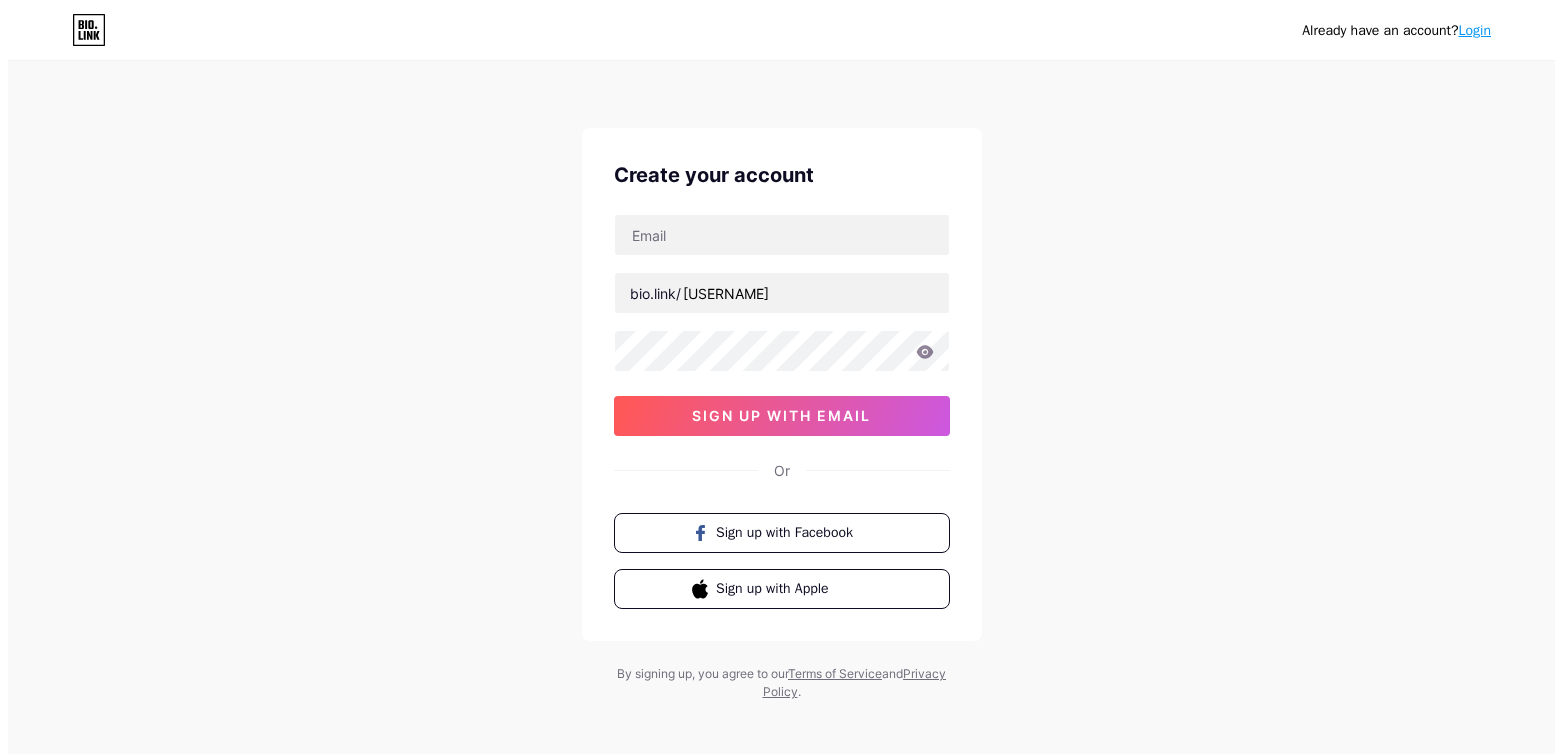 scroll, scrollTop: 0, scrollLeft: 0, axis: both 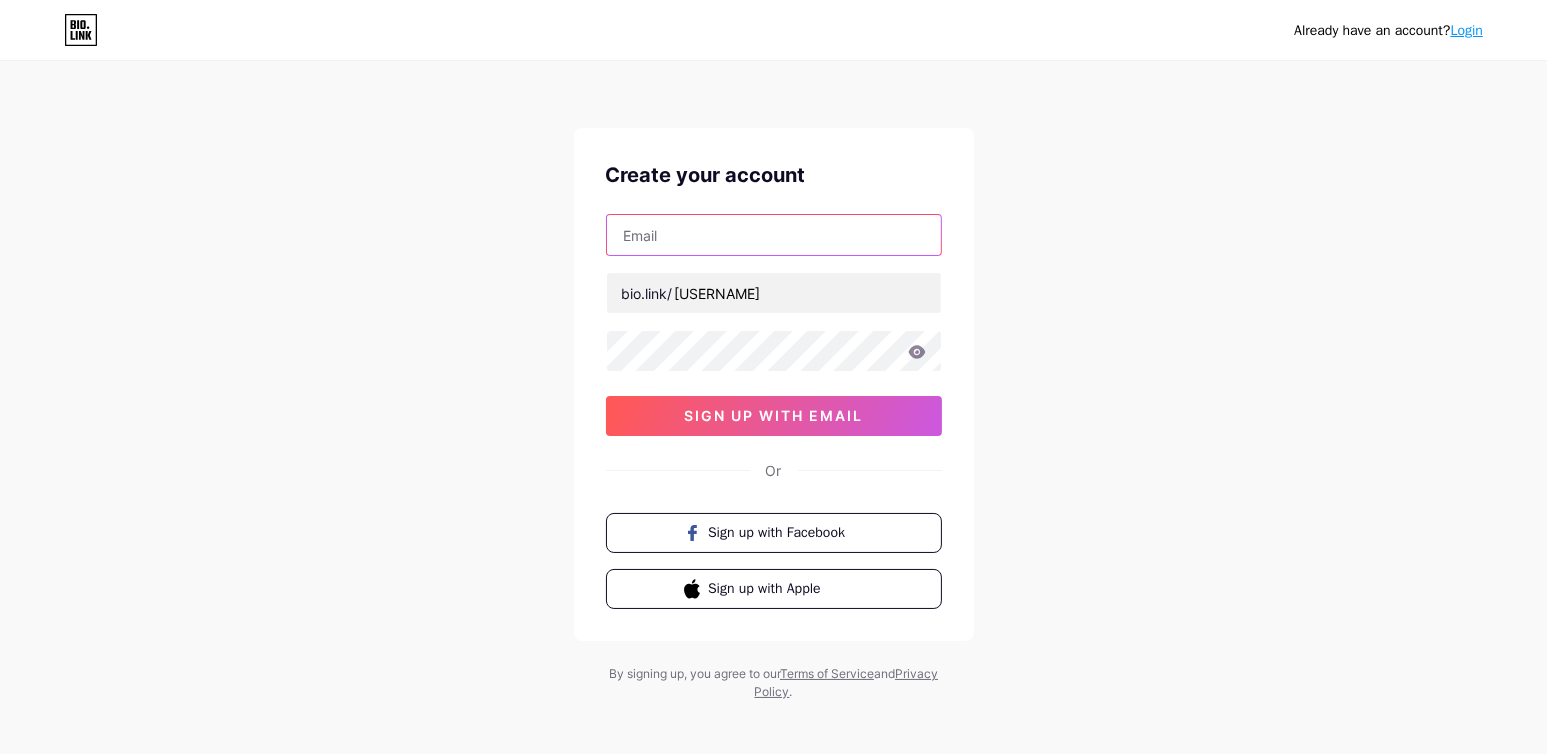 drag, startPoint x: 0, startPoint y: 0, endPoint x: 745, endPoint y: 251, distance: 786.1463 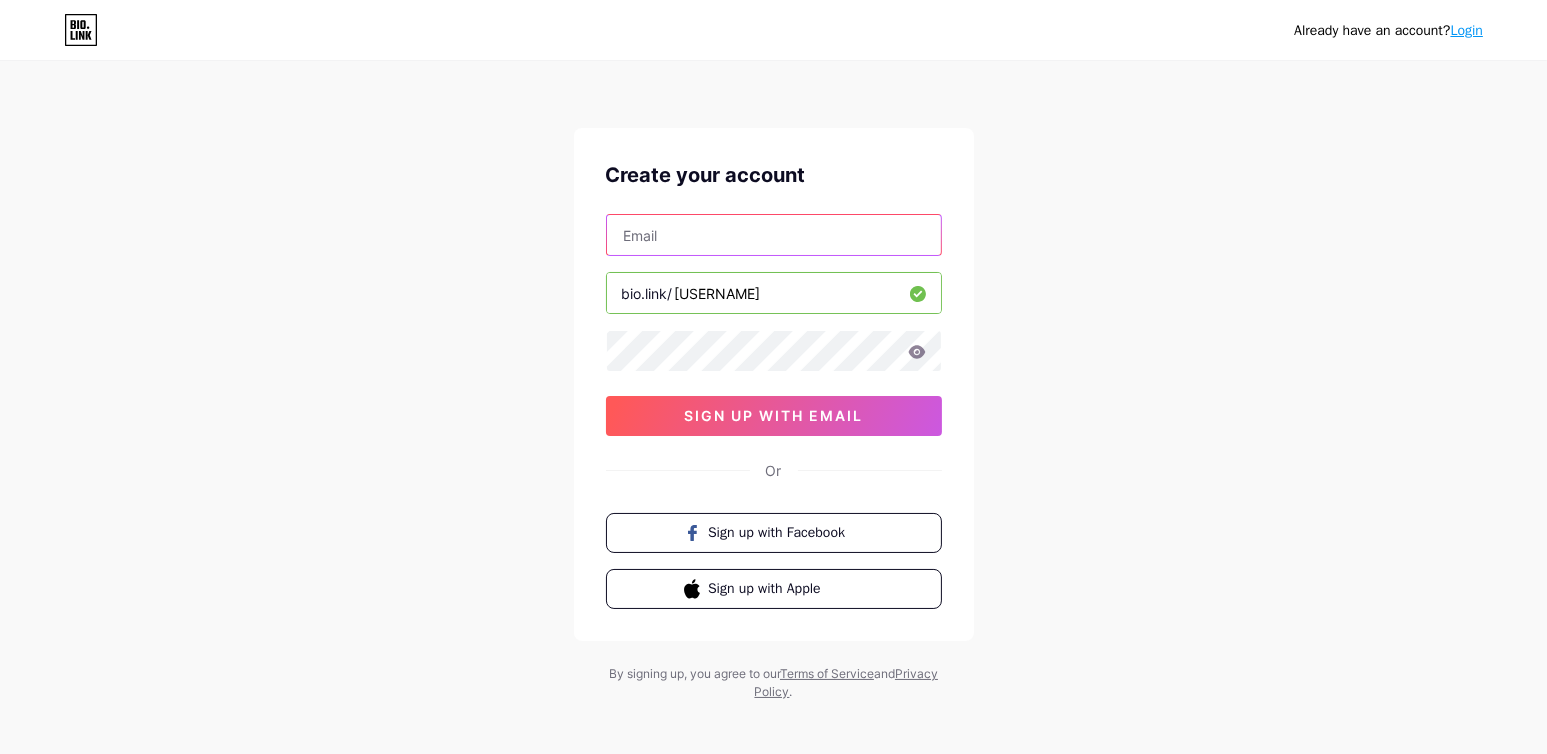 type on "[EMAIL]" 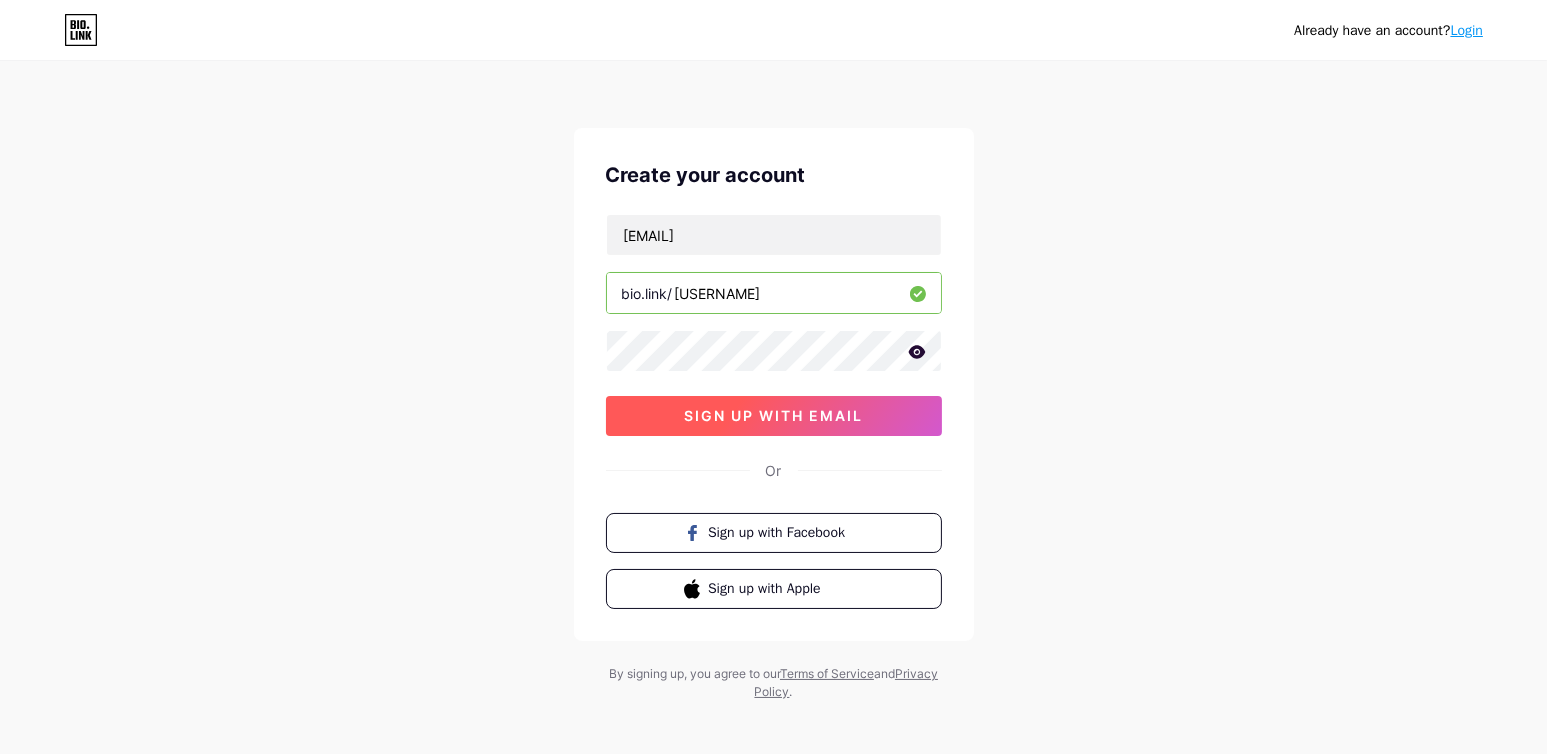 click on "sign up with email" at bounding box center [773, 415] 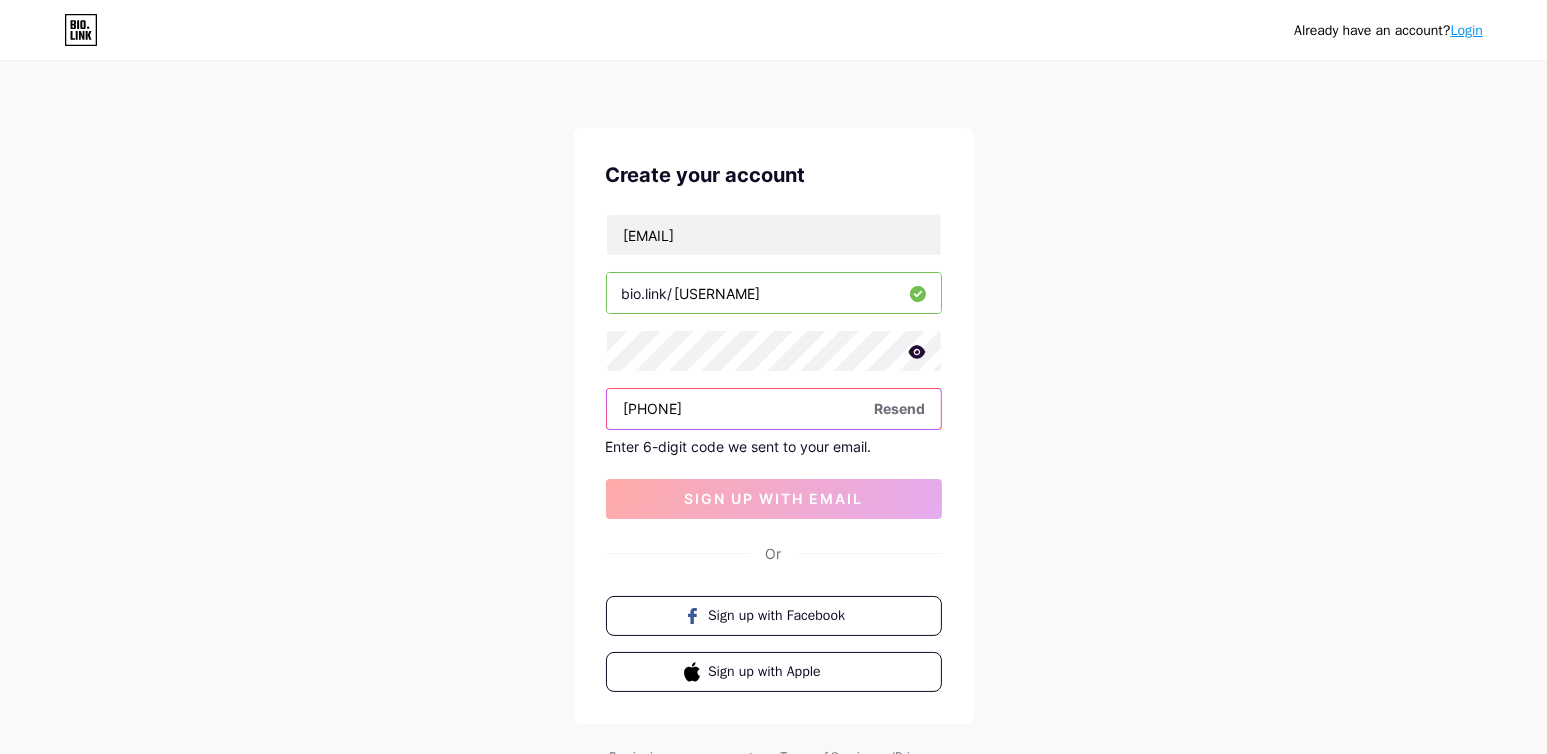 type on "[PHONE]" 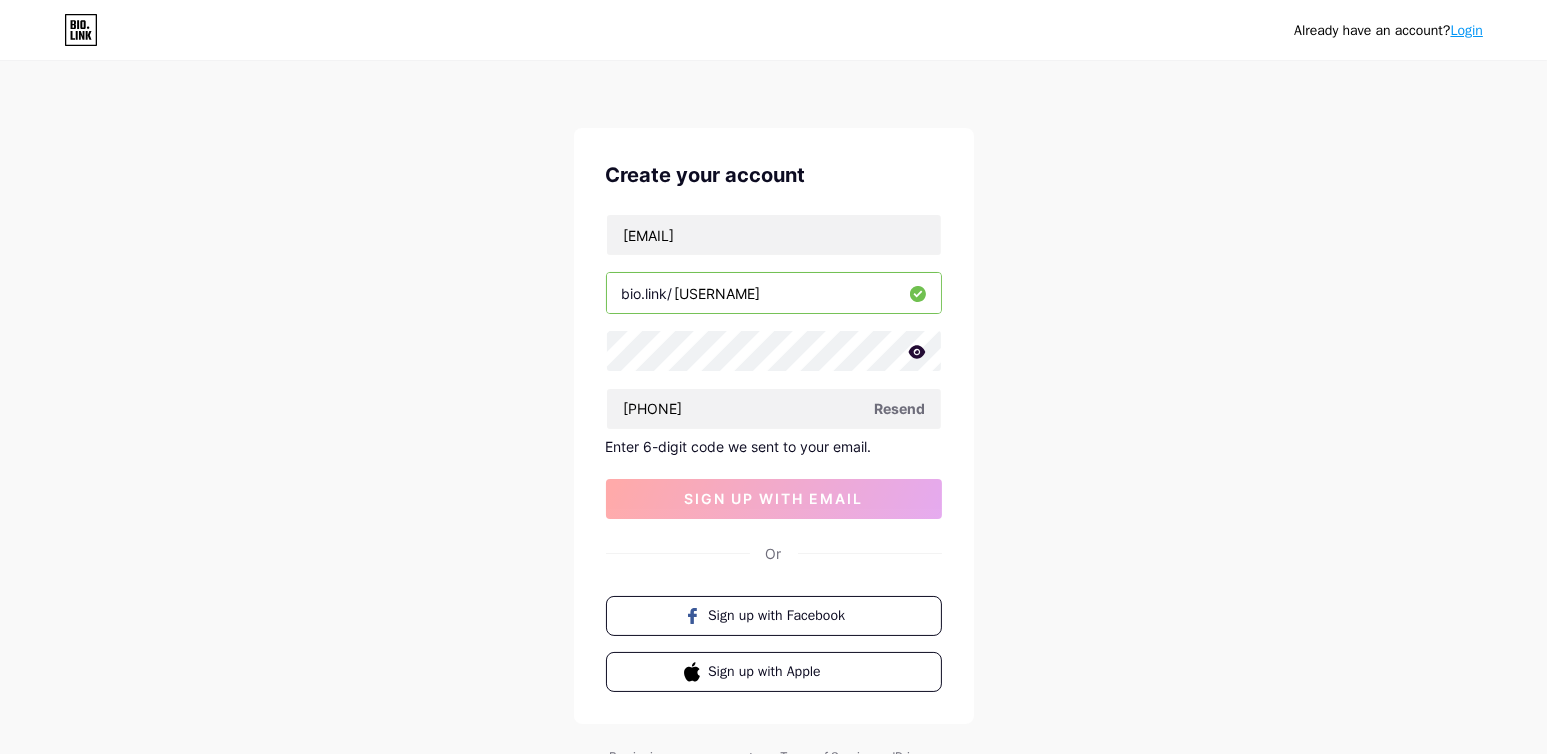 click on "Already have an account?  Login   Create your account     [EMAIL]     bio.link/[USERNAME]               [PHONE]   Resend     Enter 6-digit code we sent to your email.         sign up with email         Or       Sign up with Facebook
Sign up with Apple
By signing up, you agree to our  Terms of Service  and  Privacy Policy ." at bounding box center (773, 424) 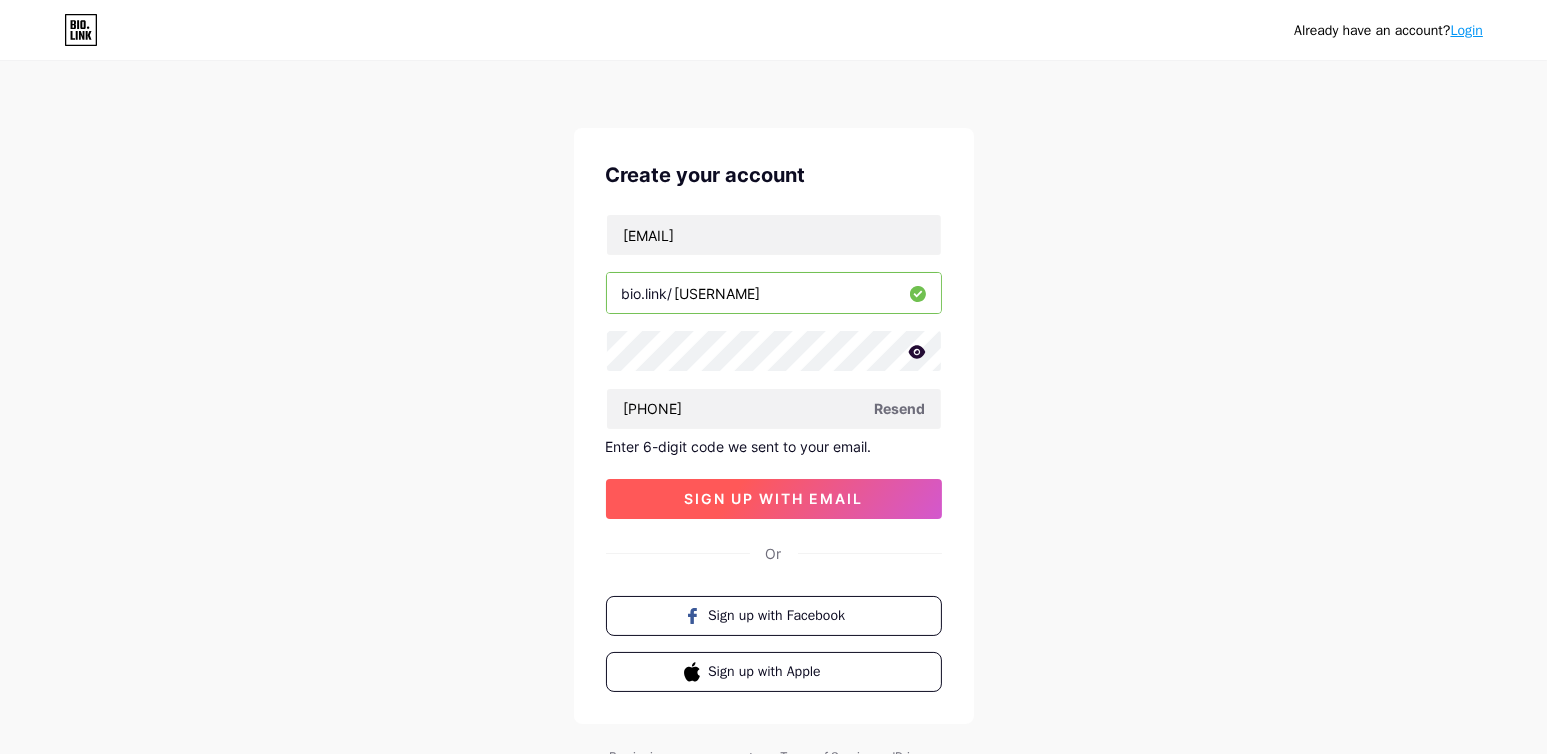 click on "sign up with email" at bounding box center [773, 498] 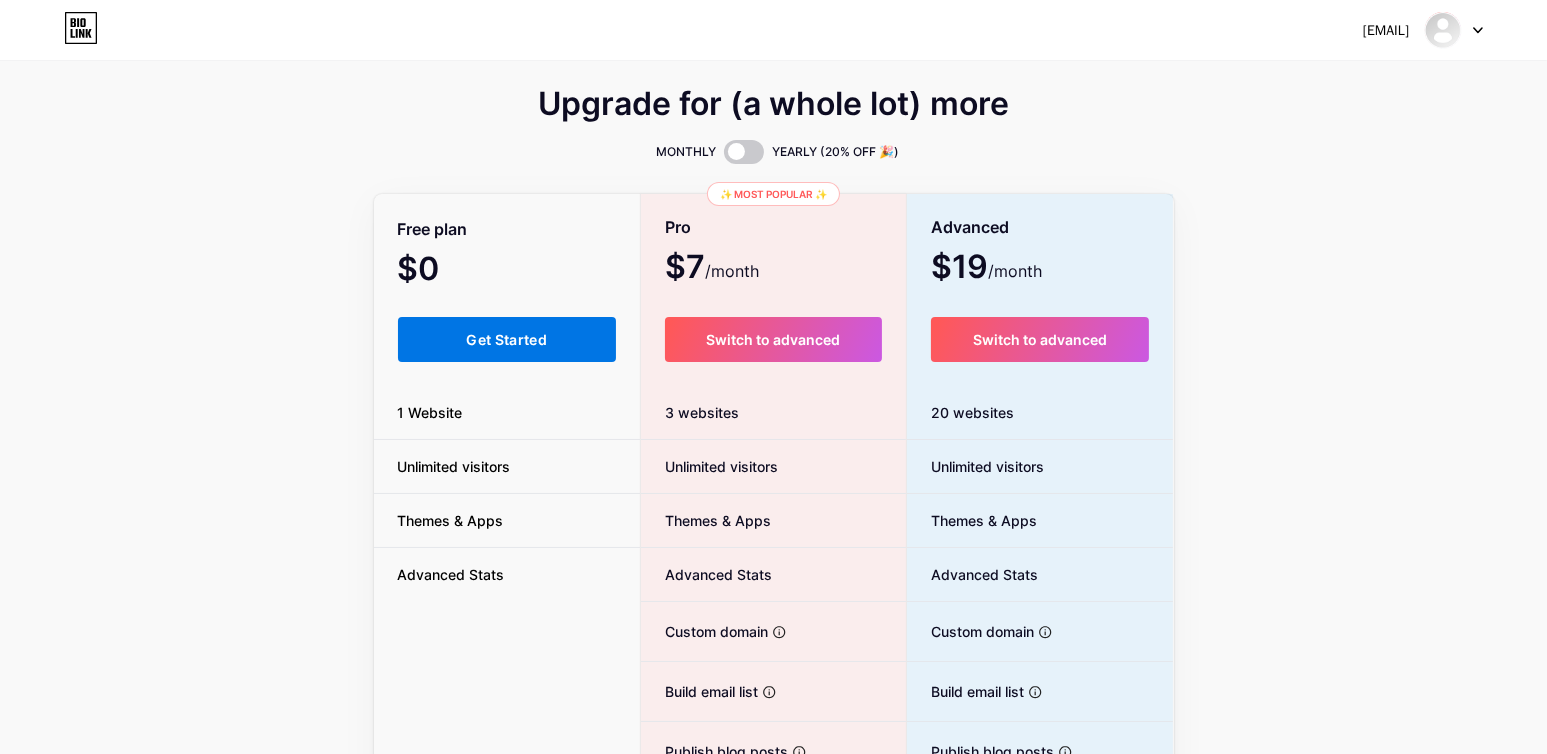 click on "Get Started" at bounding box center (507, 339) 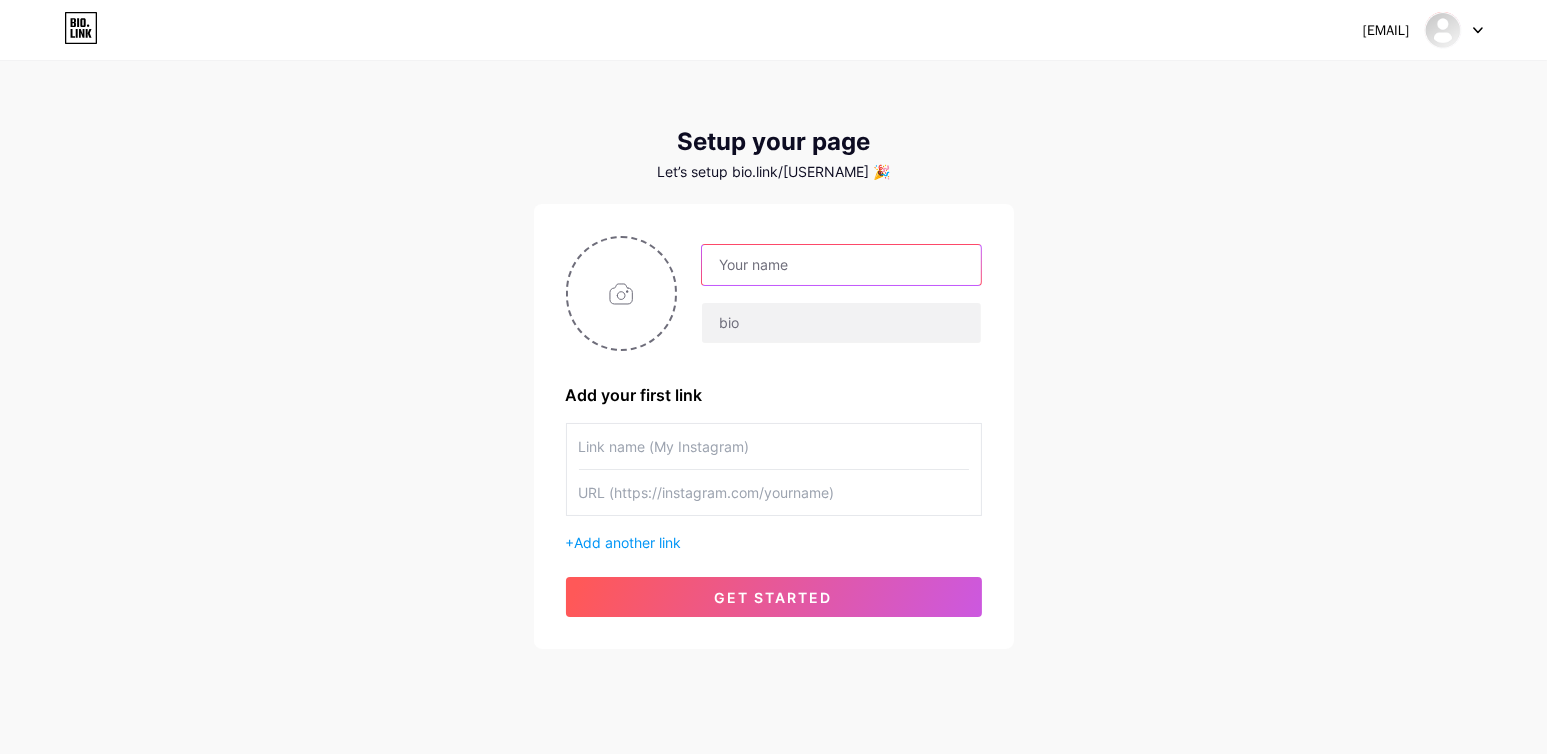 click at bounding box center (841, 265) 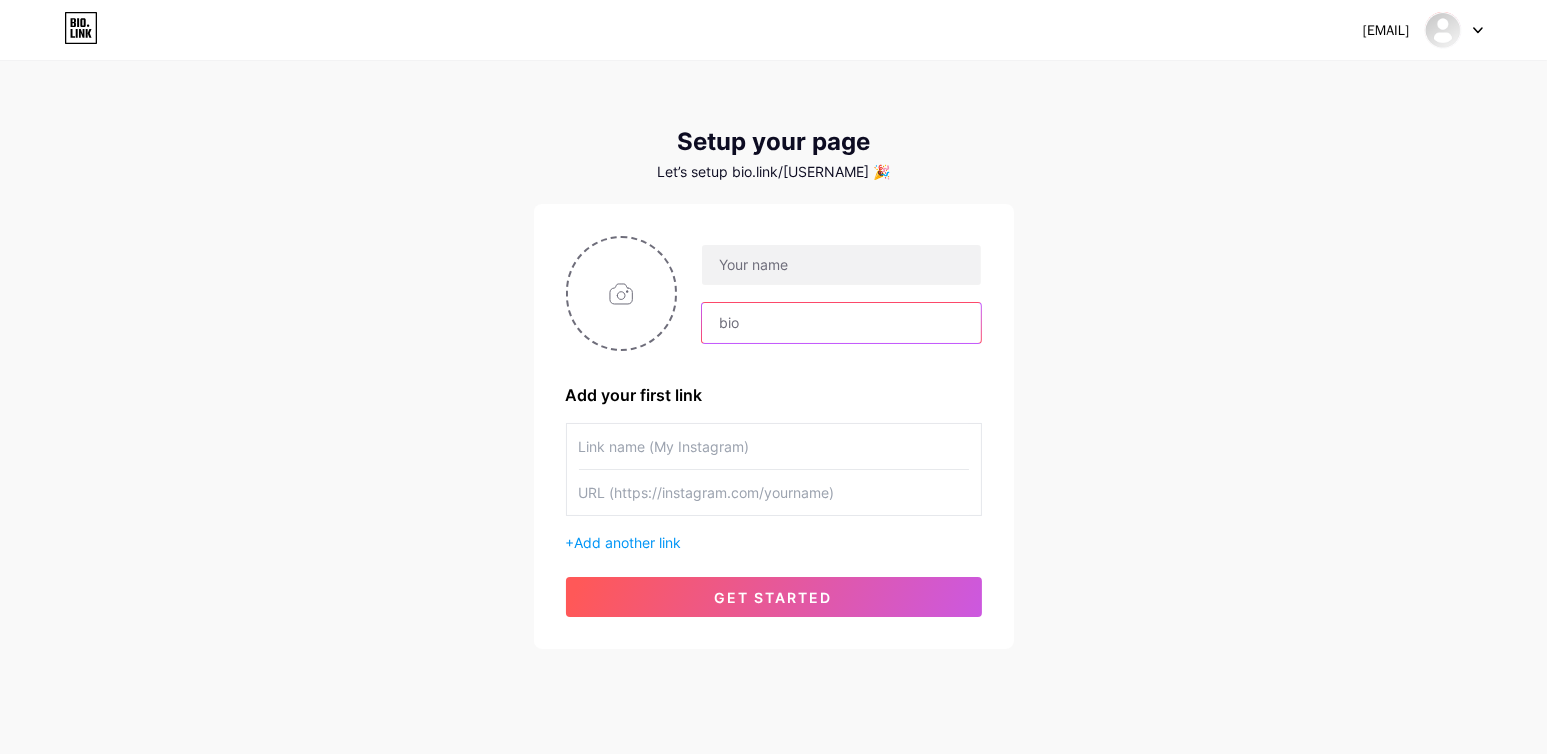 click at bounding box center (841, 323) 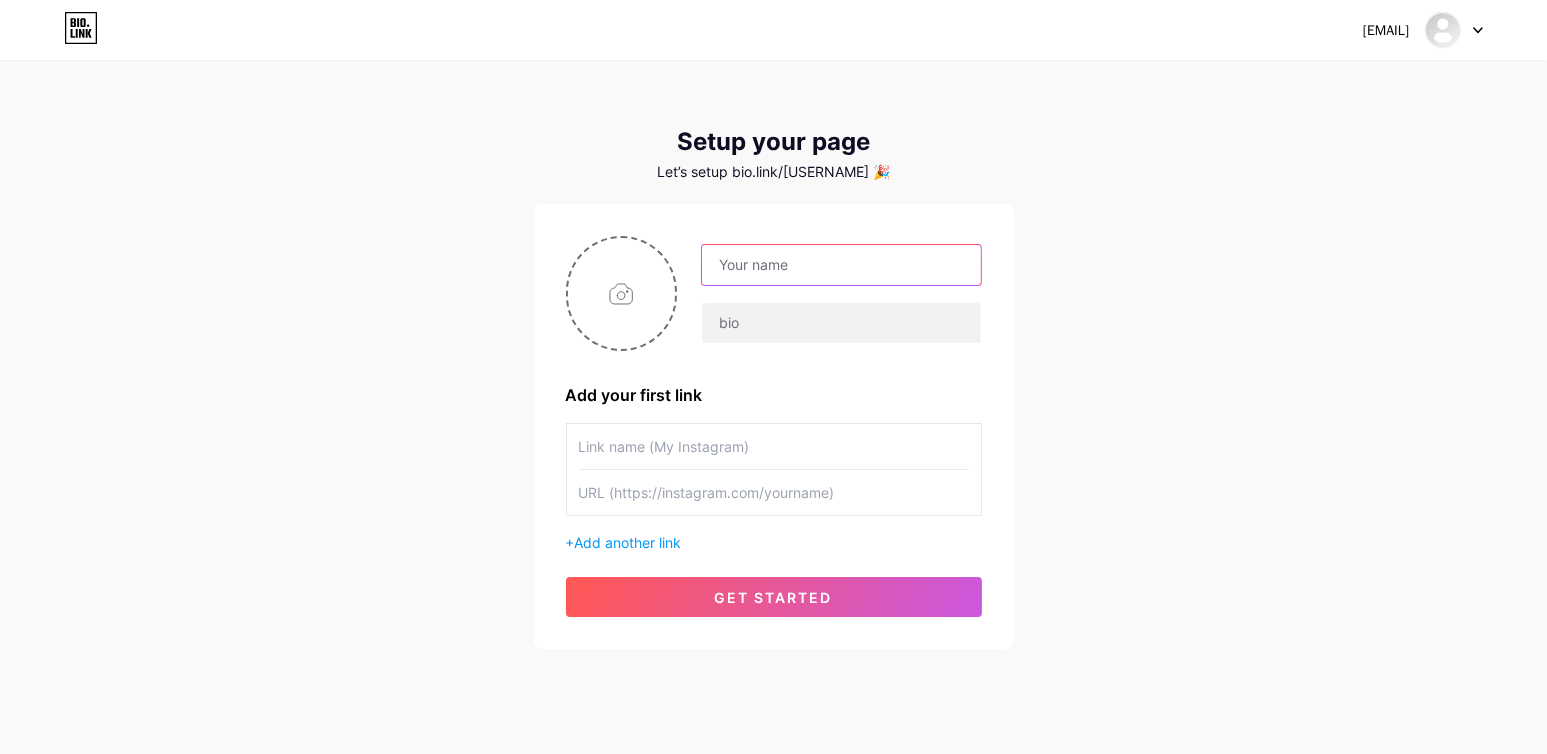 click at bounding box center (841, 265) 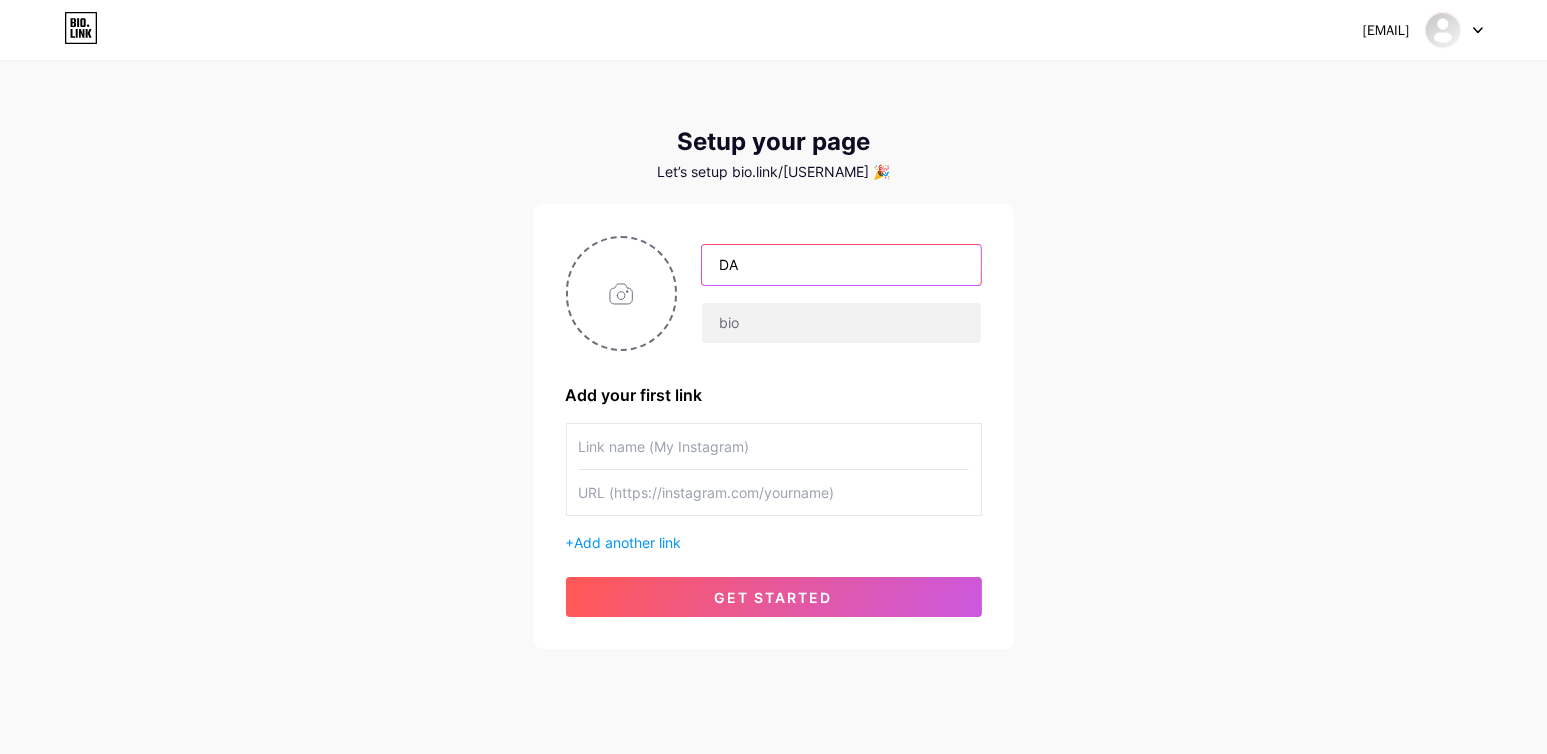 type on "D" 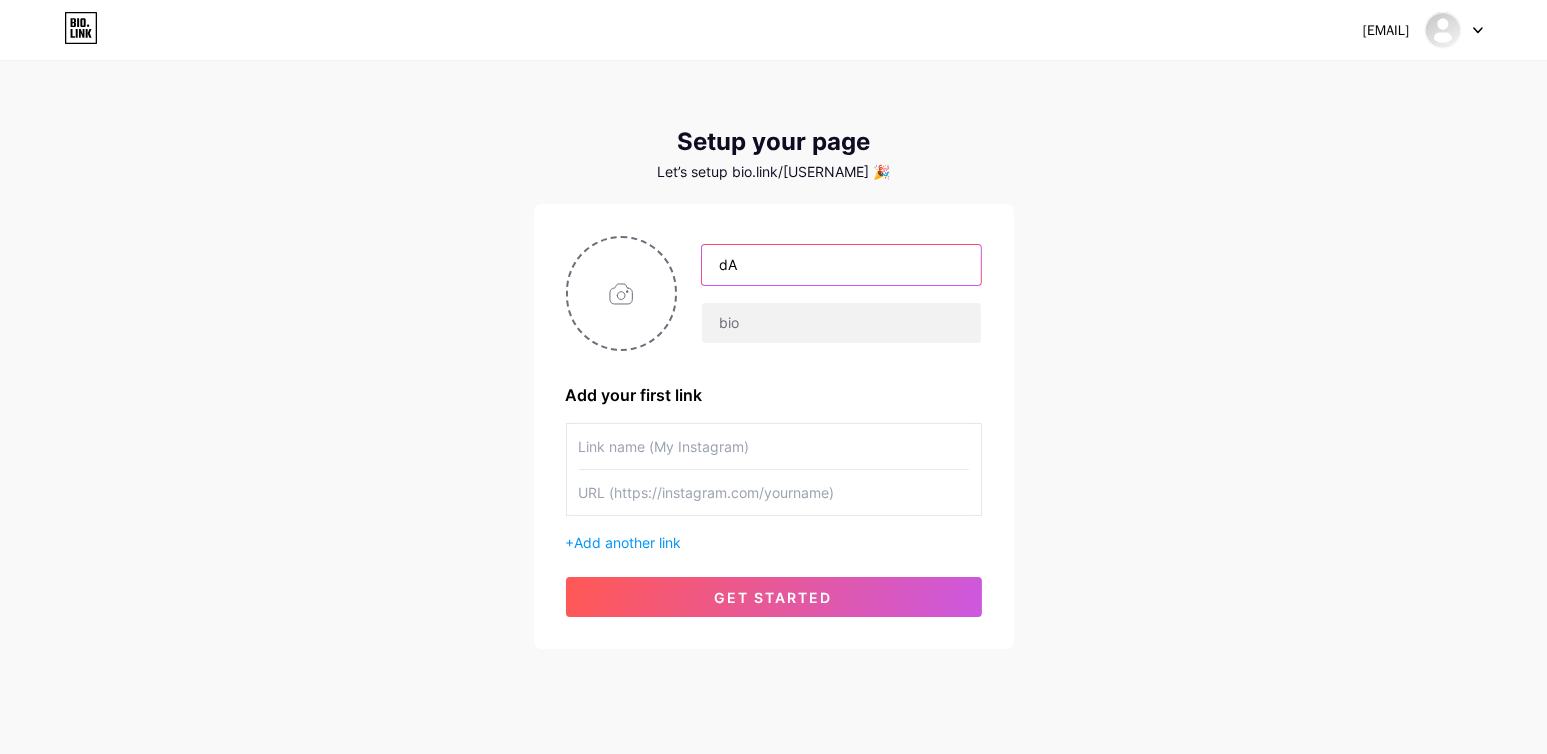 type on "d" 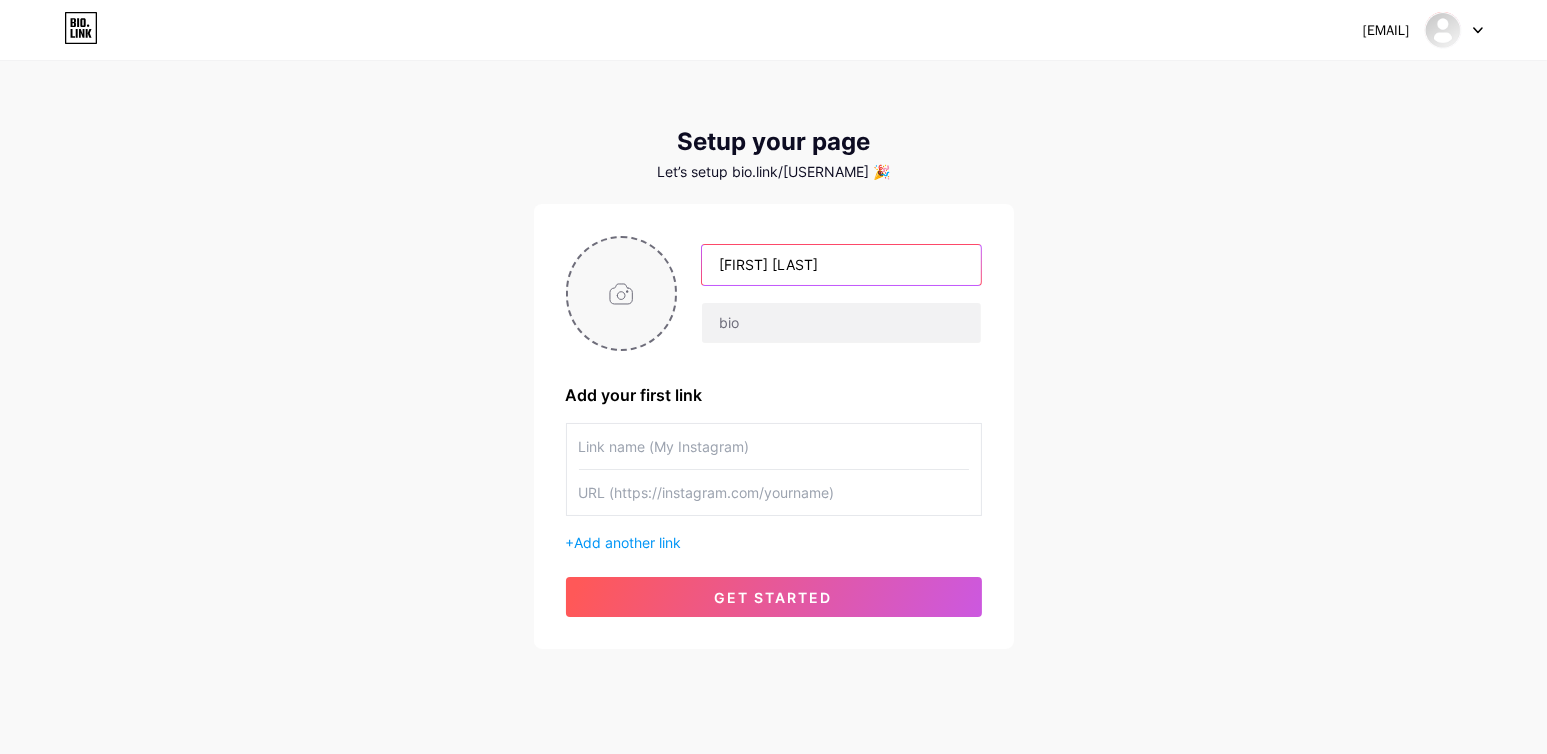type on "[FIRST] [LAST]" 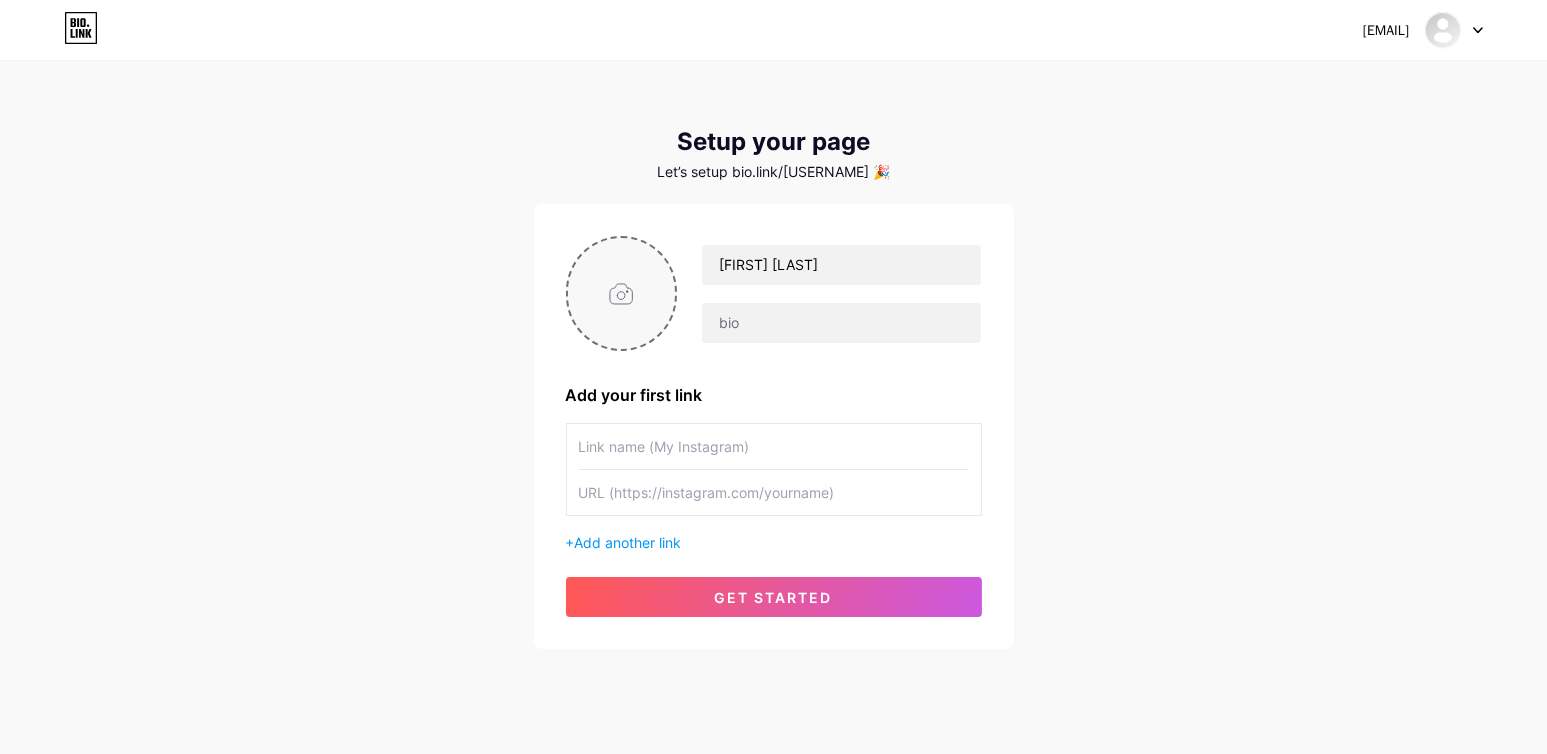 click at bounding box center (622, 293) 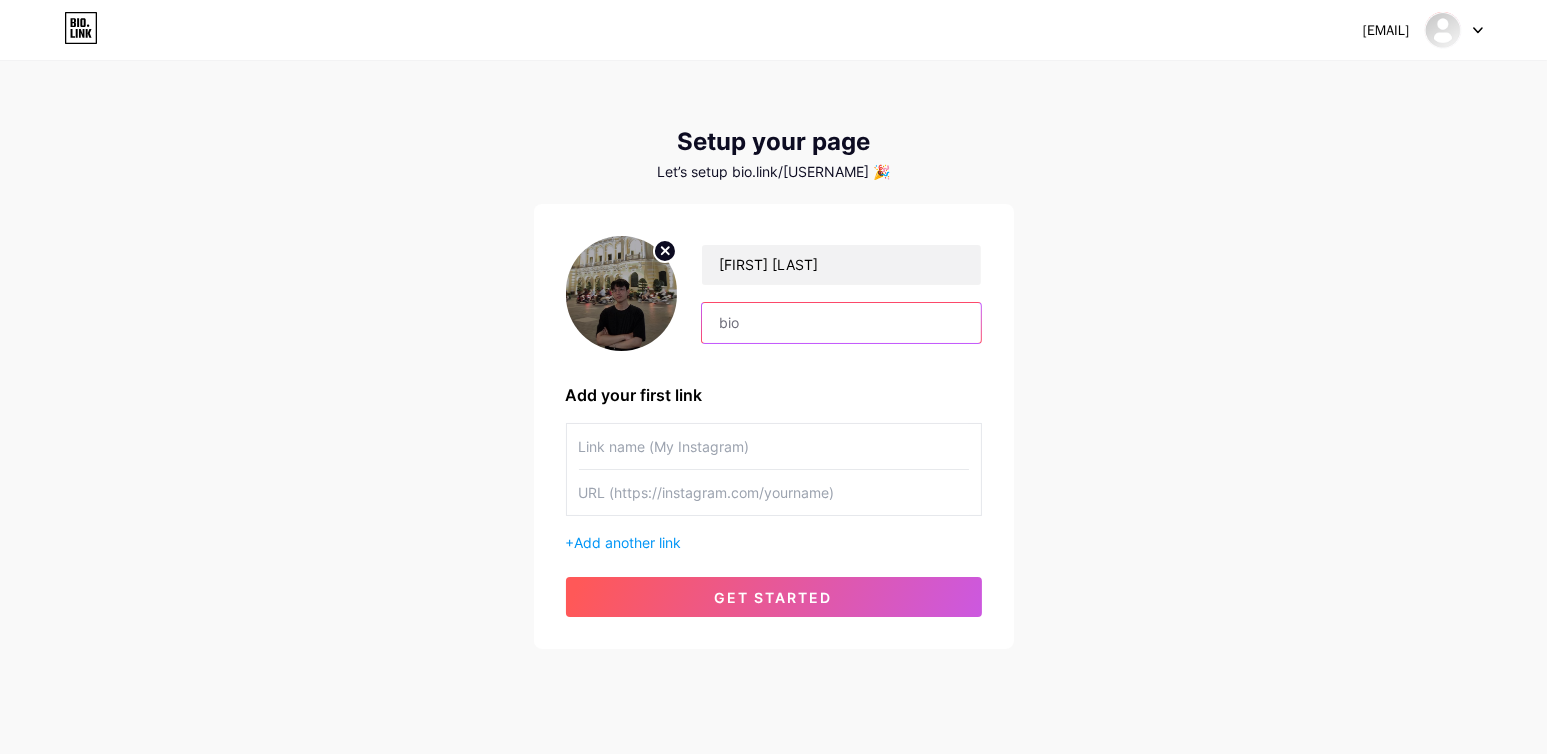 click at bounding box center (841, 323) 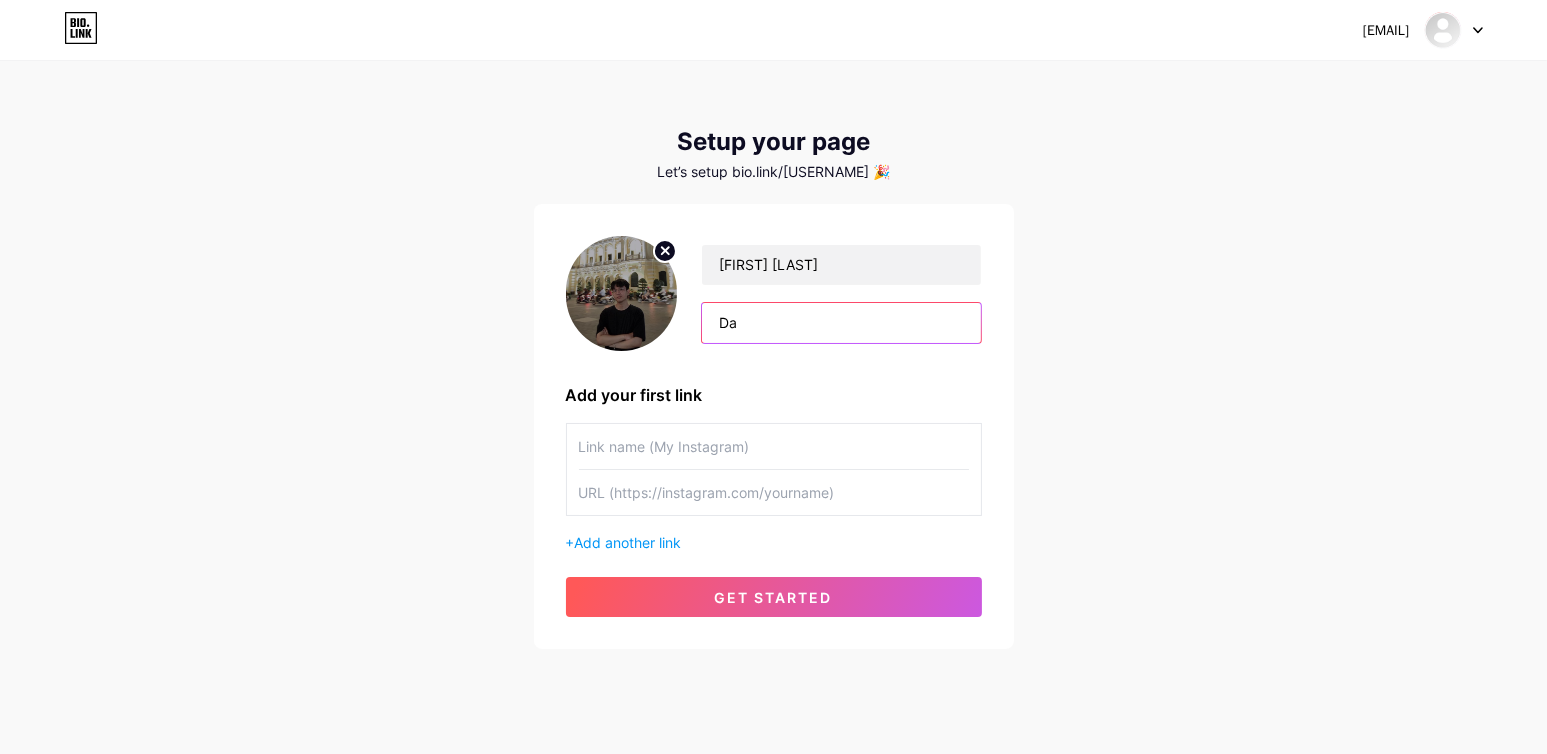 type on "D" 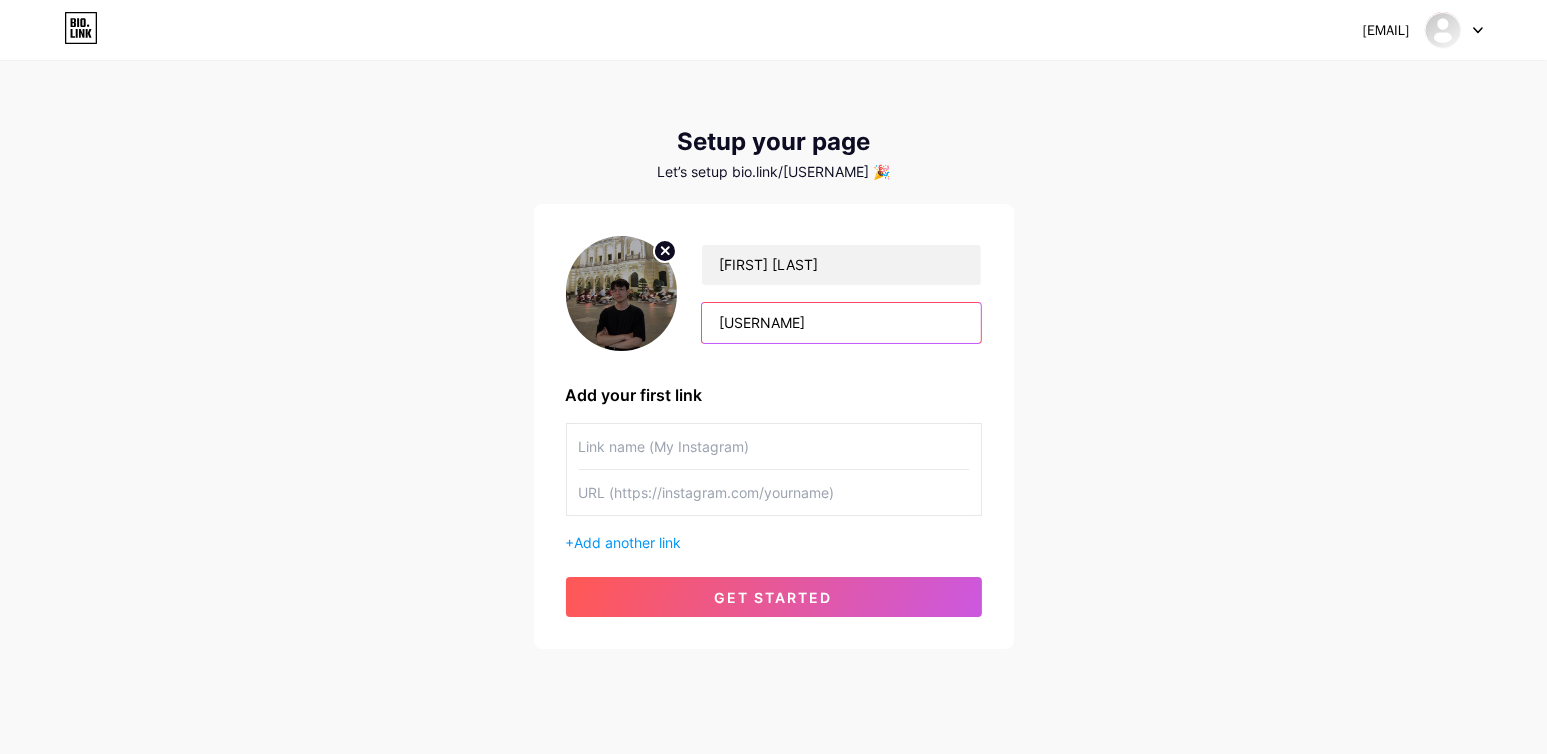 type on "[USERNAME]" 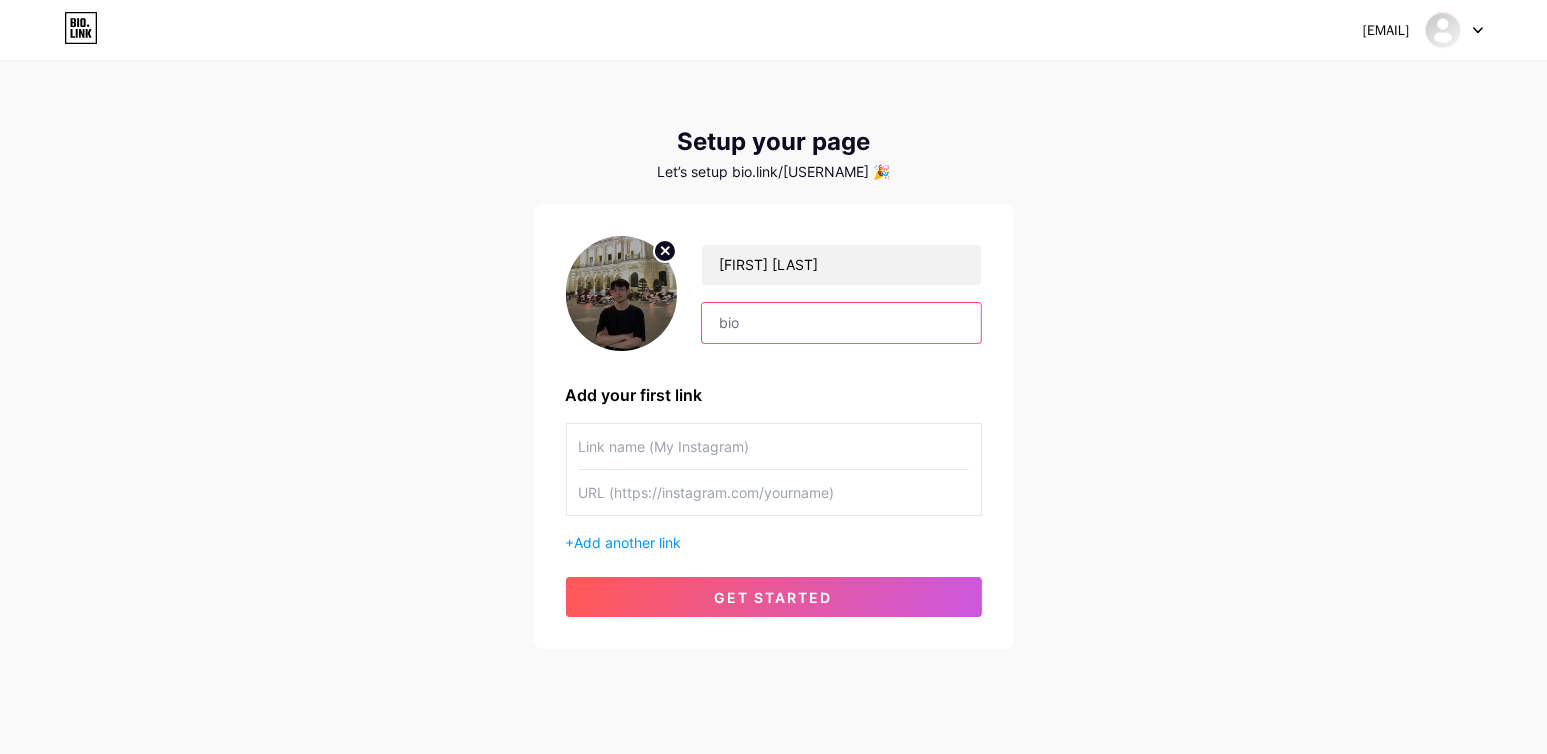 type 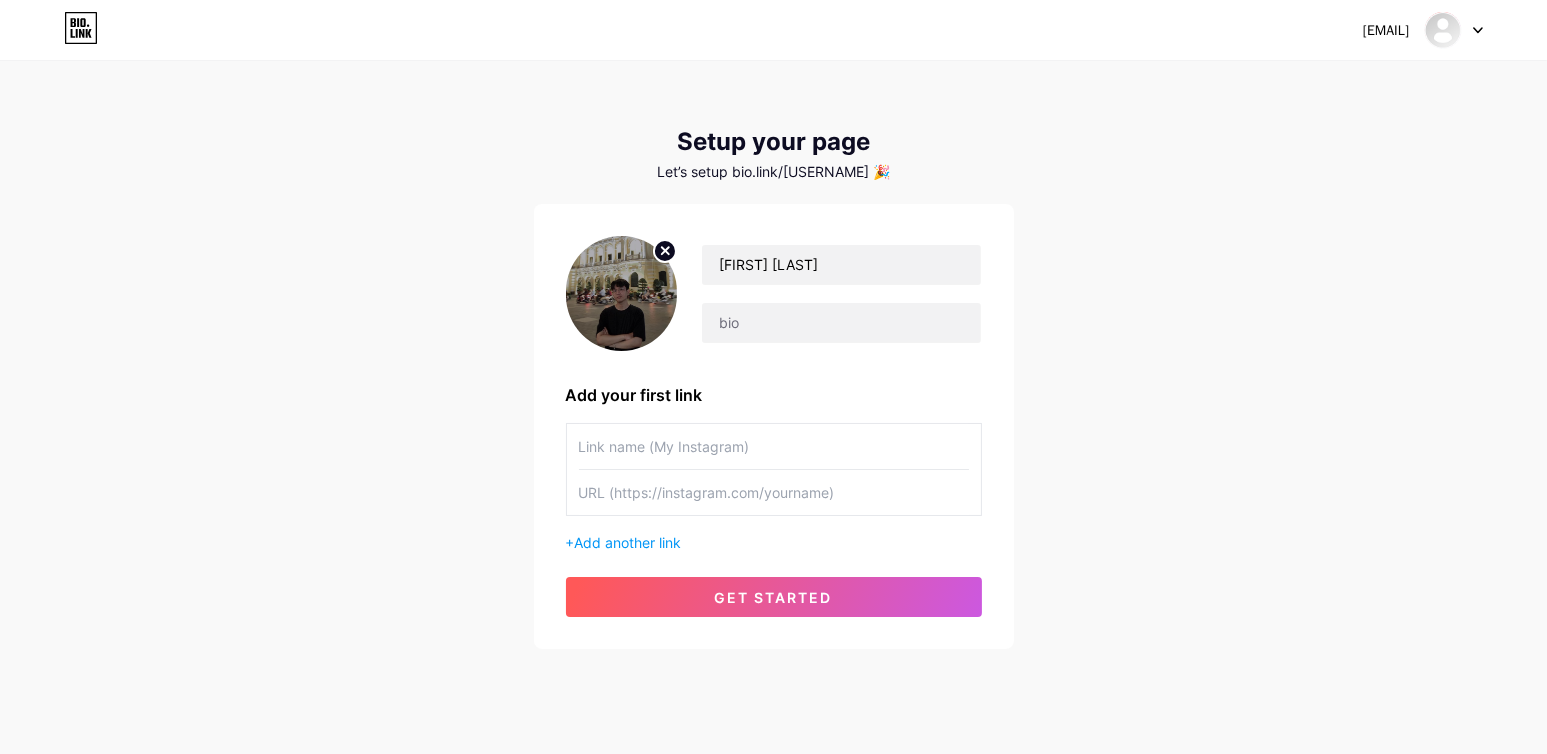 click at bounding box center [774, 492] 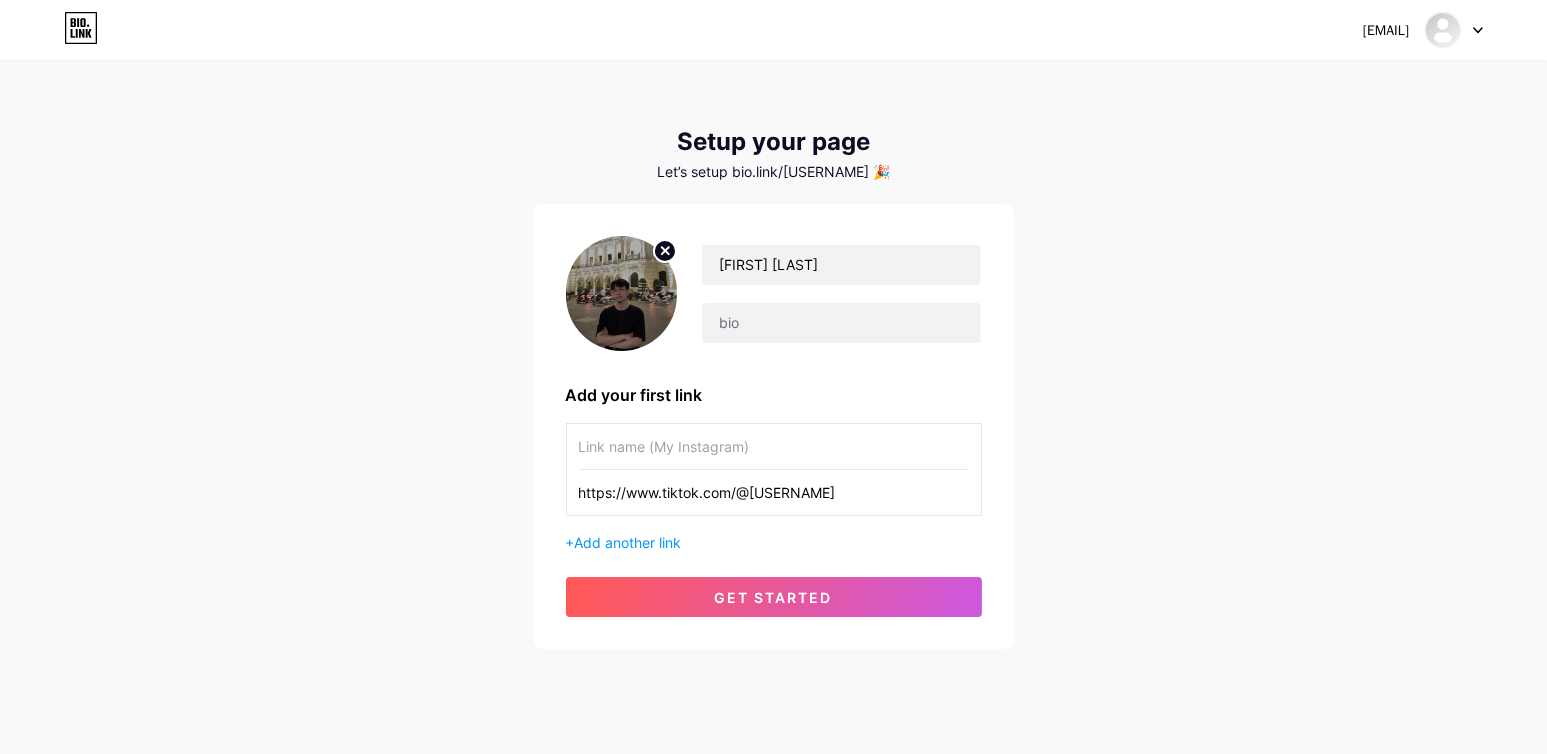 type on "https://www.tiktok.com/@[USERNAME]" 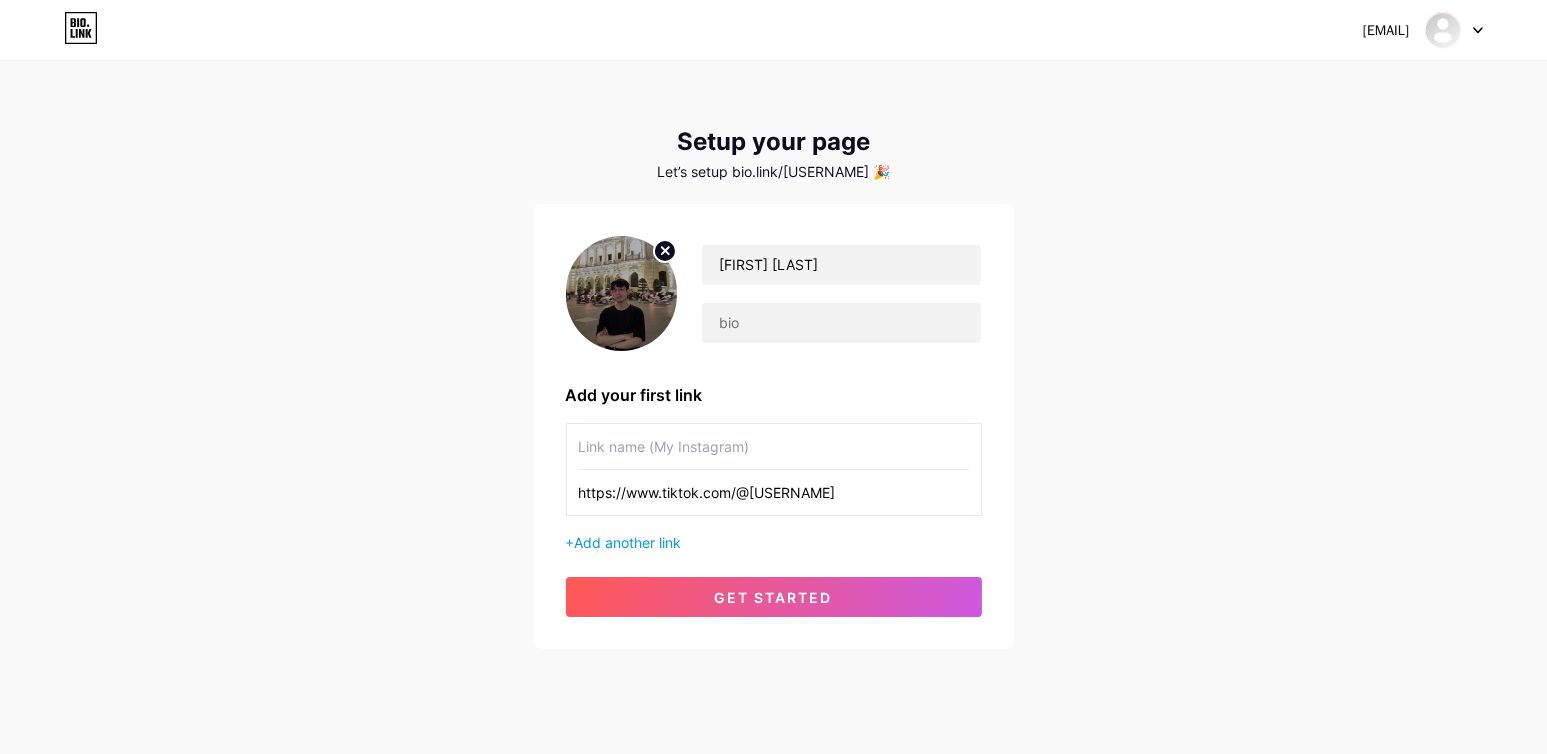 drag, startPoint x: 752, startPoint y: 456, endPoint x: 849, endPoint y: 478, distance: 99.46356 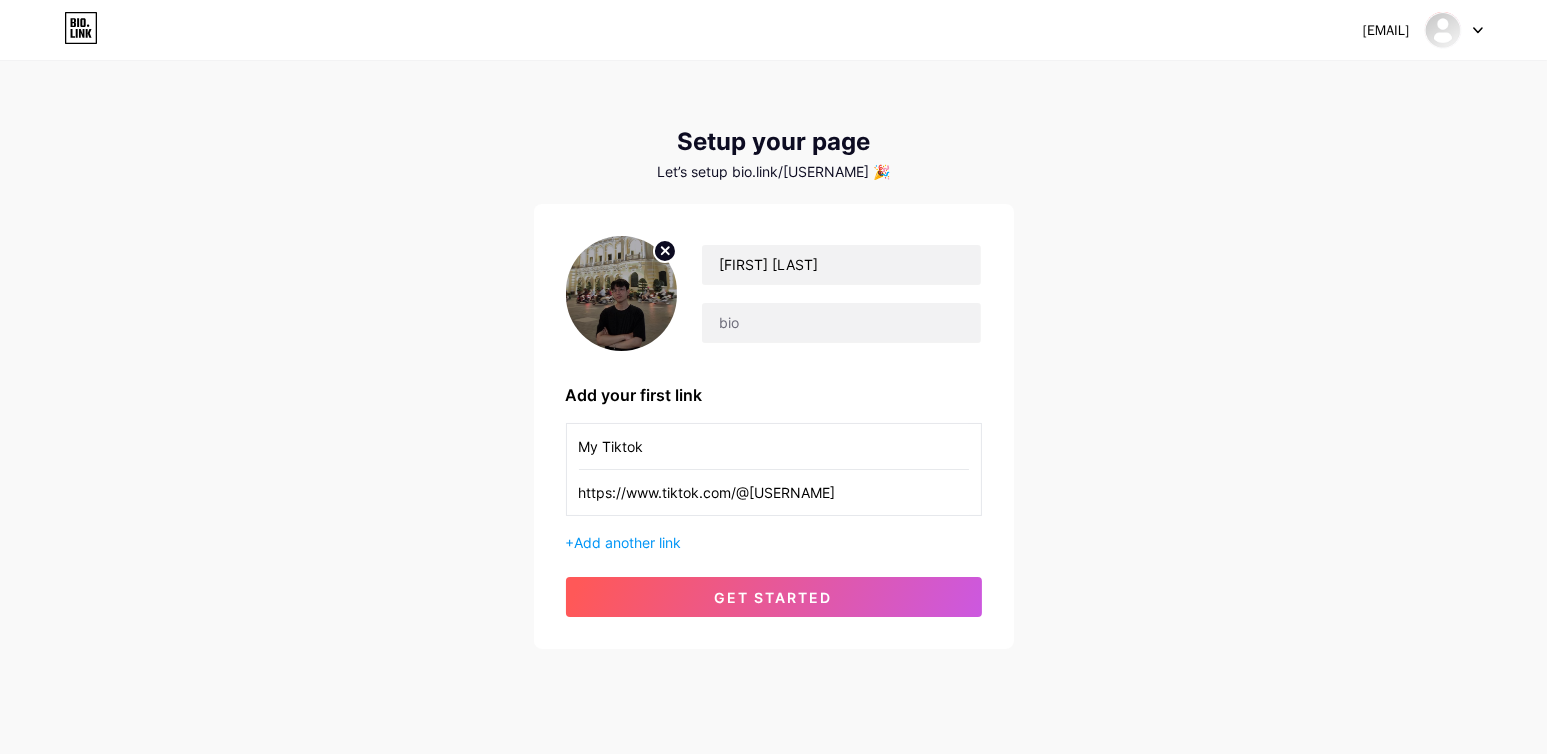 type on "My Tiktok" 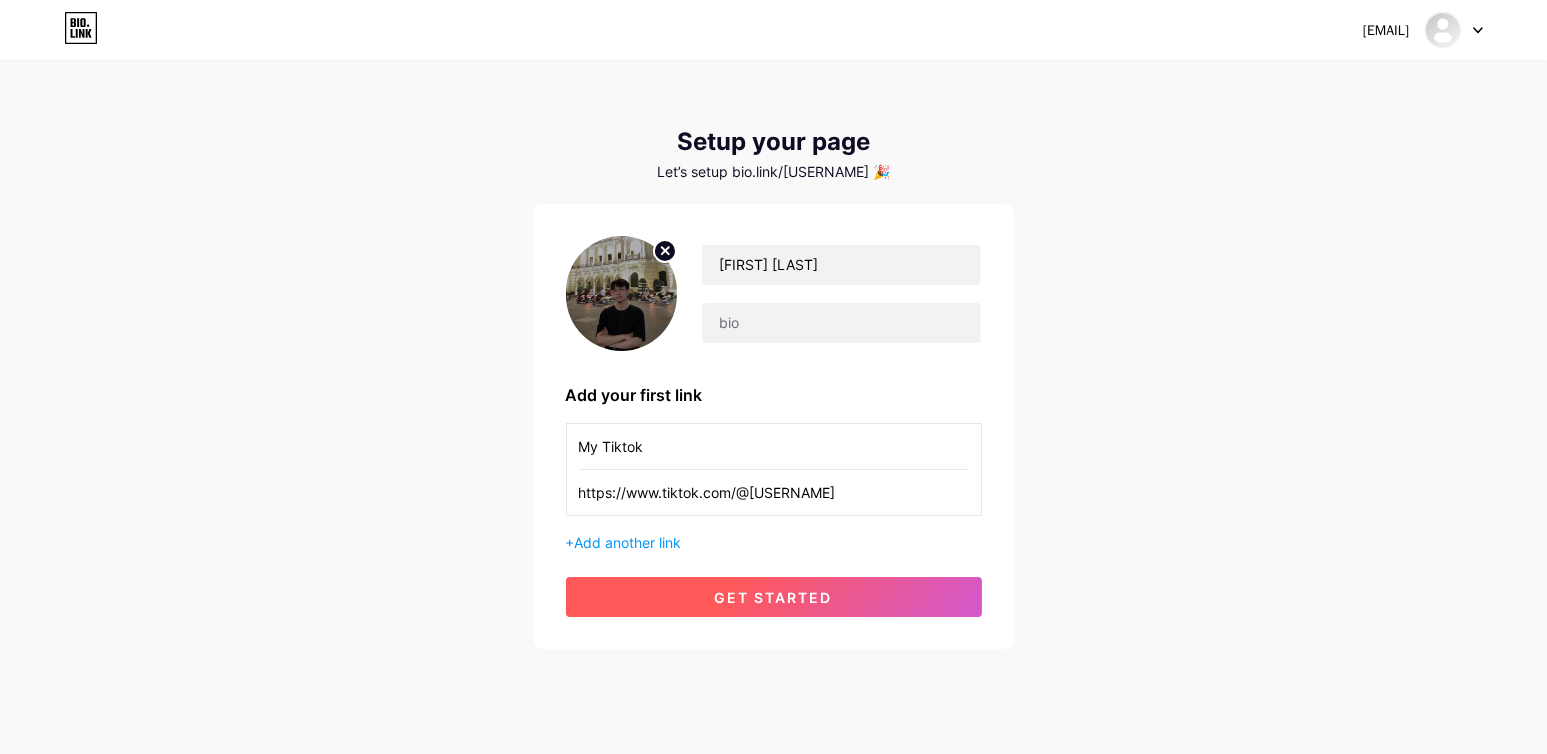 click on "get started" at bounding box center [774, 597] 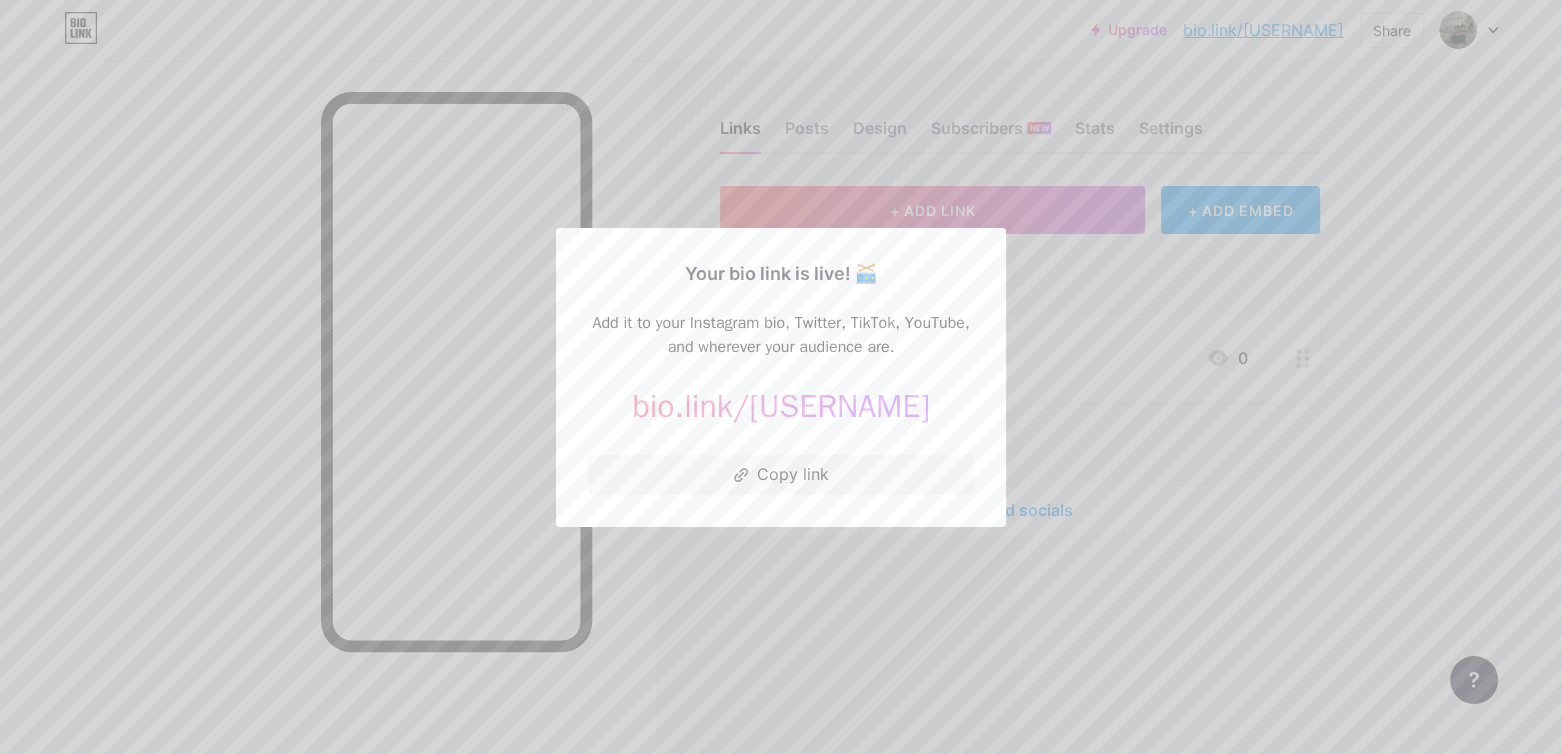 click at bounding box center [781, 377] 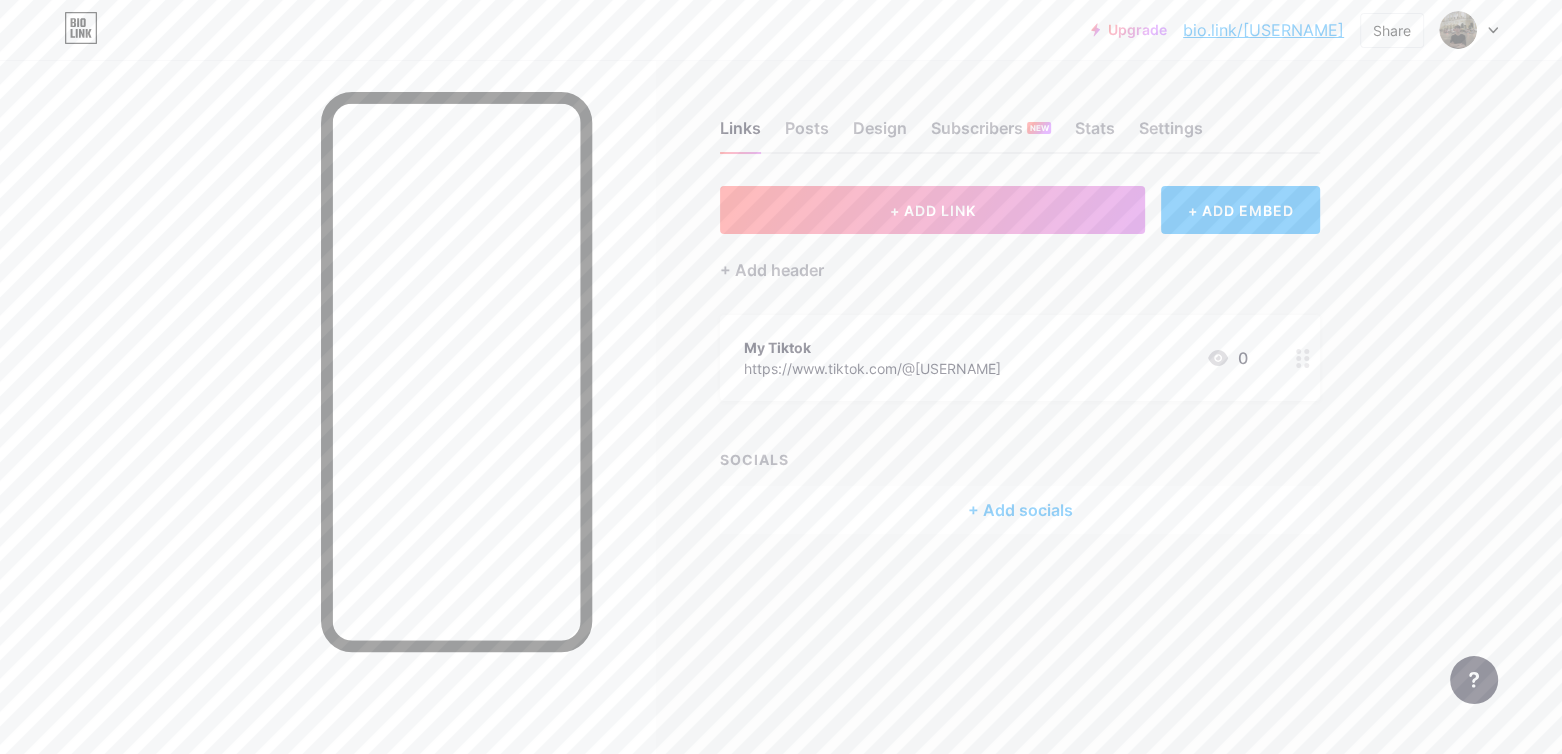 click on "+ Add socials" at bounding box center [1020, 510] 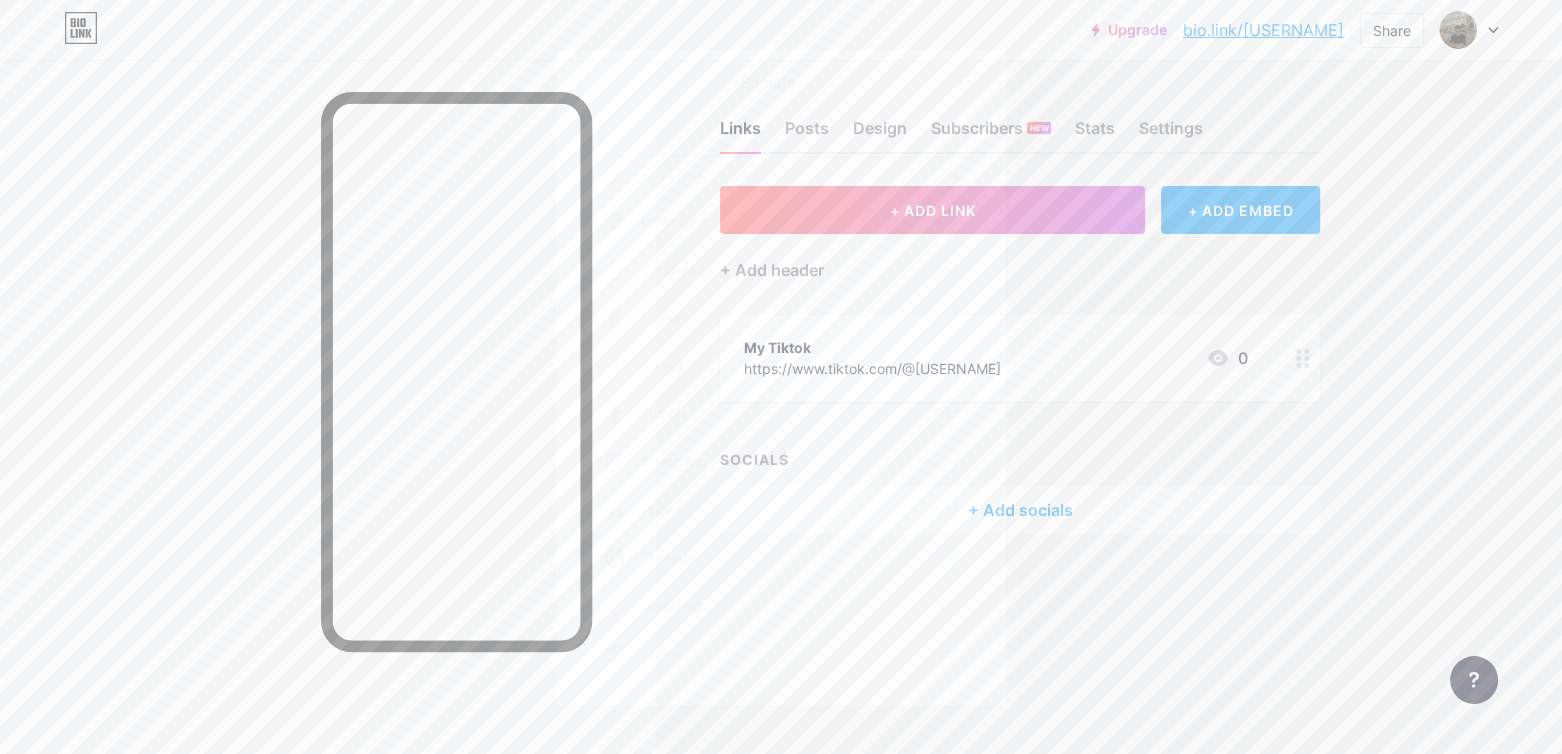 scroll, scrollTop: 1785, scrollLeft: 0, axis: vertical 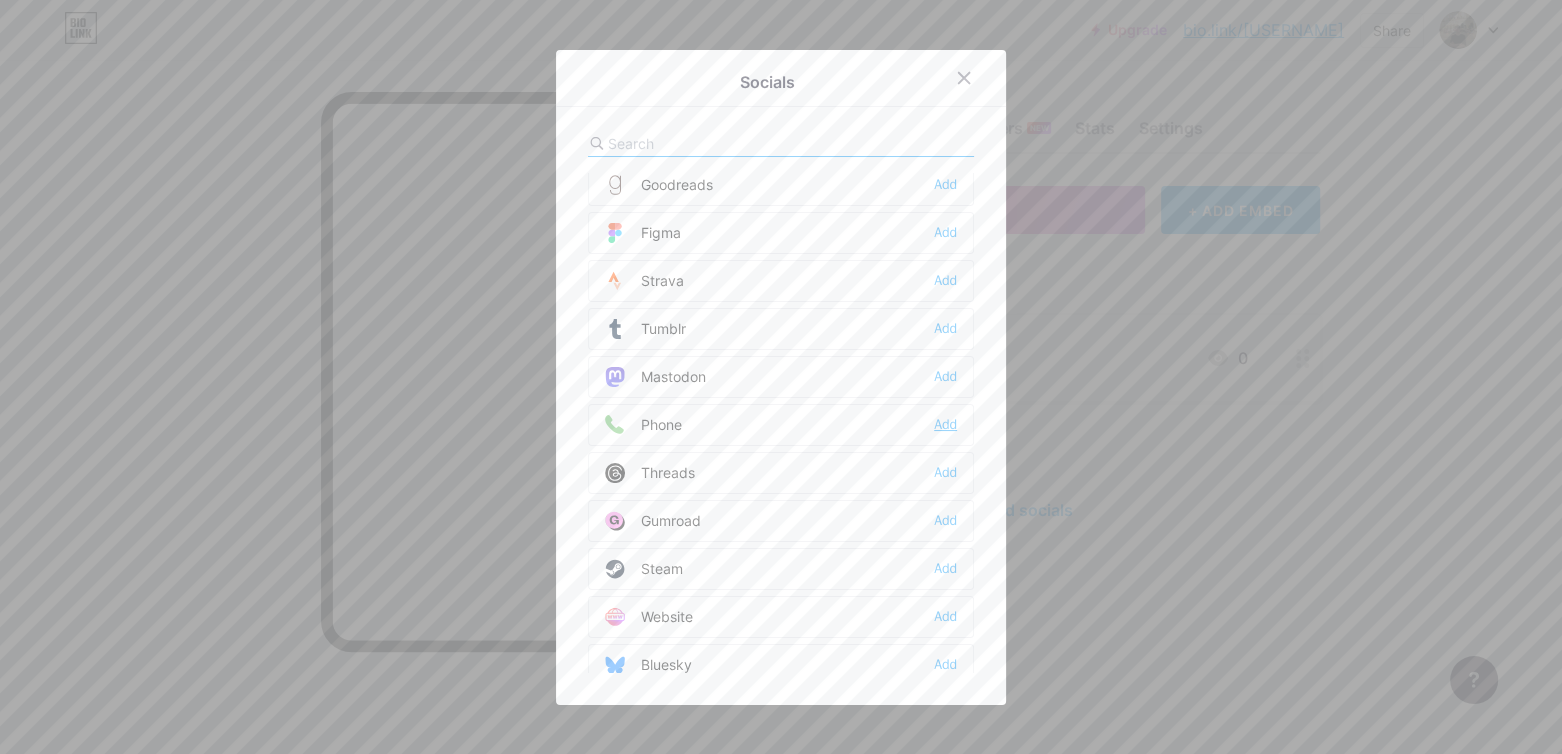 click on "Add" at bounding box center [945, 425] 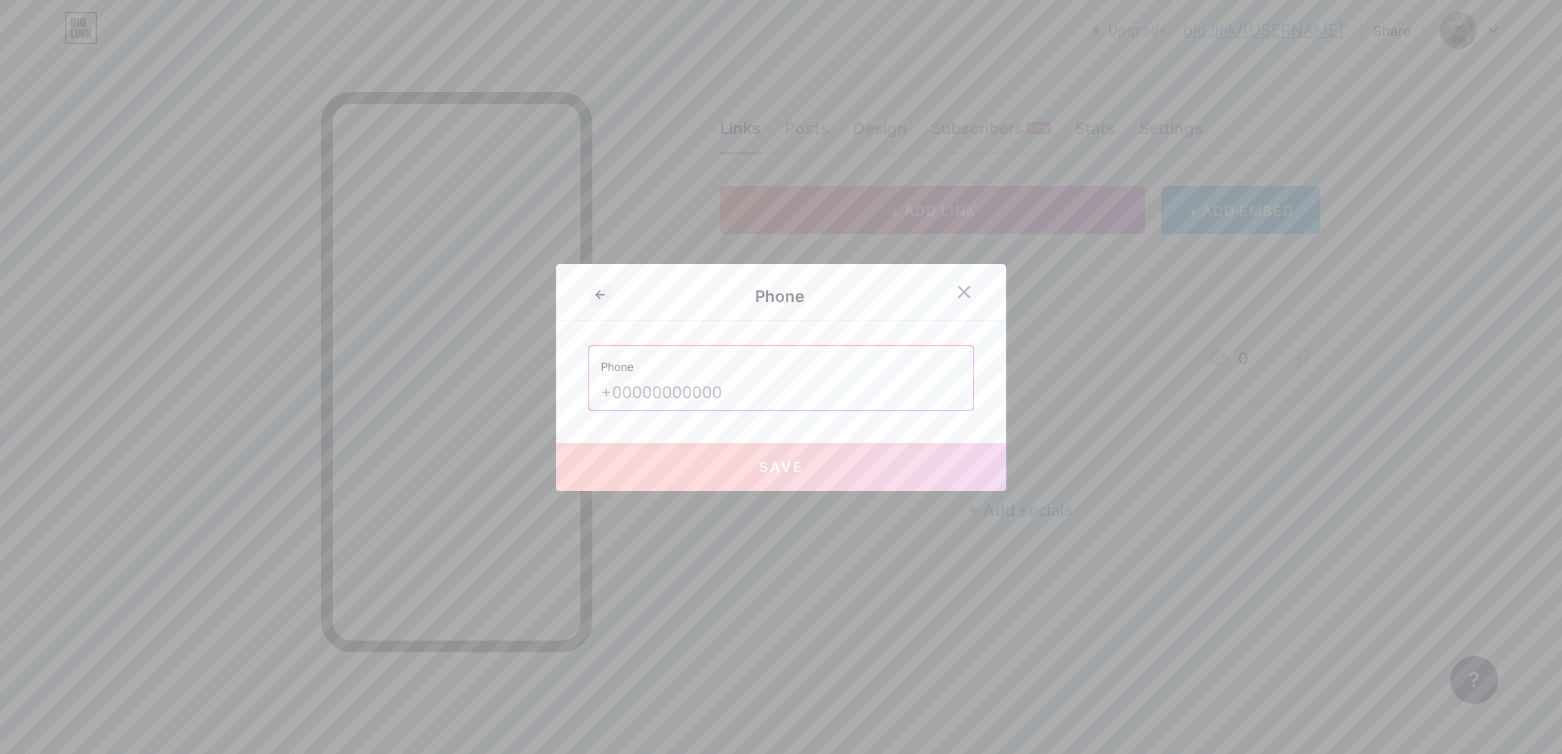 click at bounding box center (781, 393) 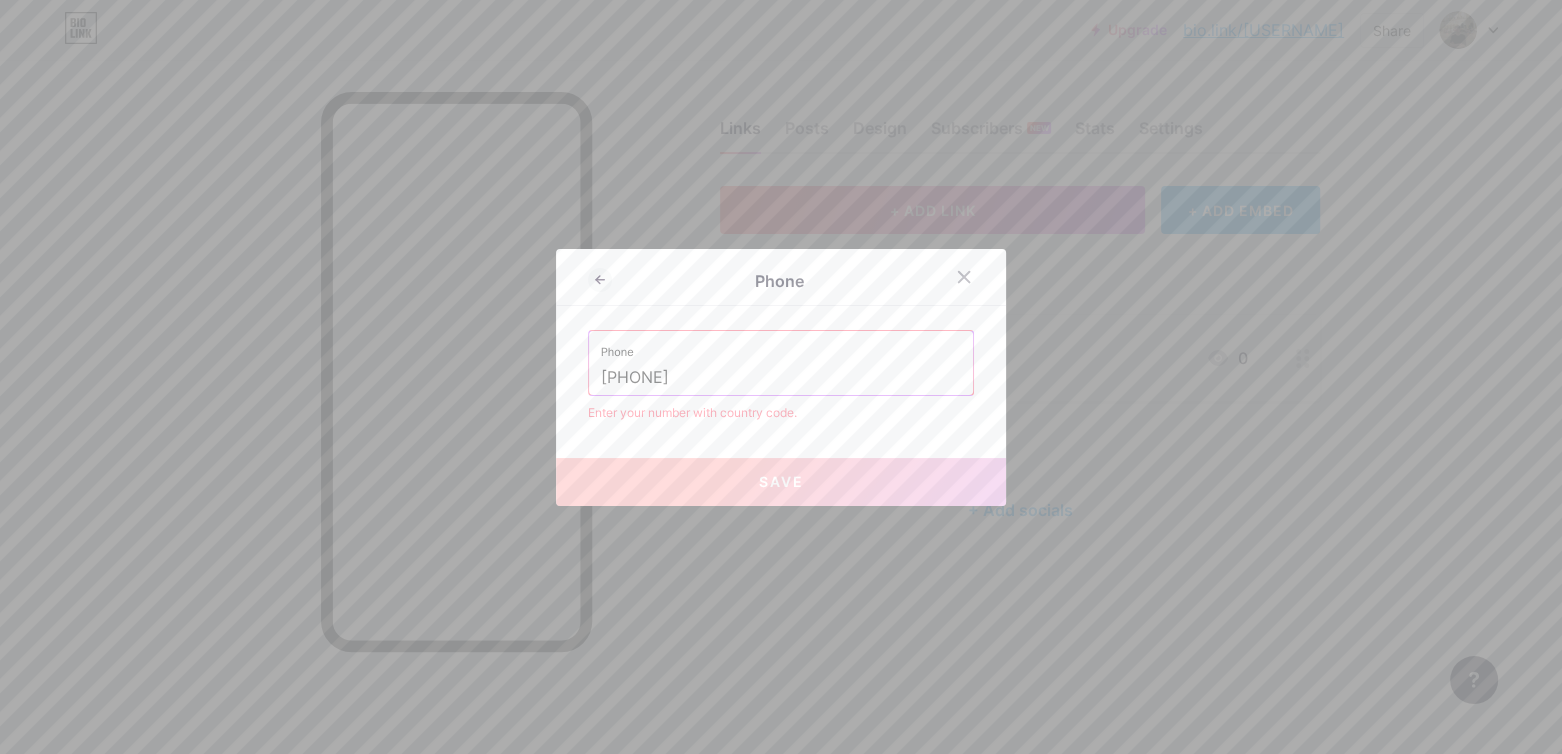 click on "Phone       Phone   [PHONE]   Enter your number with country code.       Save" at bounding box center (781, 377) 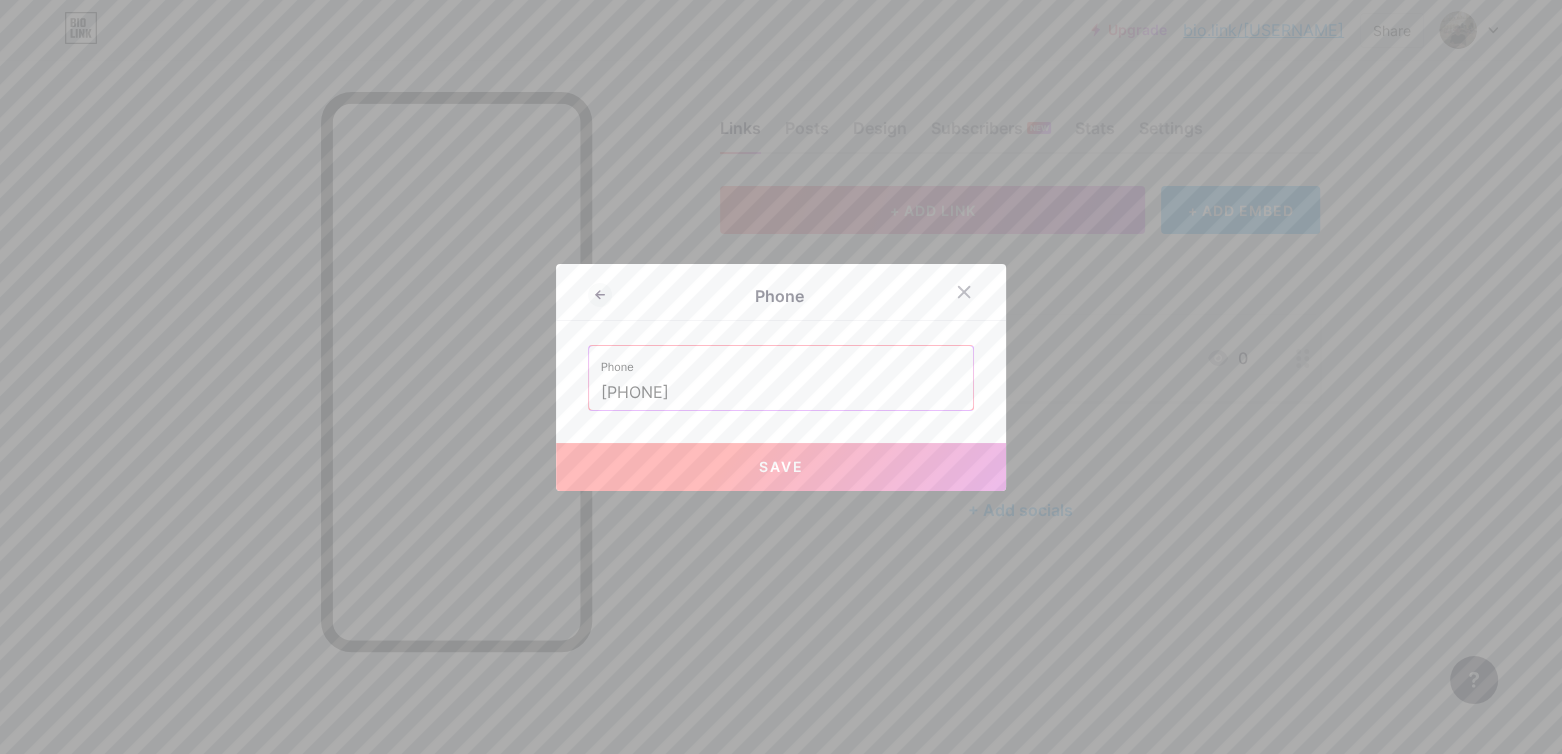 click on "Save" at bounding box center [781, 467] 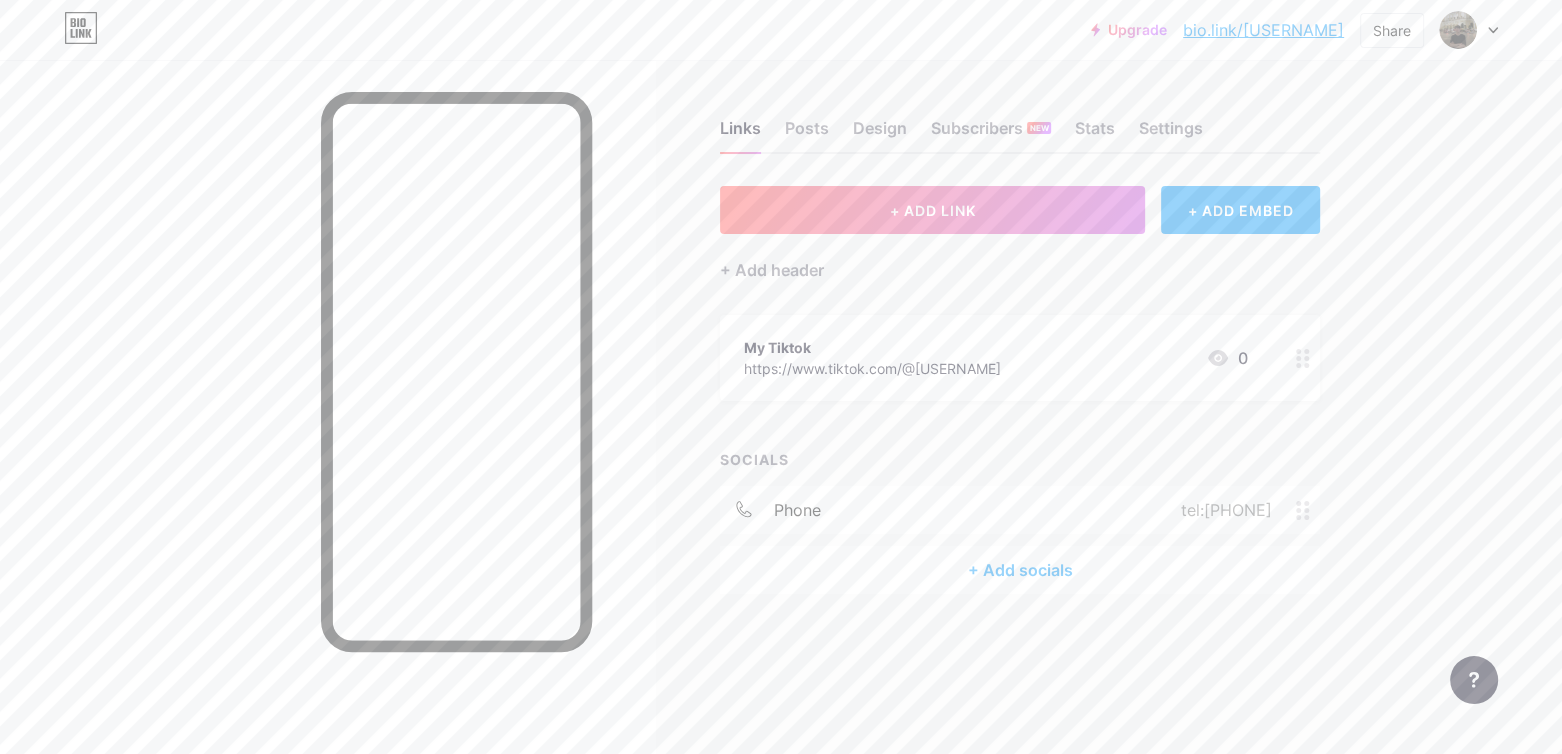 click on "+ Add socials" at bounding box center (1020, 570) 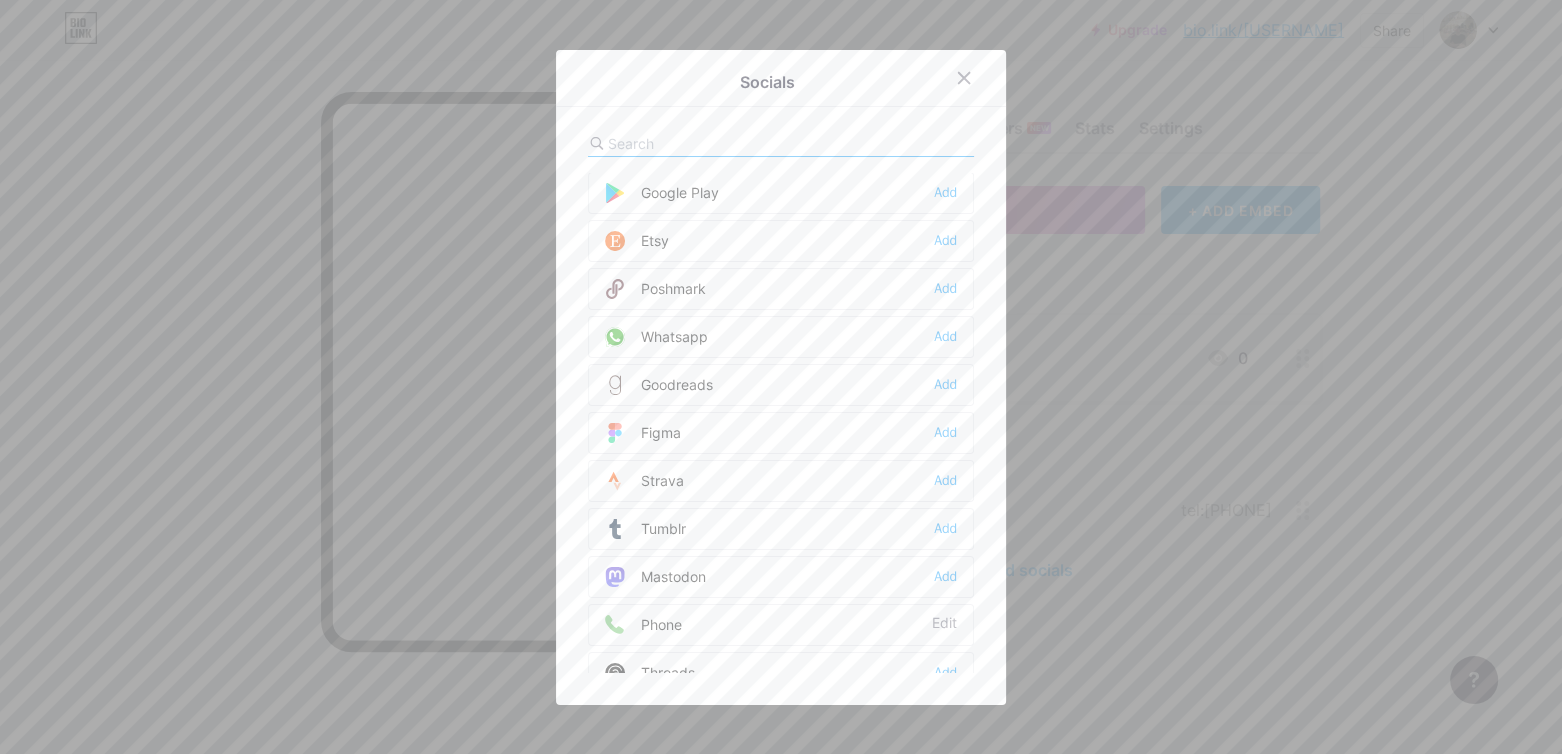 scroll, scrollTop: 1785, scrollLeft: 0, axis: vertical 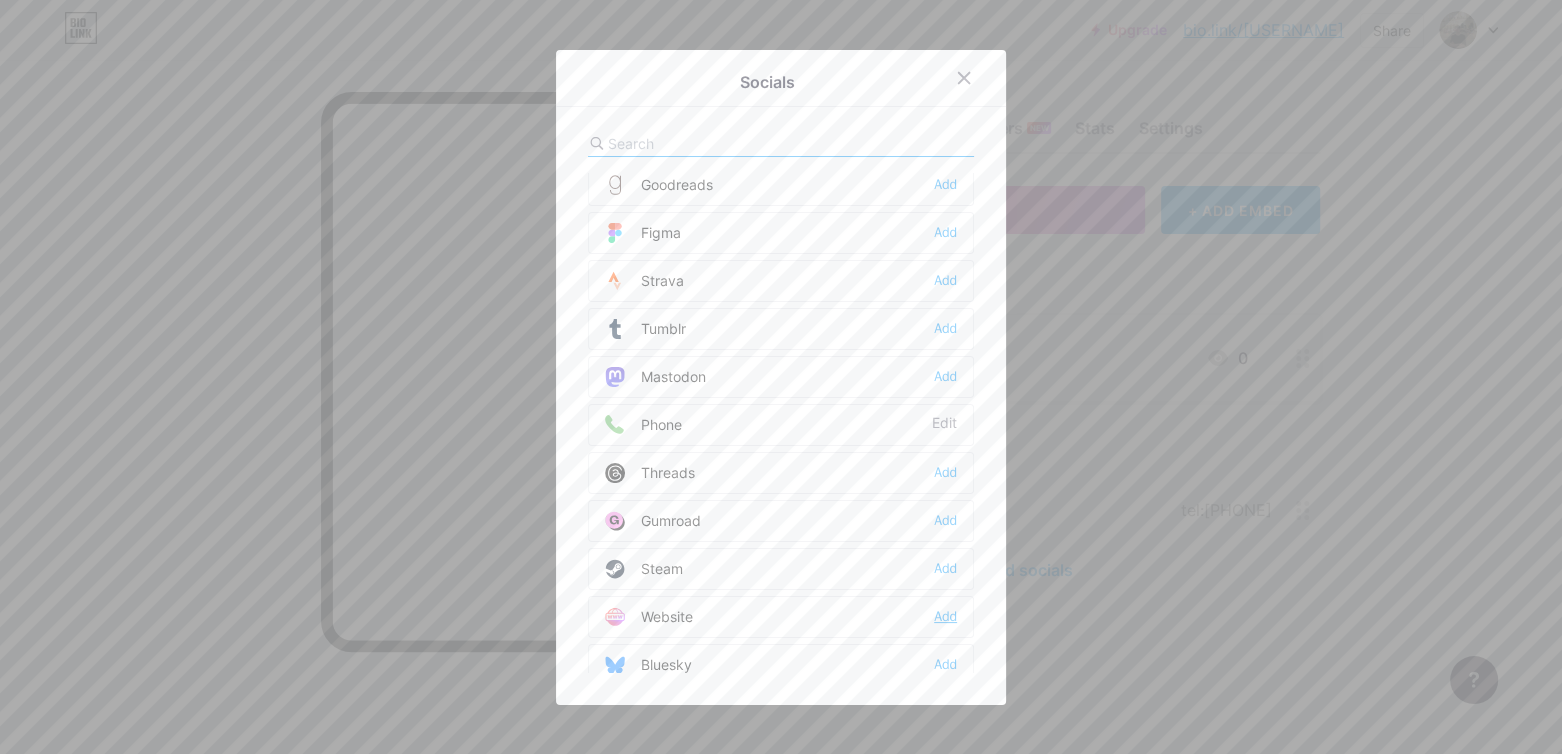 click on "Add" at bounding box center [945, 617] 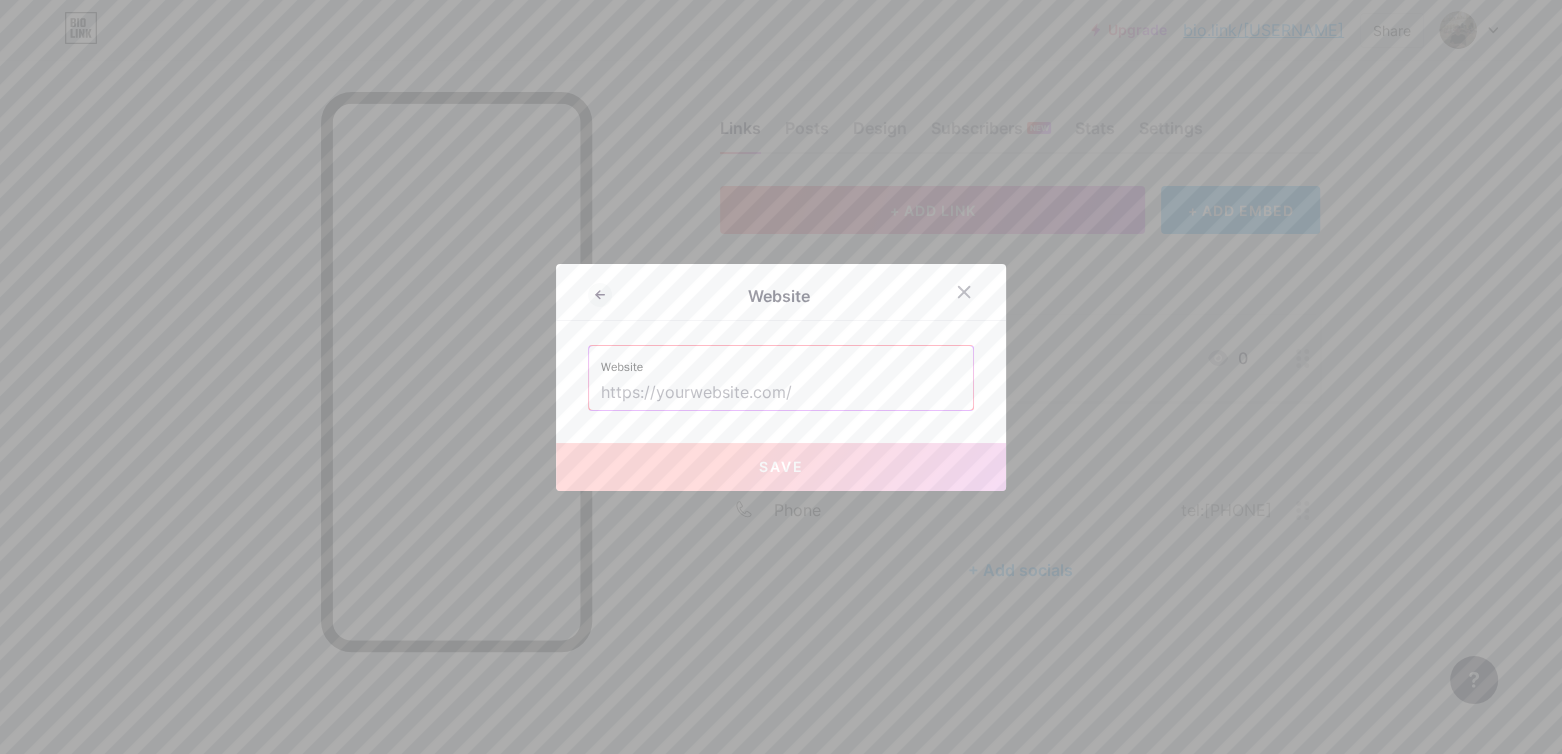 click at bounding box center (781, 393) 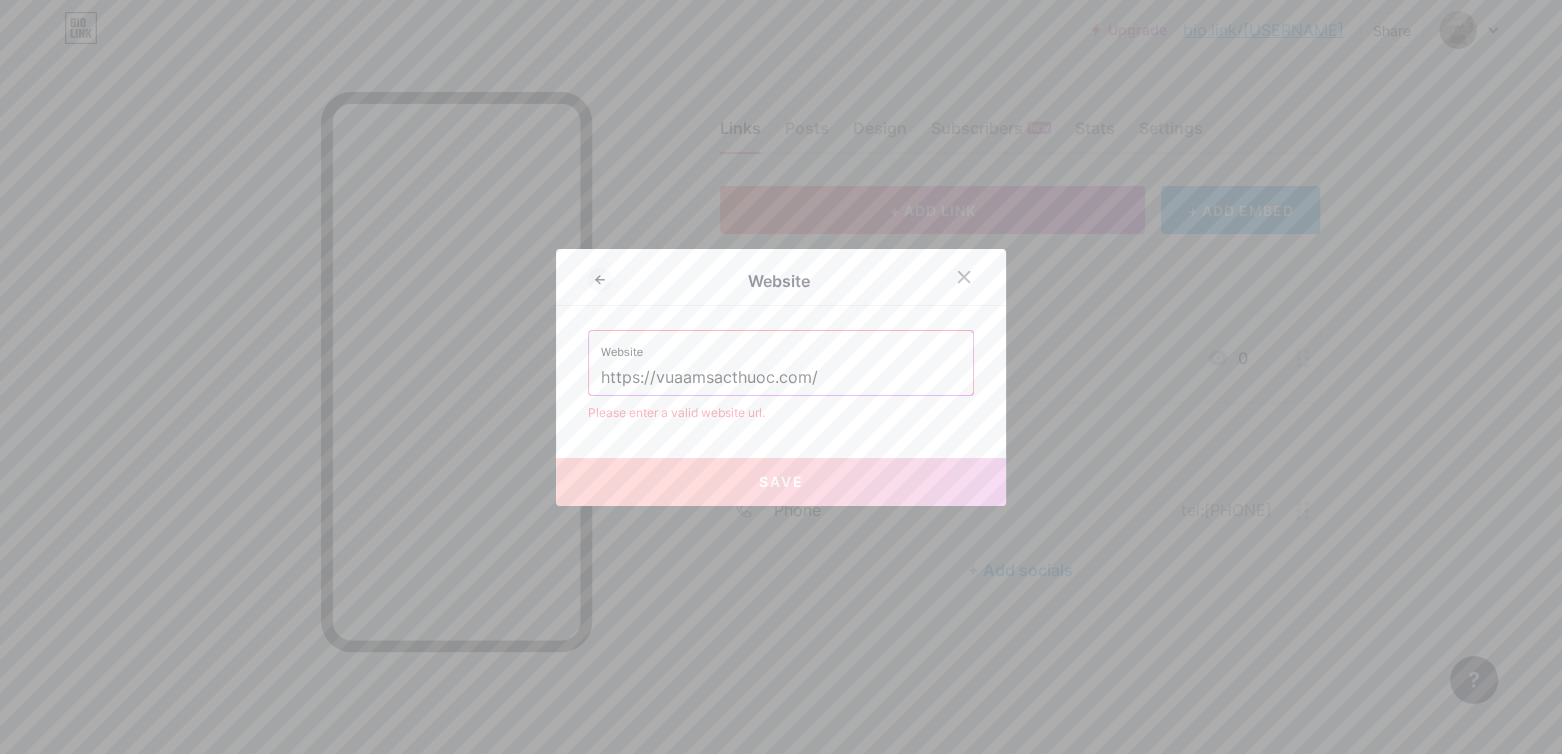 click on "Please enter a valid website url." at bounding box center (781, 413) 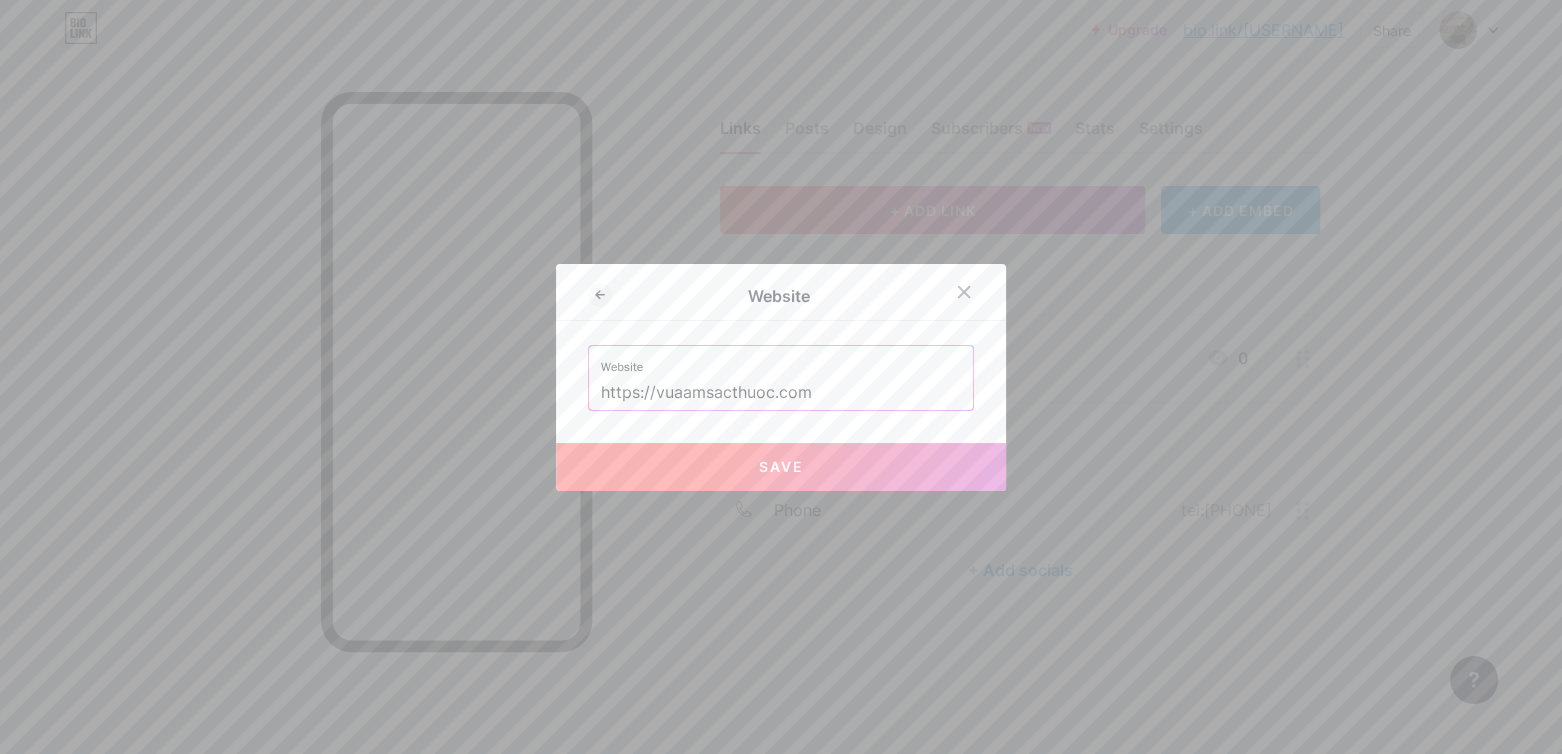 type on "https://vuaamsacthuoc.com" 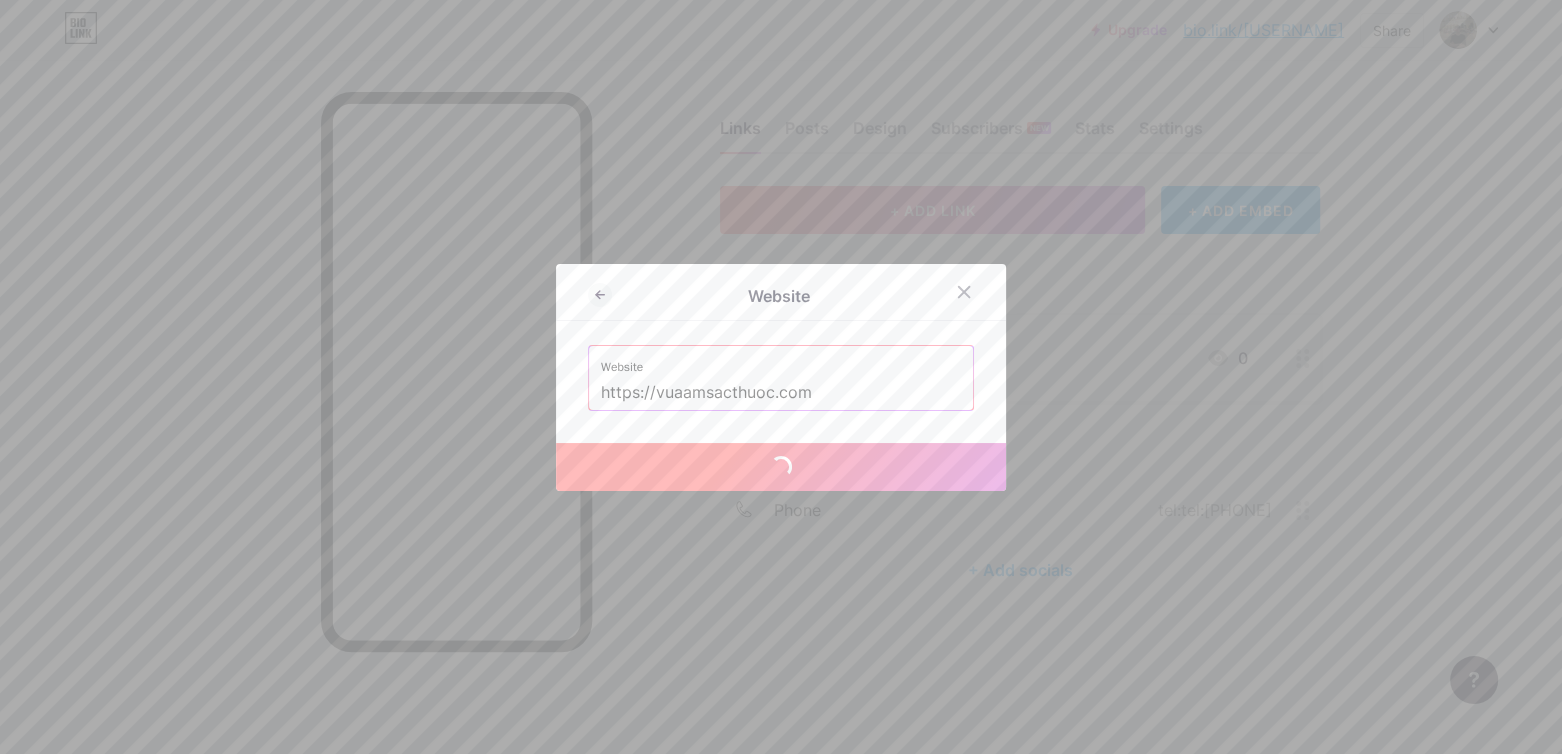 click at bounding box center [964, 292] 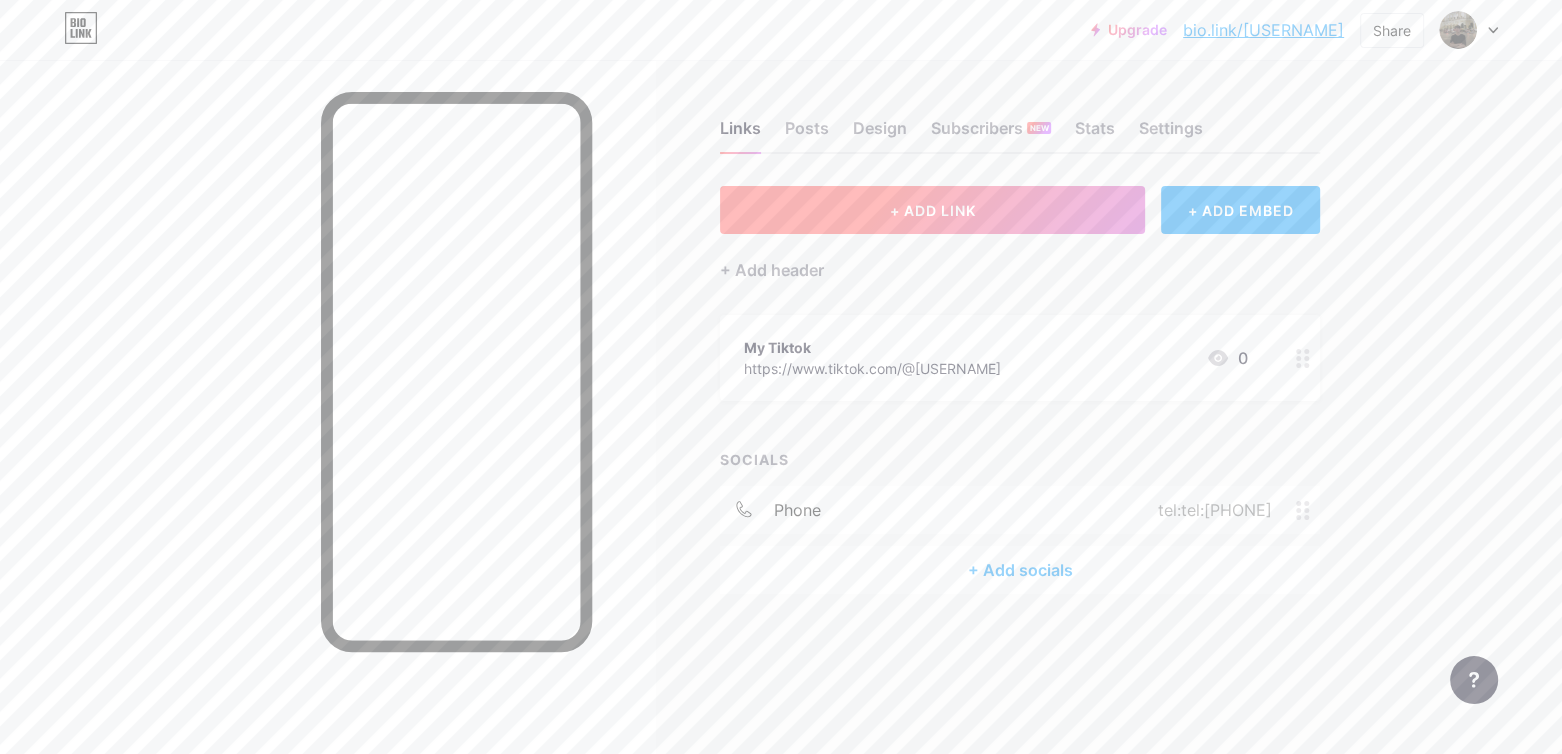 click on "+ ADD LINK" at bounding box center [932, 210] 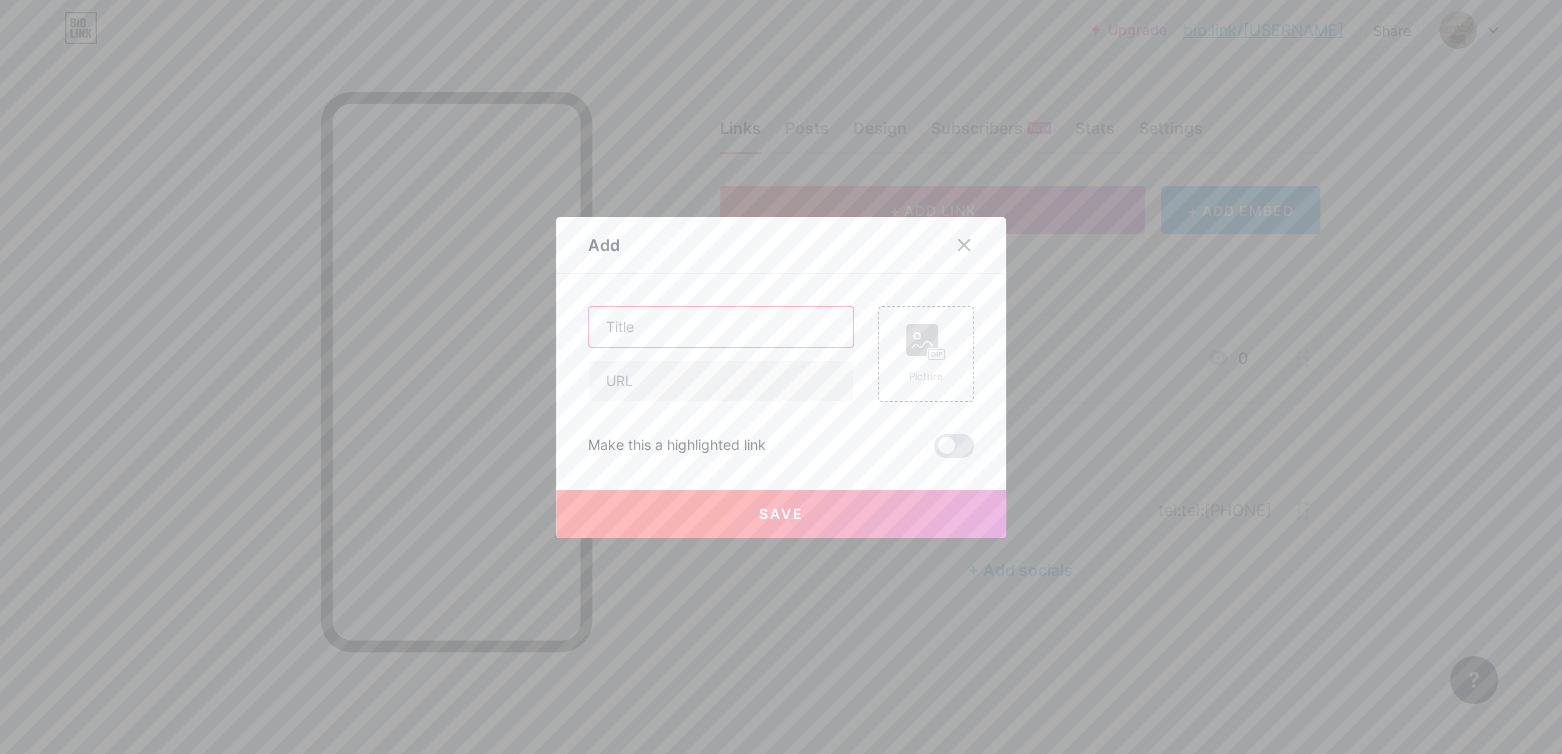 click at bounding box center [721, 327] 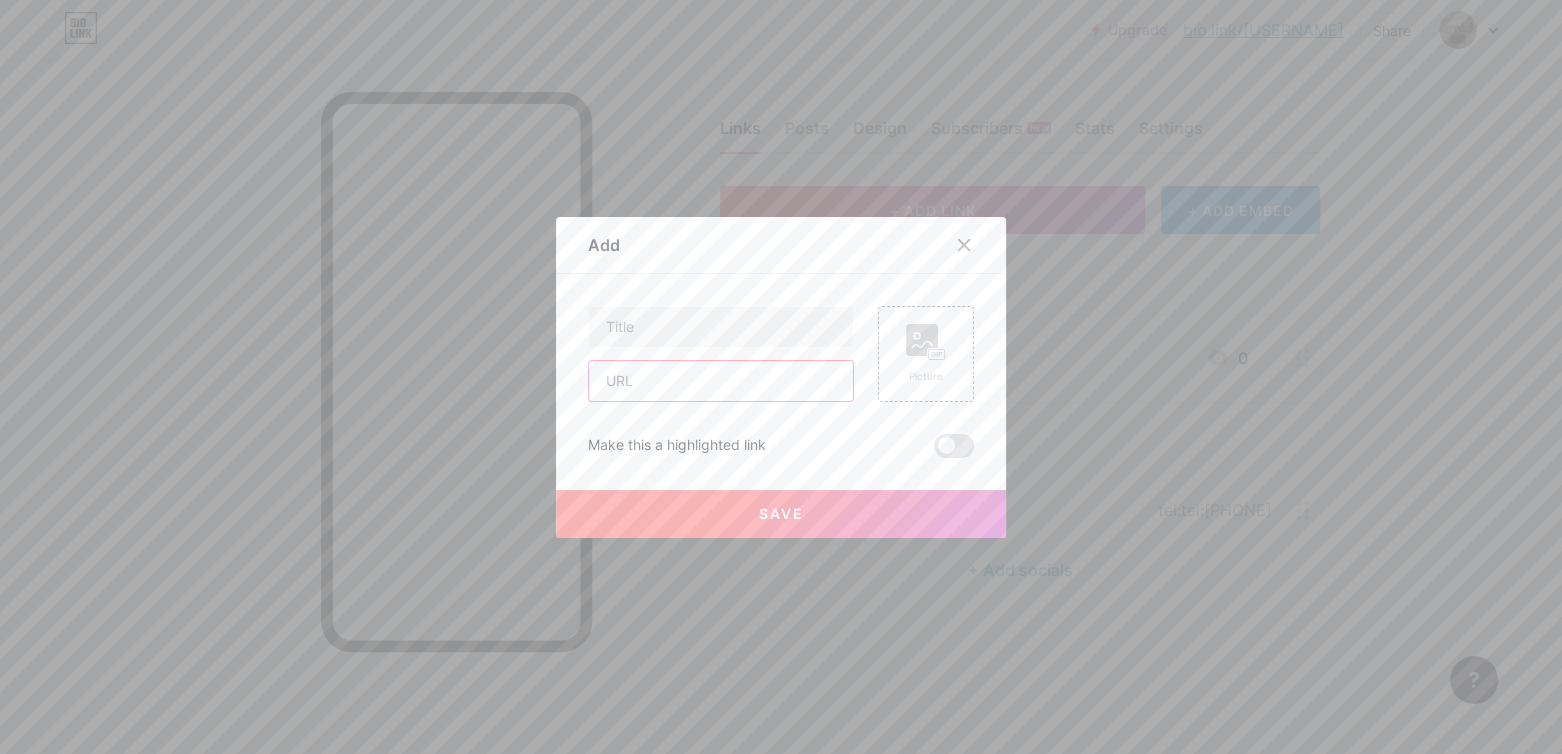 click at bounding box center (721, 381) 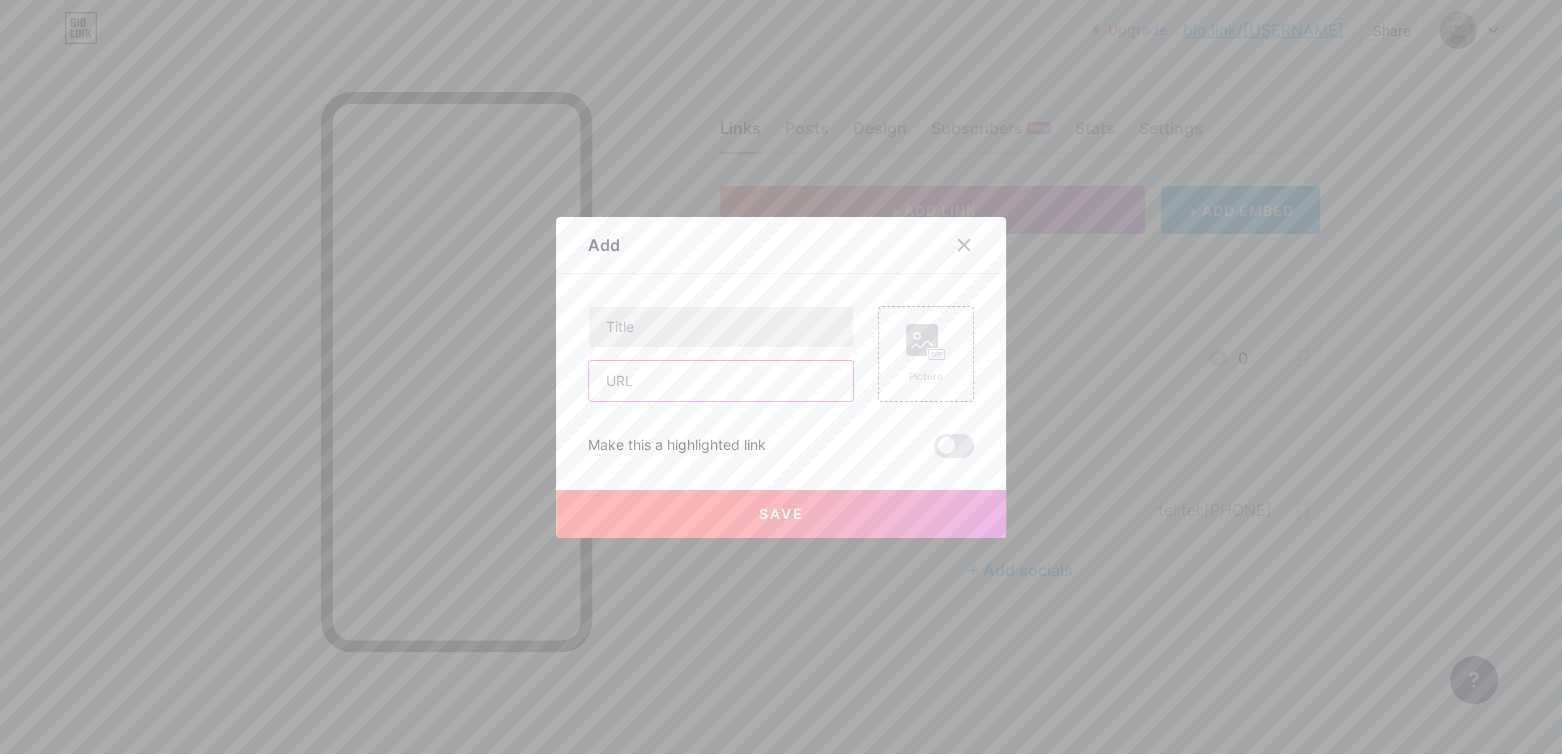 paste on "https://www.tiktok.com/@[USERNAME]/video/7498553924023094546" 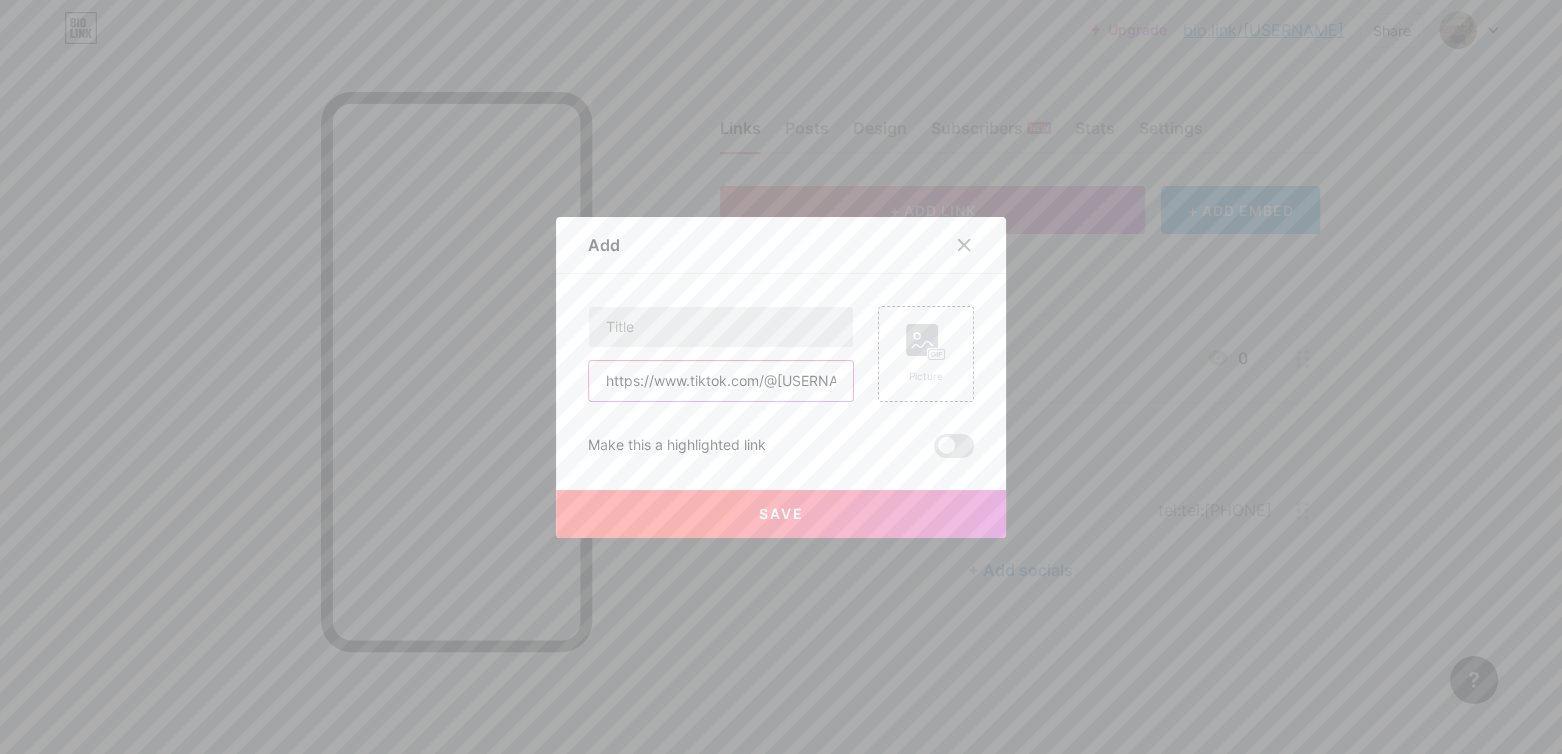 scroll, scrollTop: 0, scrollLeft: 289, axis: horizontal 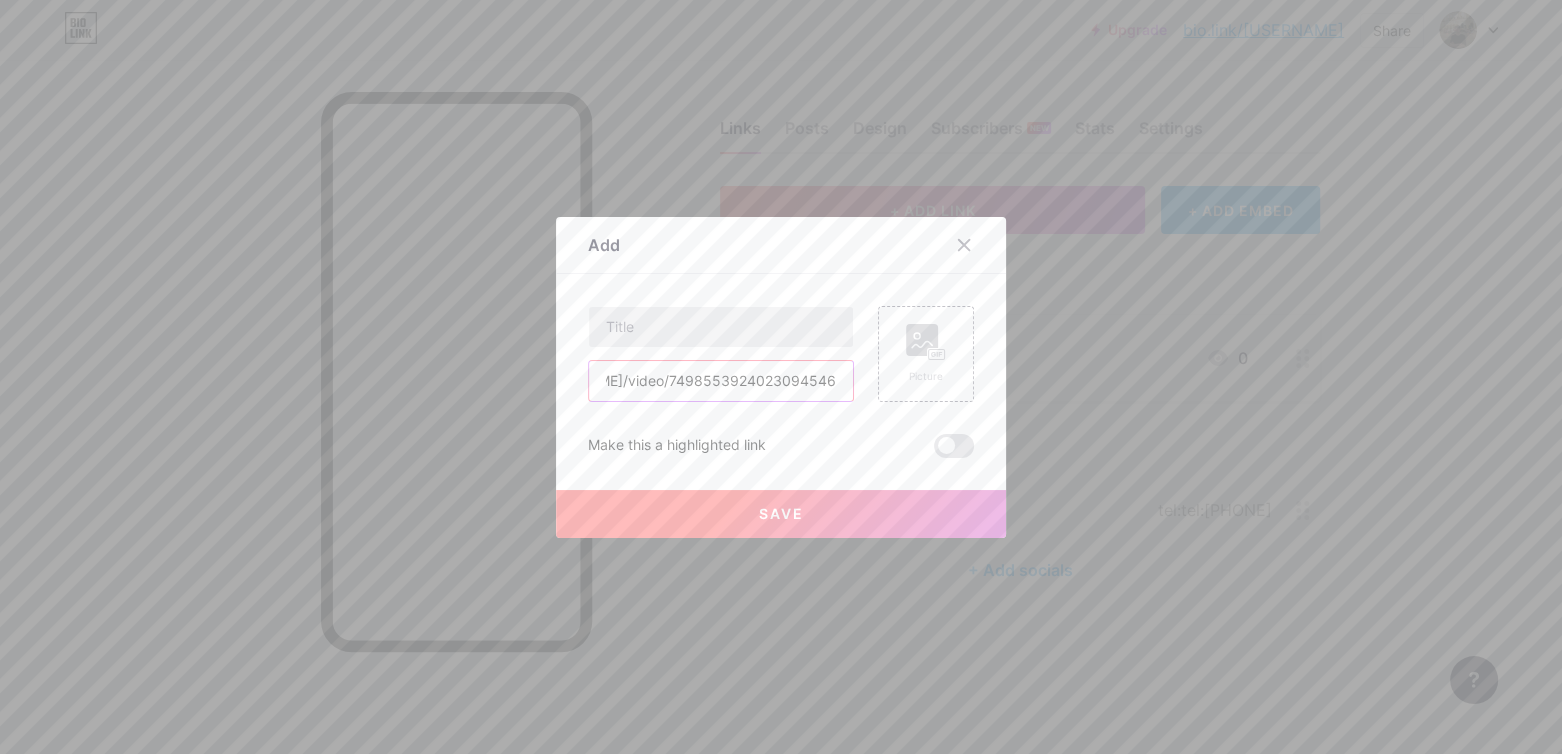 type on "https://www.tiktok.com/@[USERNAME]/video/7498553924023094546" 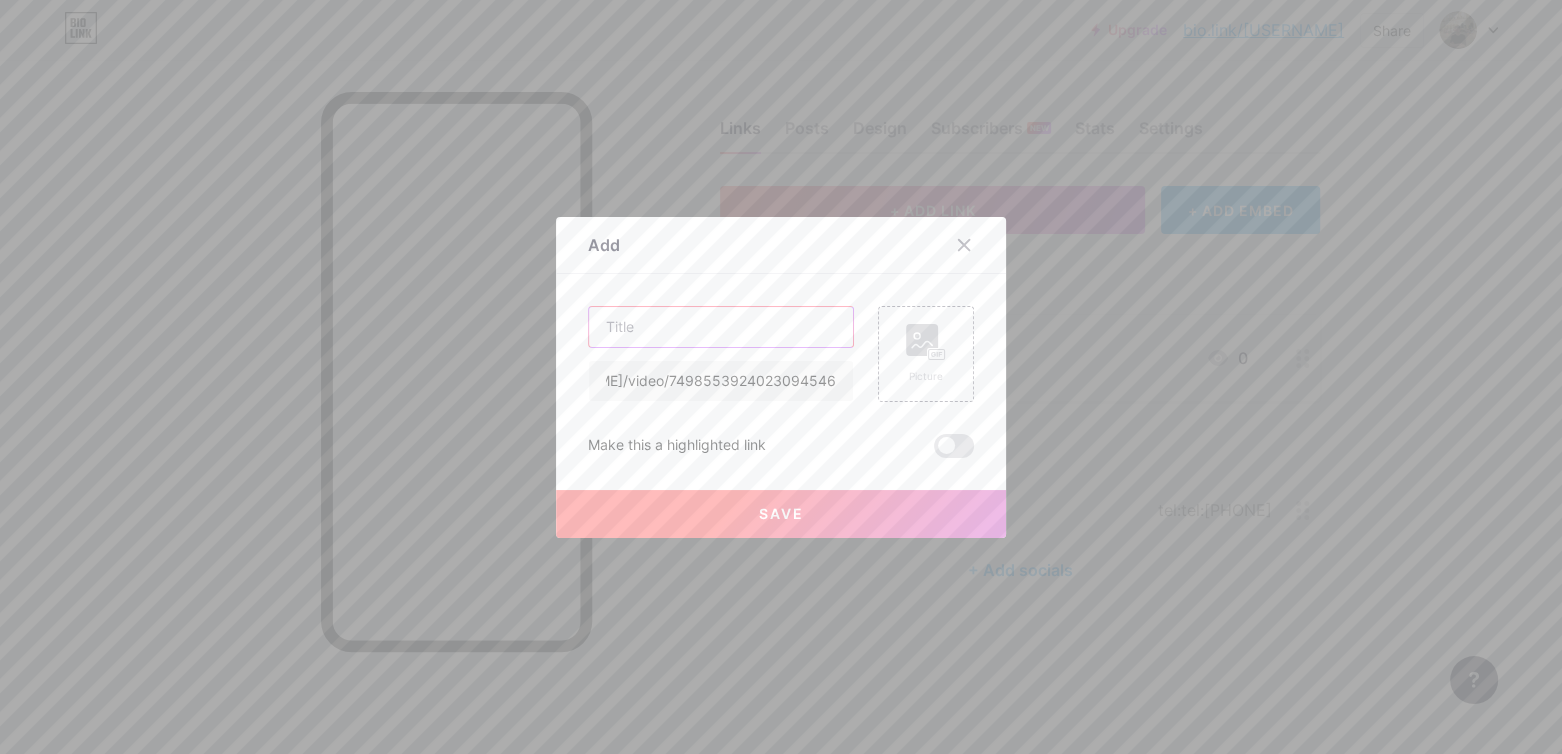 scroll, scrollTop: 0, scrollLeft: 0, axis: both 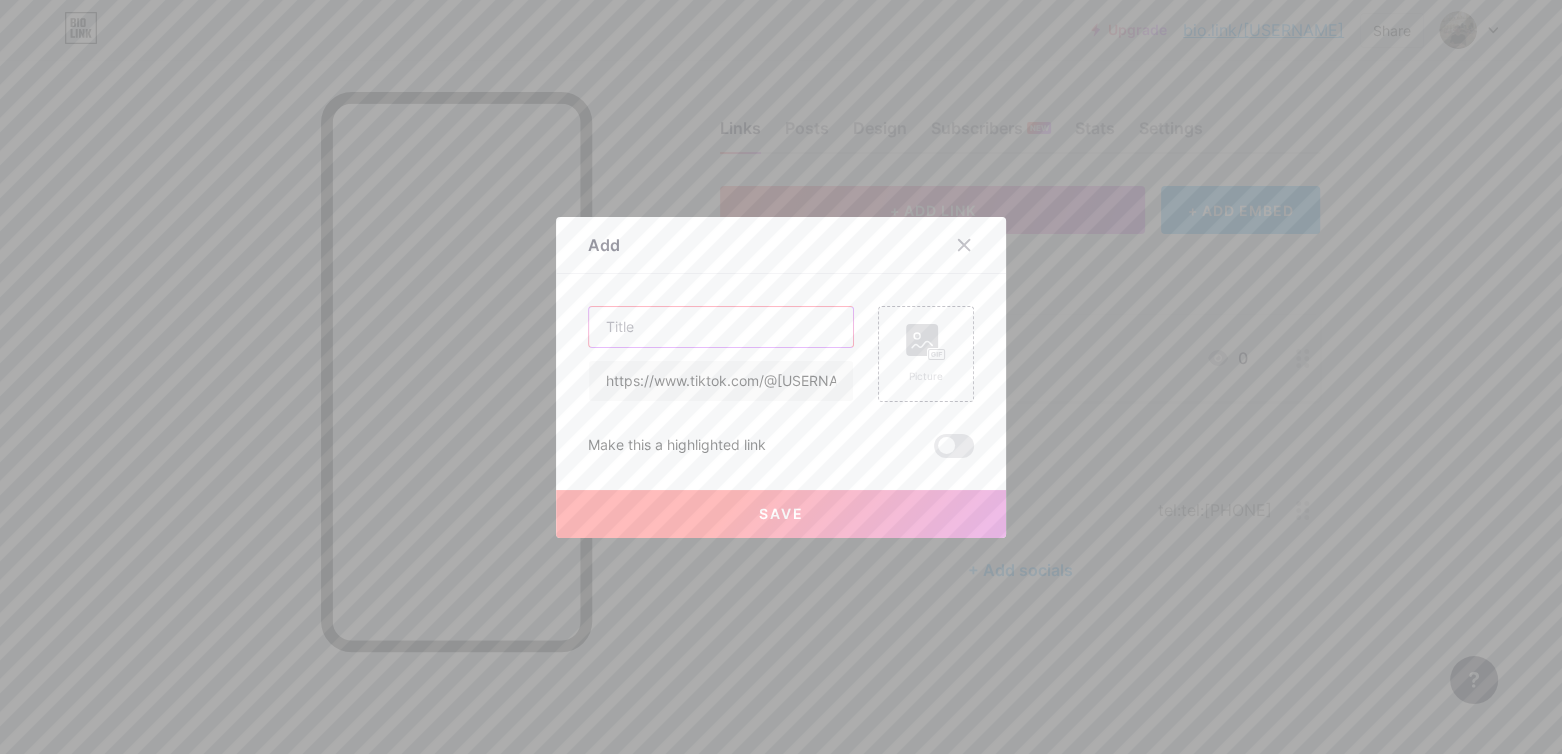 click at bounding box center [721, 327] 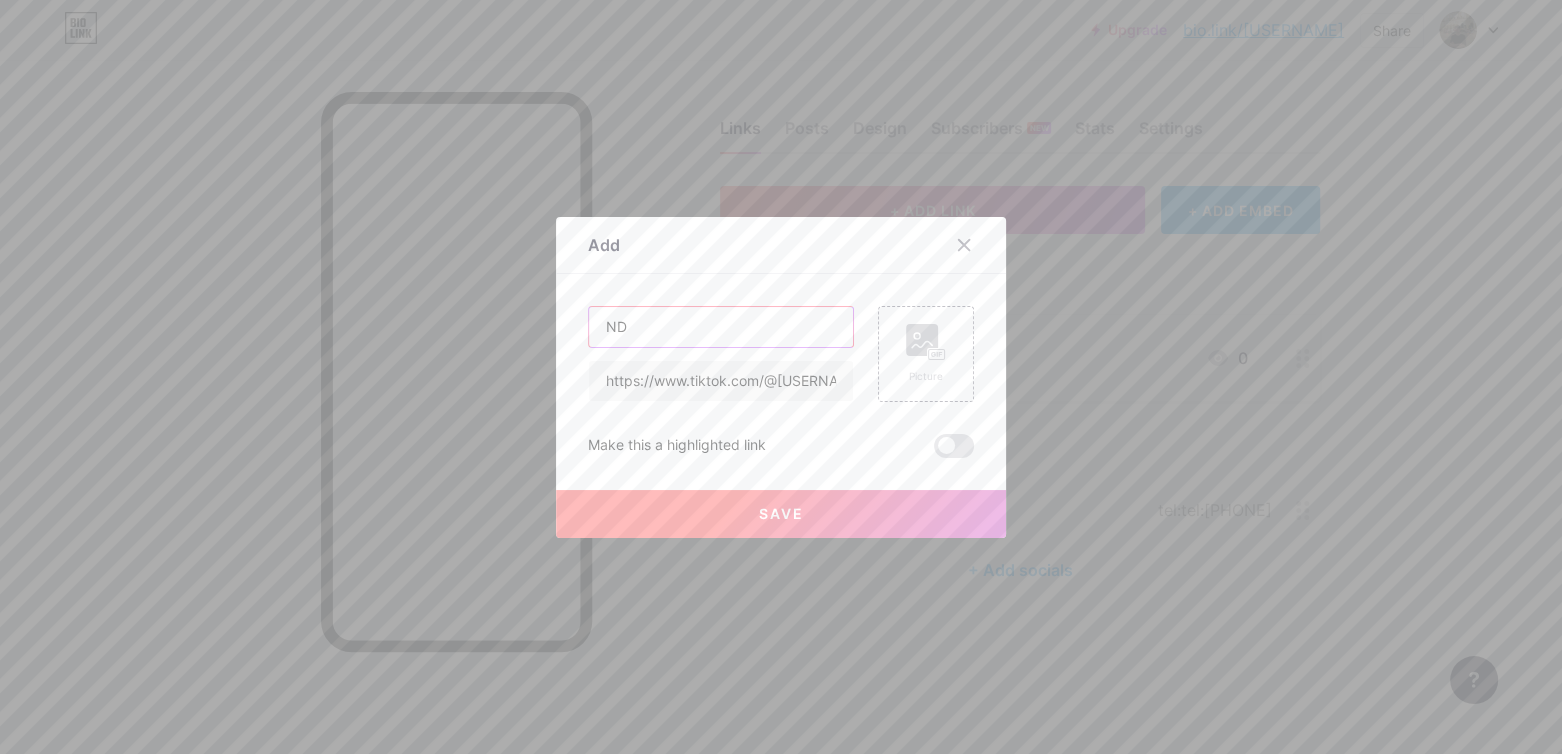 type on "N" 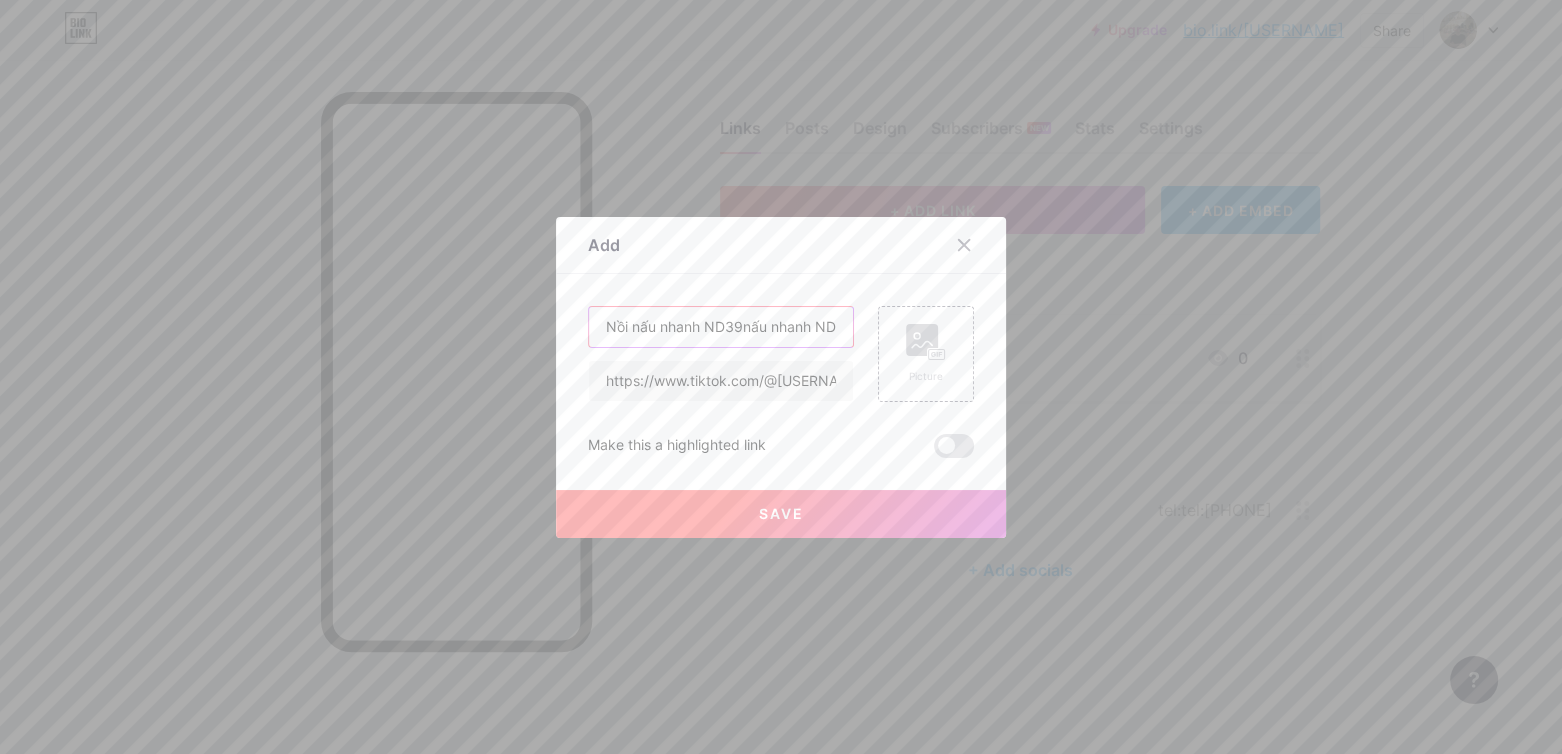 scroll, scrollTop: 0, scrollLeft: 17, axis: horizontal 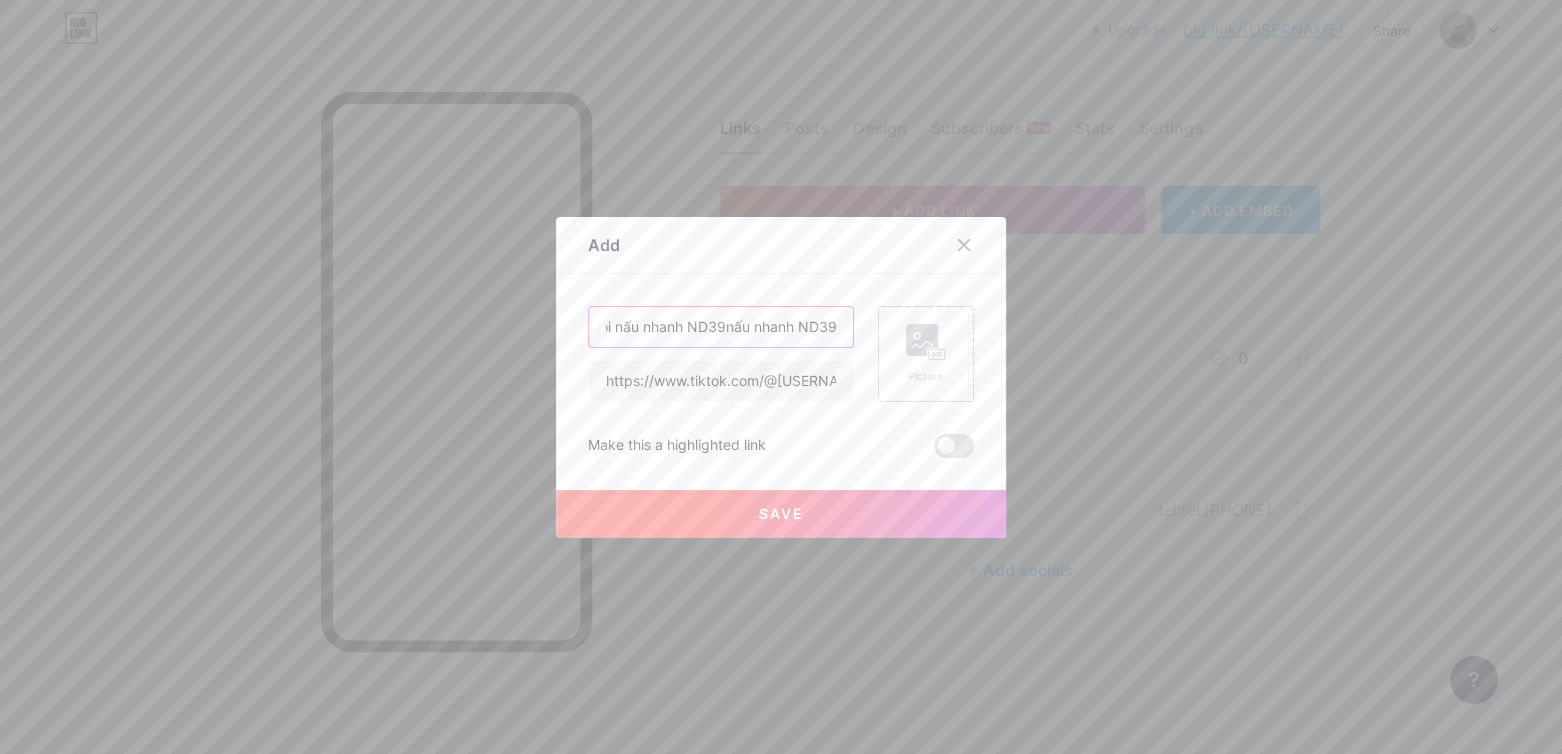type on "Nồi nấu nhanh ND39nấu nhanh ND39" 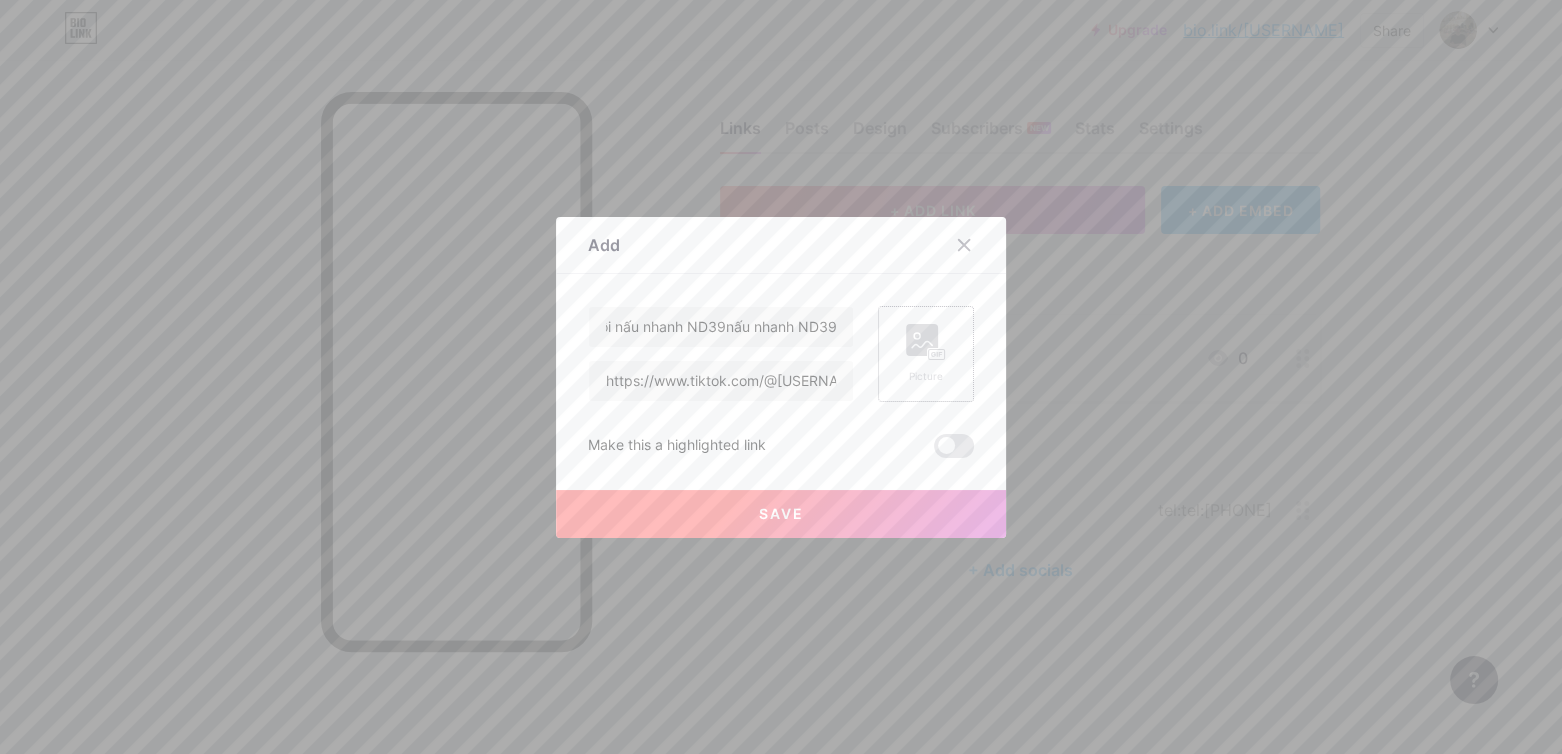 scroll, scrollTop: 0, scrollLeft: 0, axis: both 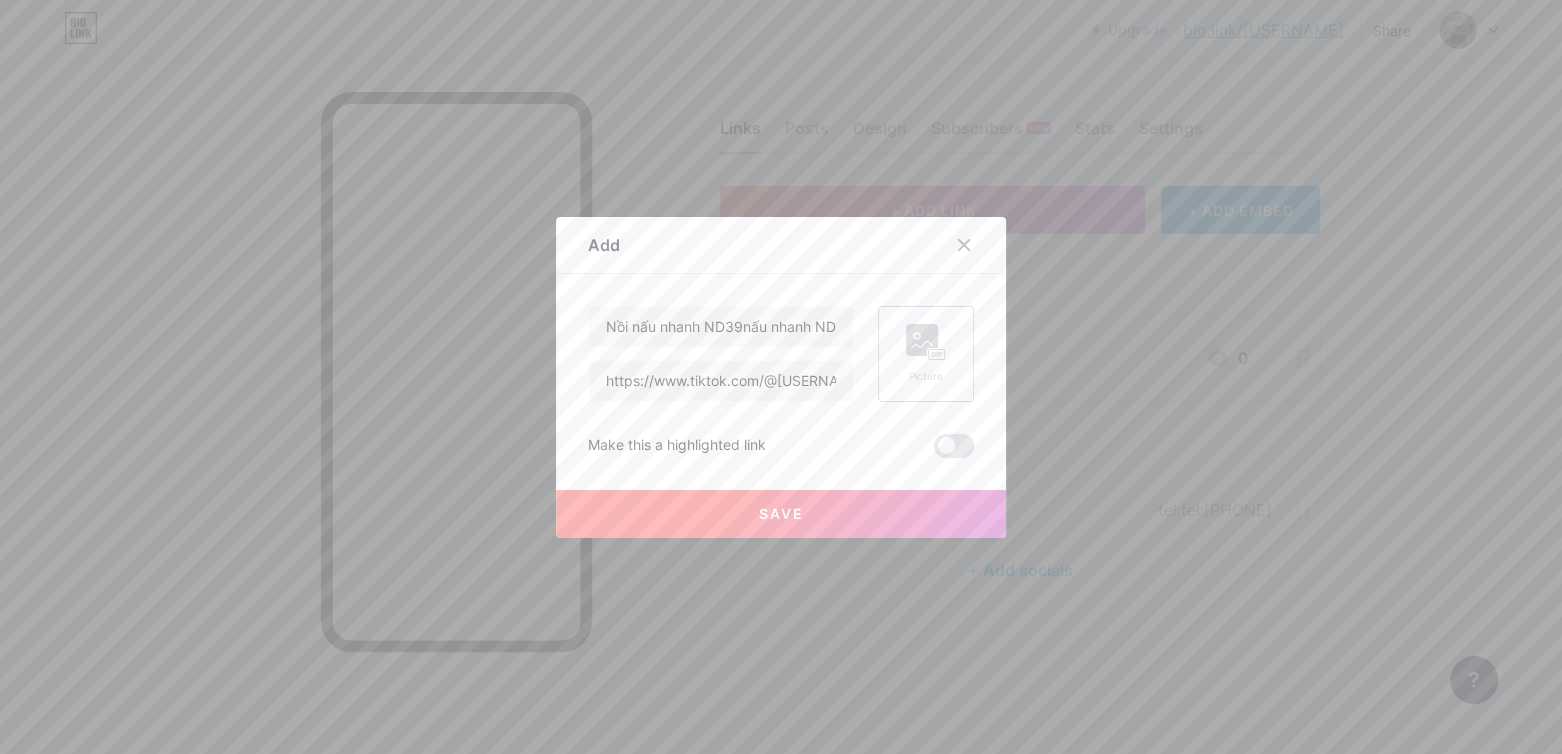 click on "Picture" at bounding box center [926, 376] 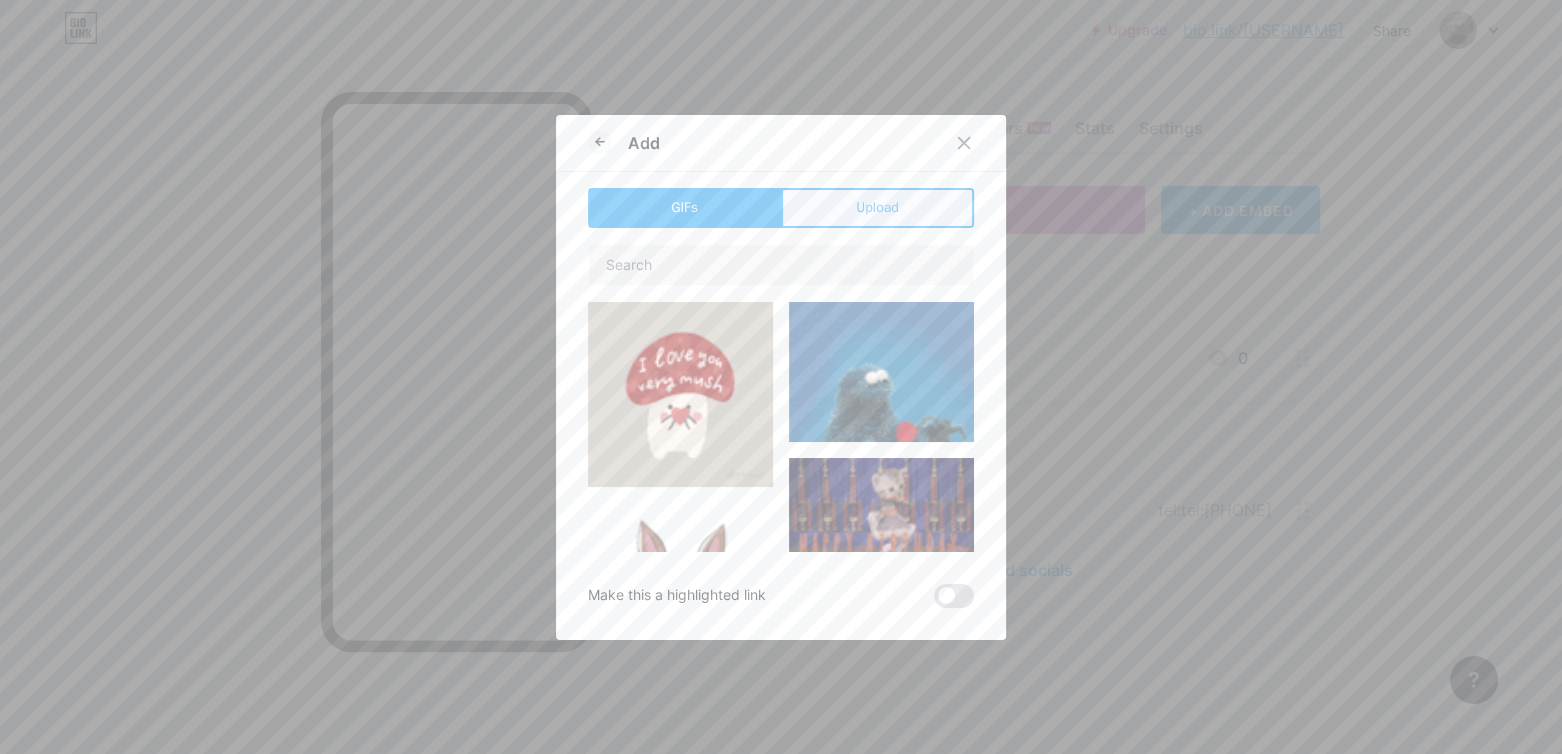 click on "Upload" at bounding box center (877, 207) 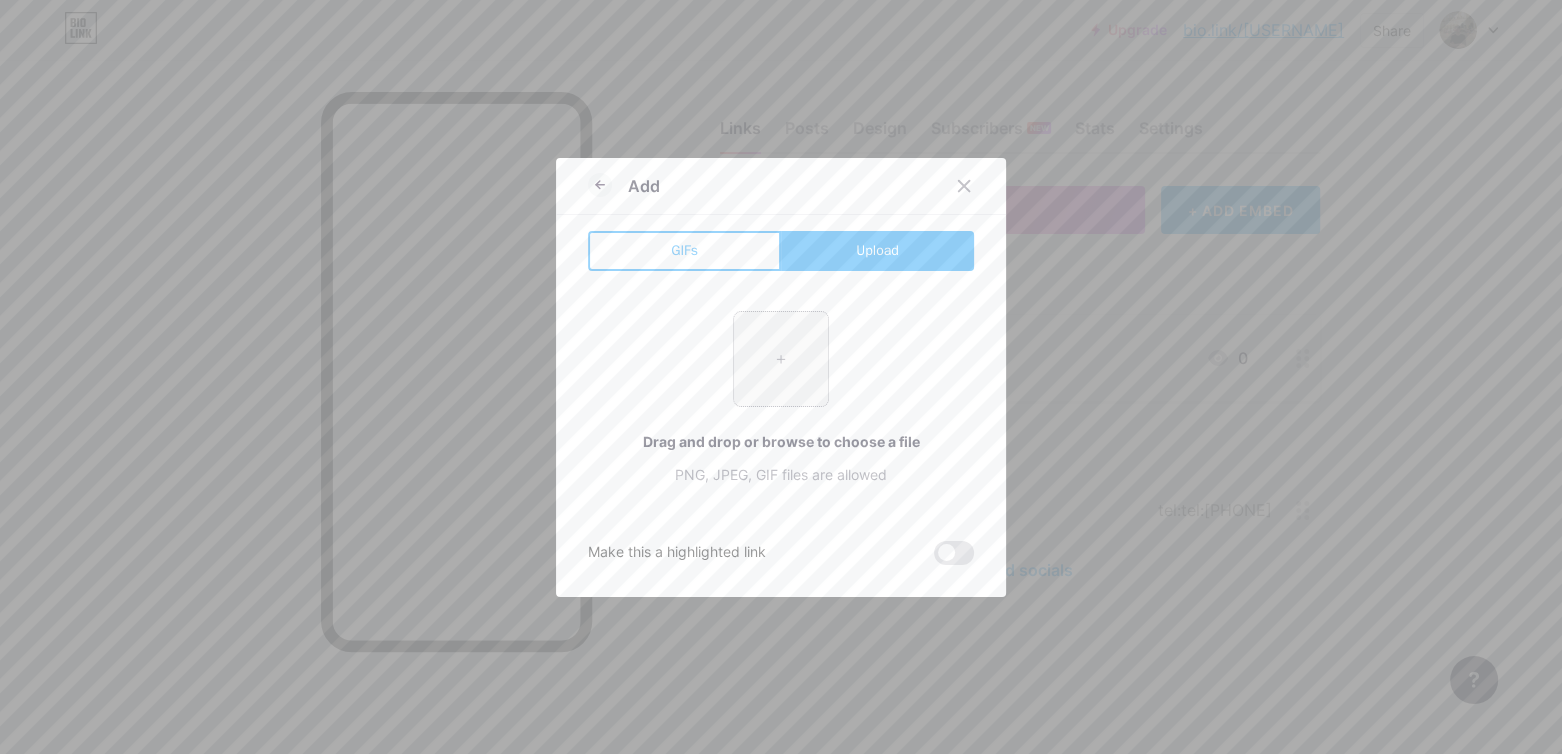 click at bounding box center (781, 359) 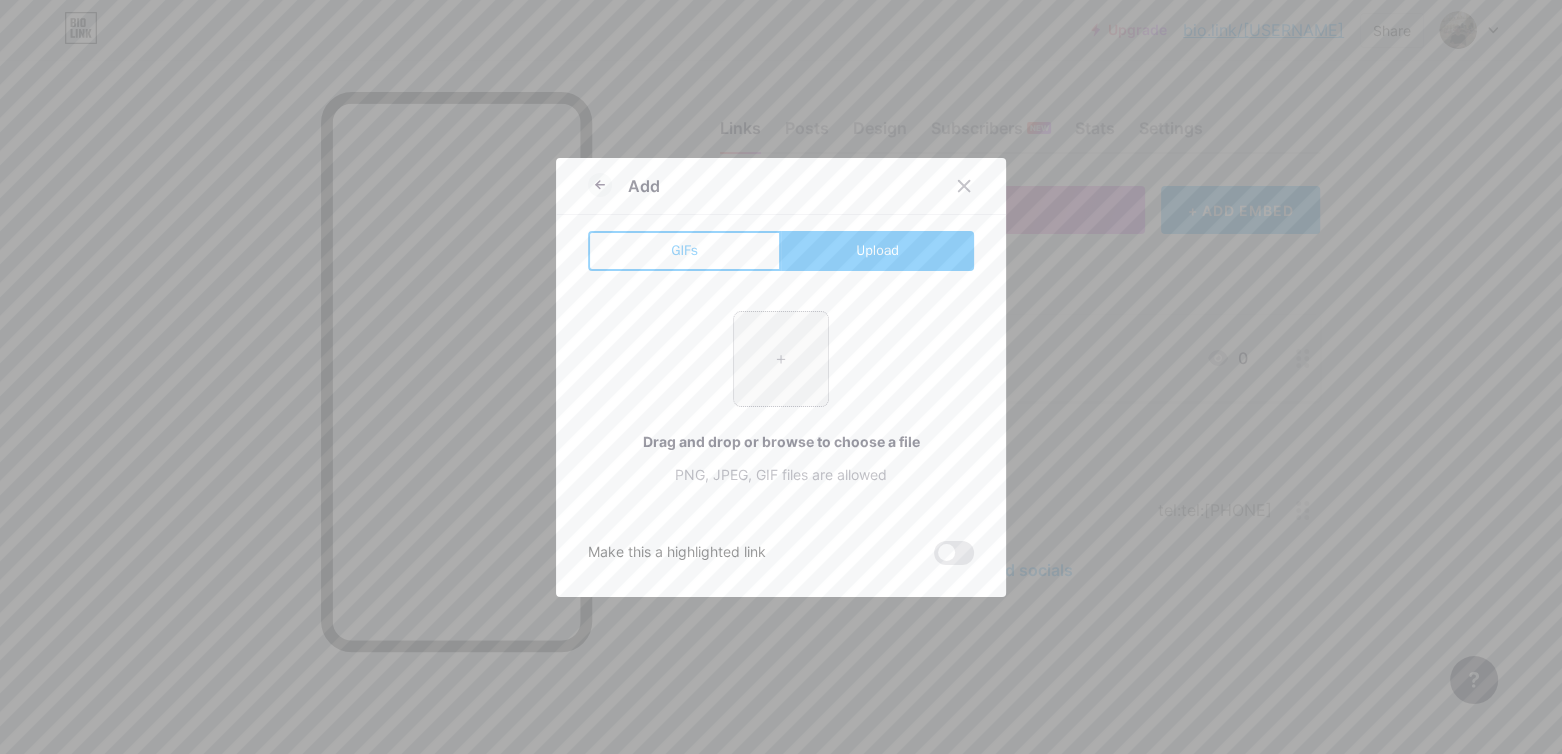 type on "C:\fakepath\z6769614526028_36b768c3435d77ea9220936b36c41736.jpg" 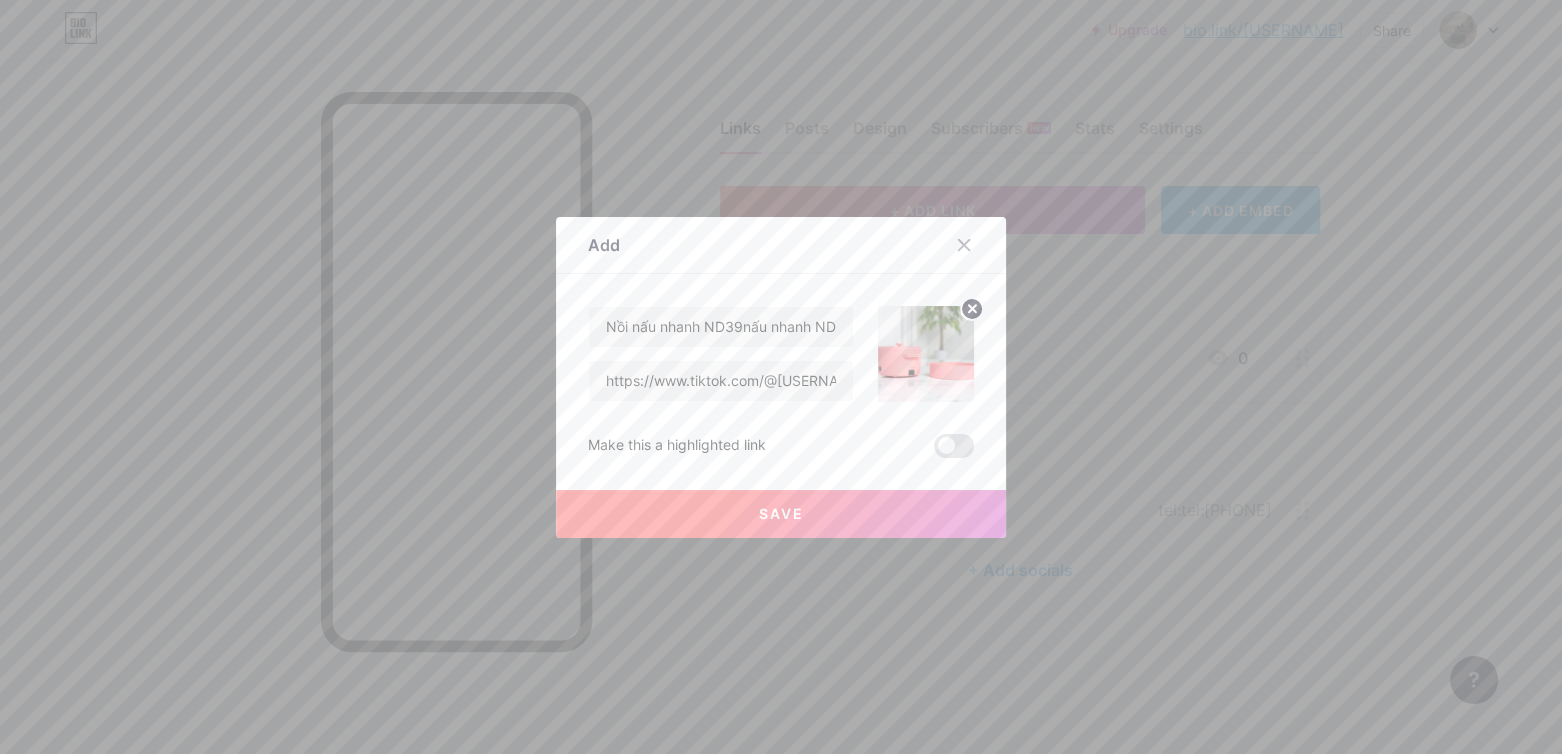 click on "Save" at bounding box center [781, 514] 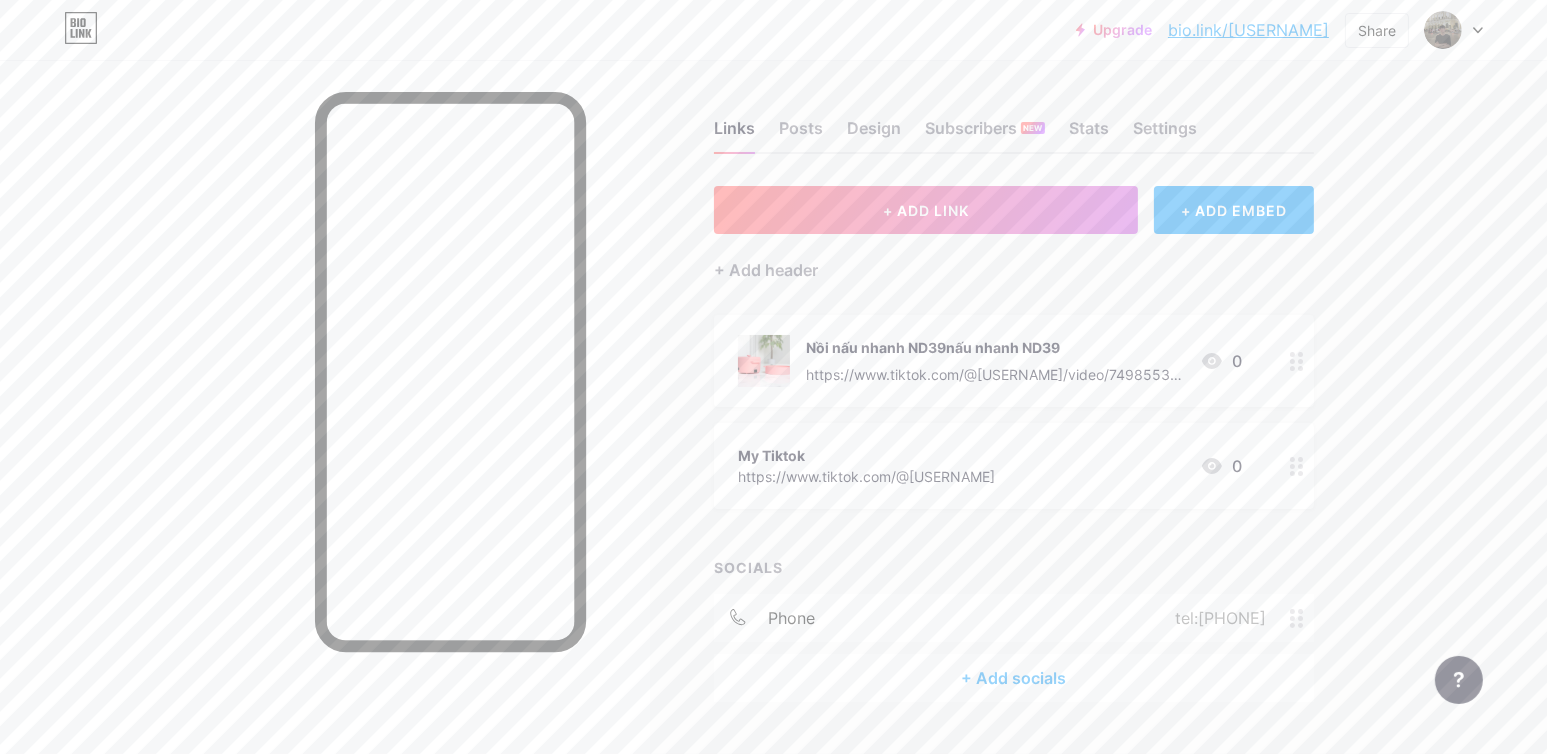 click on "Nồi nấu nhanh ND39nấu nhanh ND39" at bounding box center [995, 347] 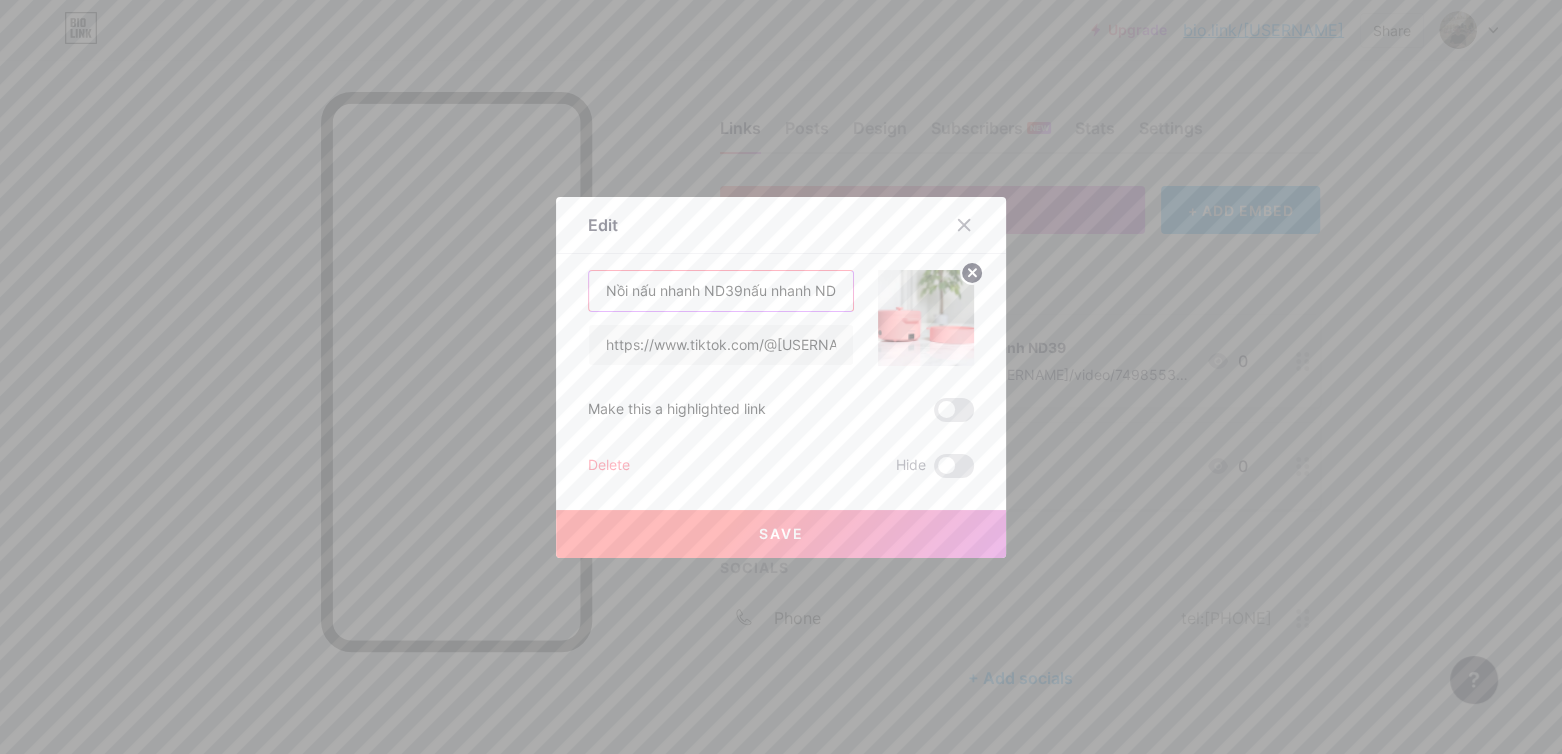 scroll, scrollTop: 0, scrollLeft: 17, axis: horizontal 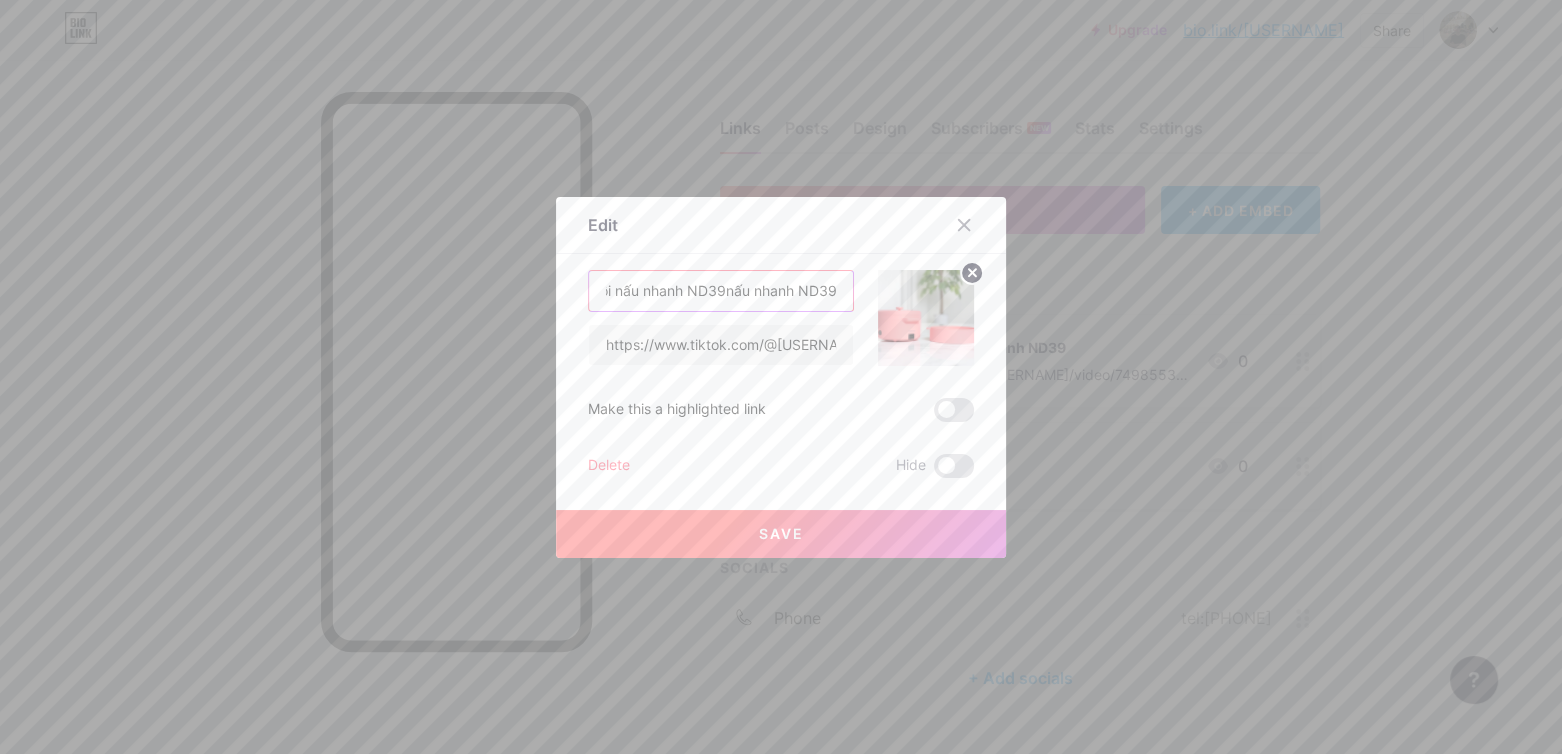 drag, startPoint x: 732, startPoint y: 291, endPoint x: 865, endPoint y: 286, distance: 133.09395 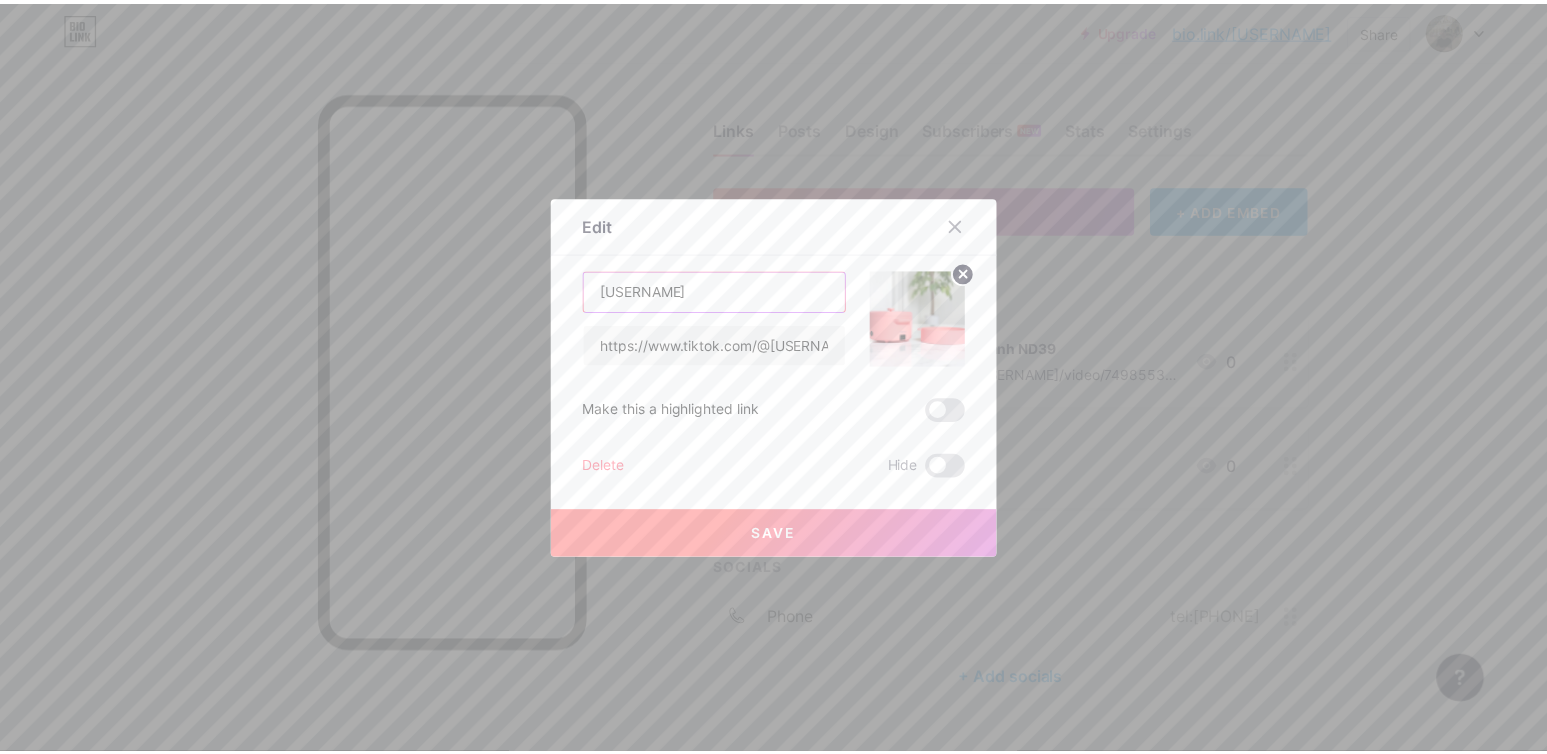 scroll, scrollTop: 0, scrollLeft: 0, axis: both 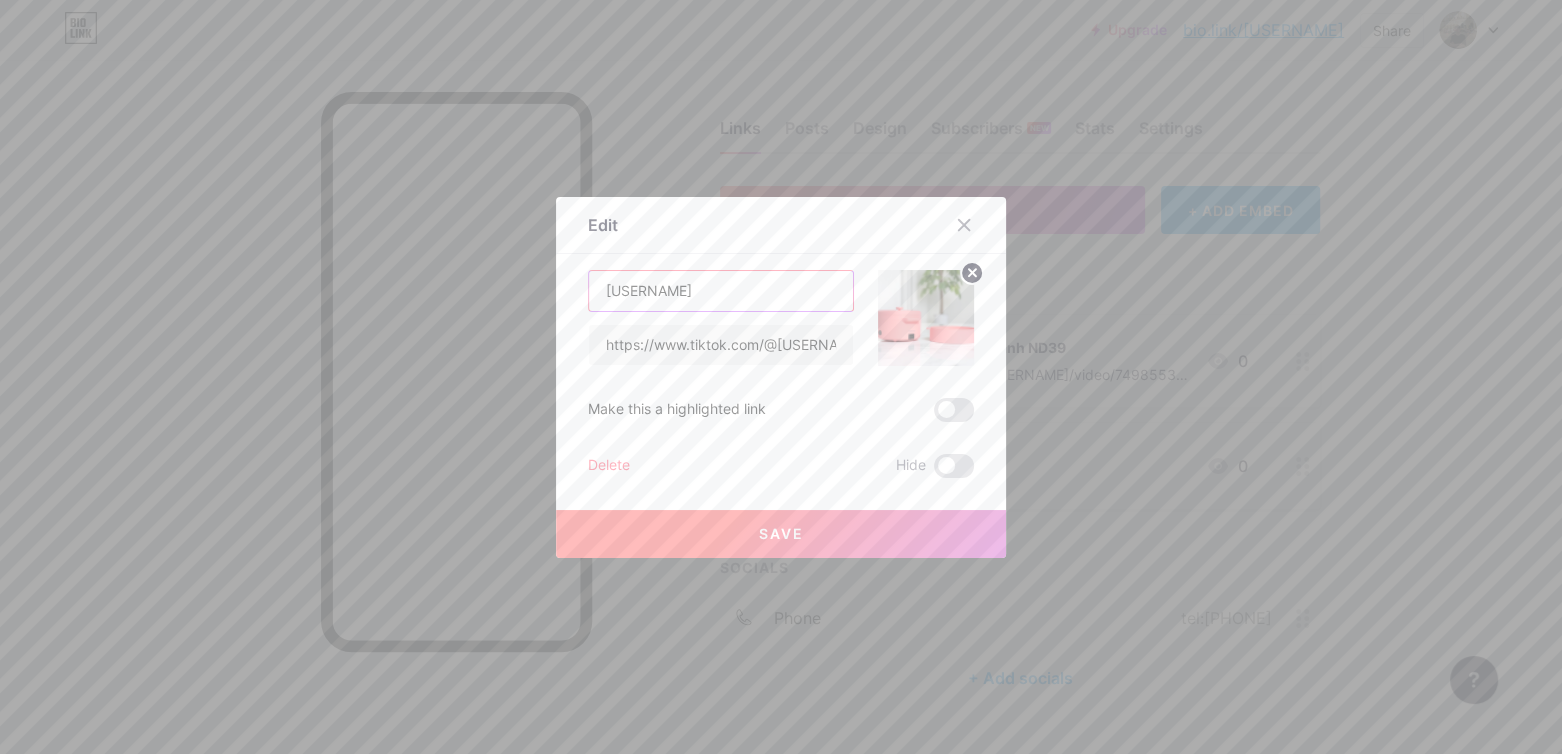 type on "[USERNAME]" 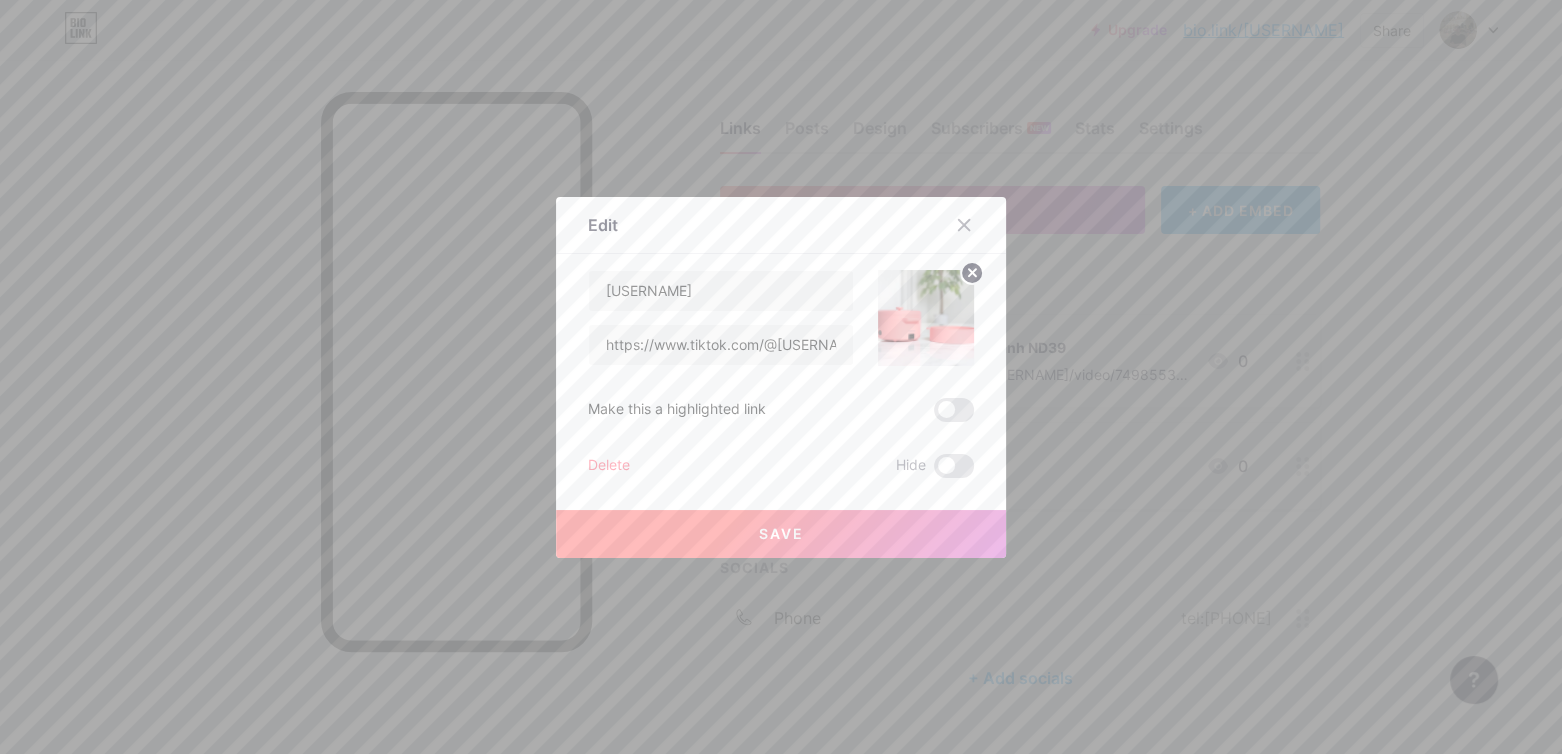 click on "Save" at bounding box center [781, 534] 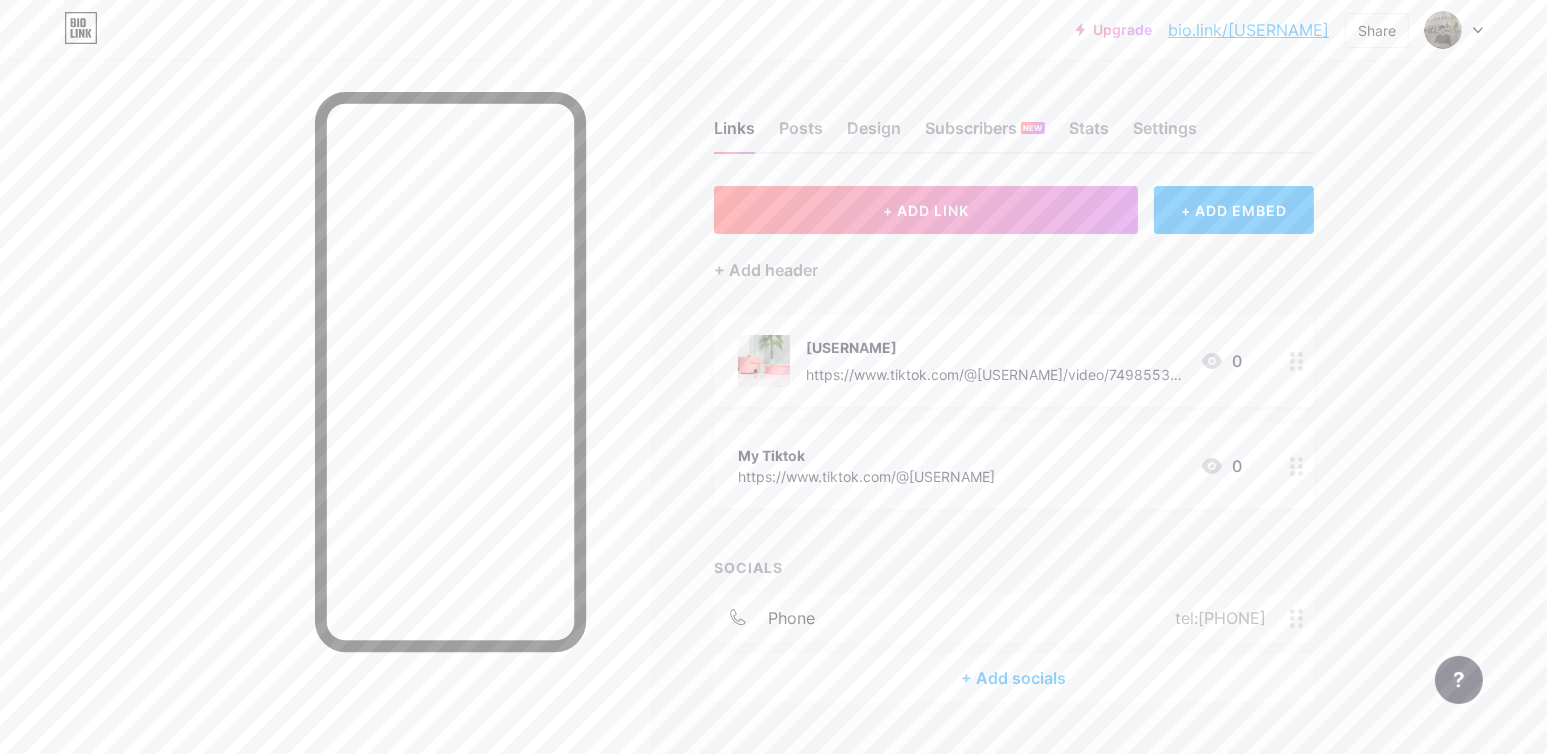 click on "https://www.tiktok.com/@[USERNAME]/video/7498553924023094546" at bounding box center [995, 374] 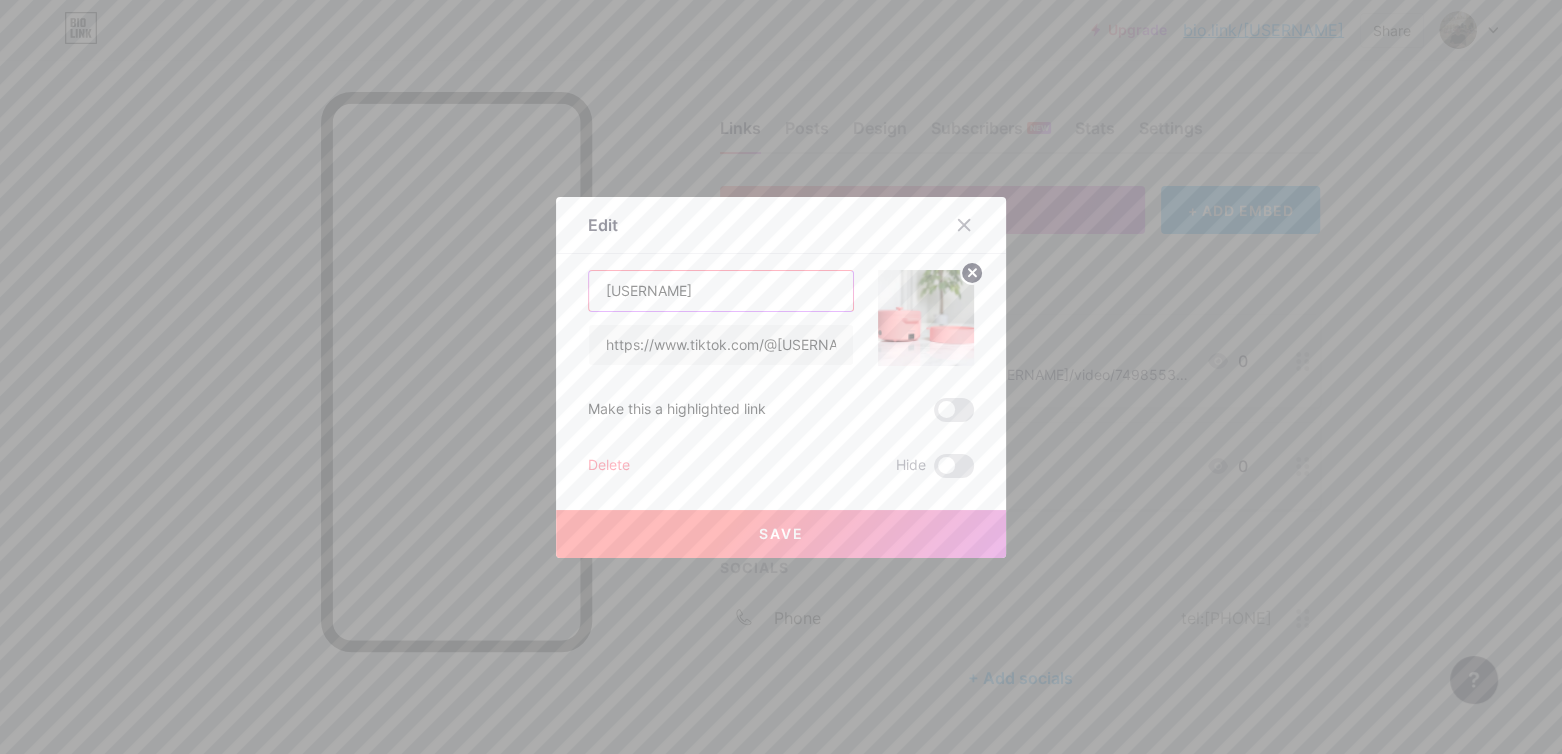 click on "[USERNAME]" at bounding box center [721, 291] 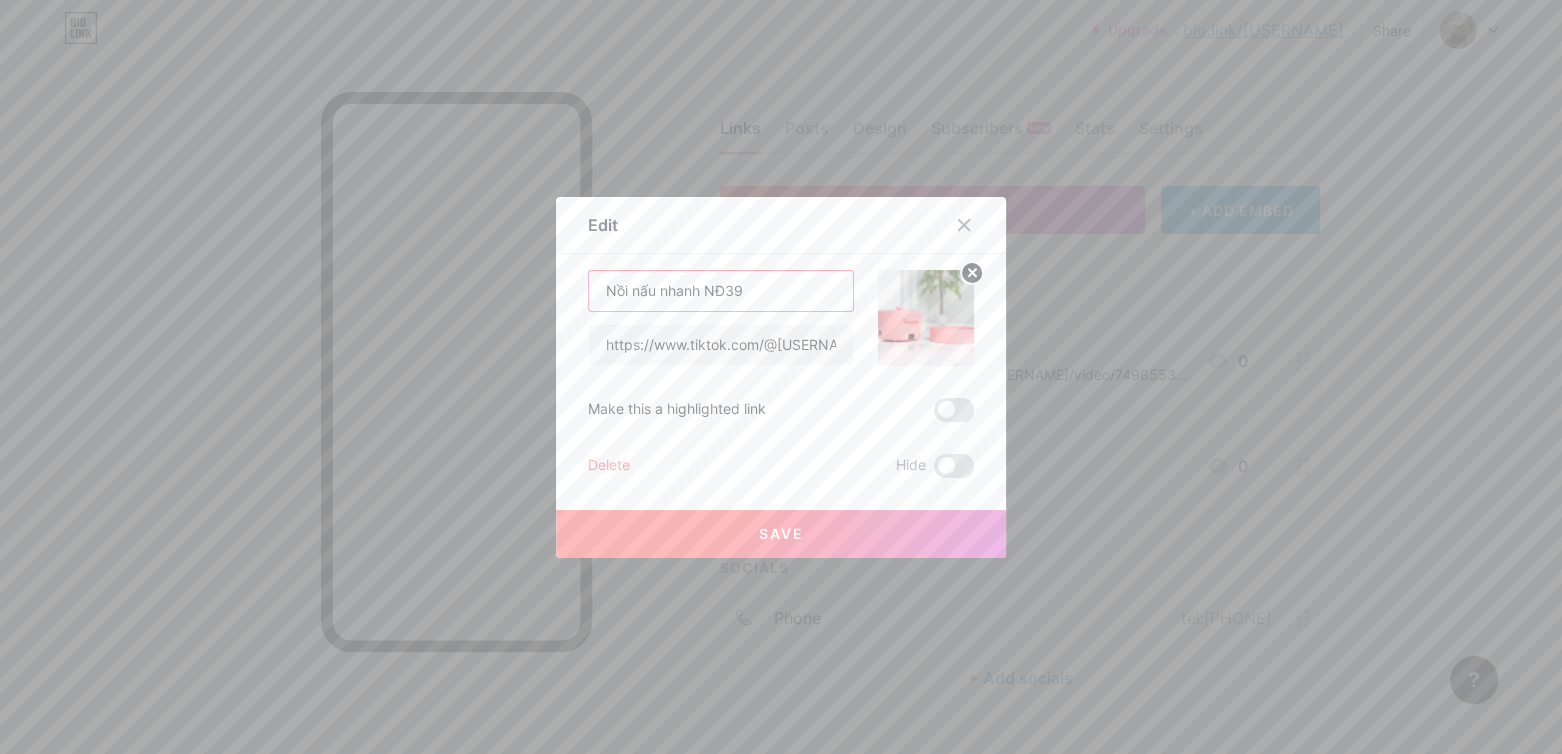 click on "Nồi nấu nhanh NĐ39" at bounding box center (721, 291) 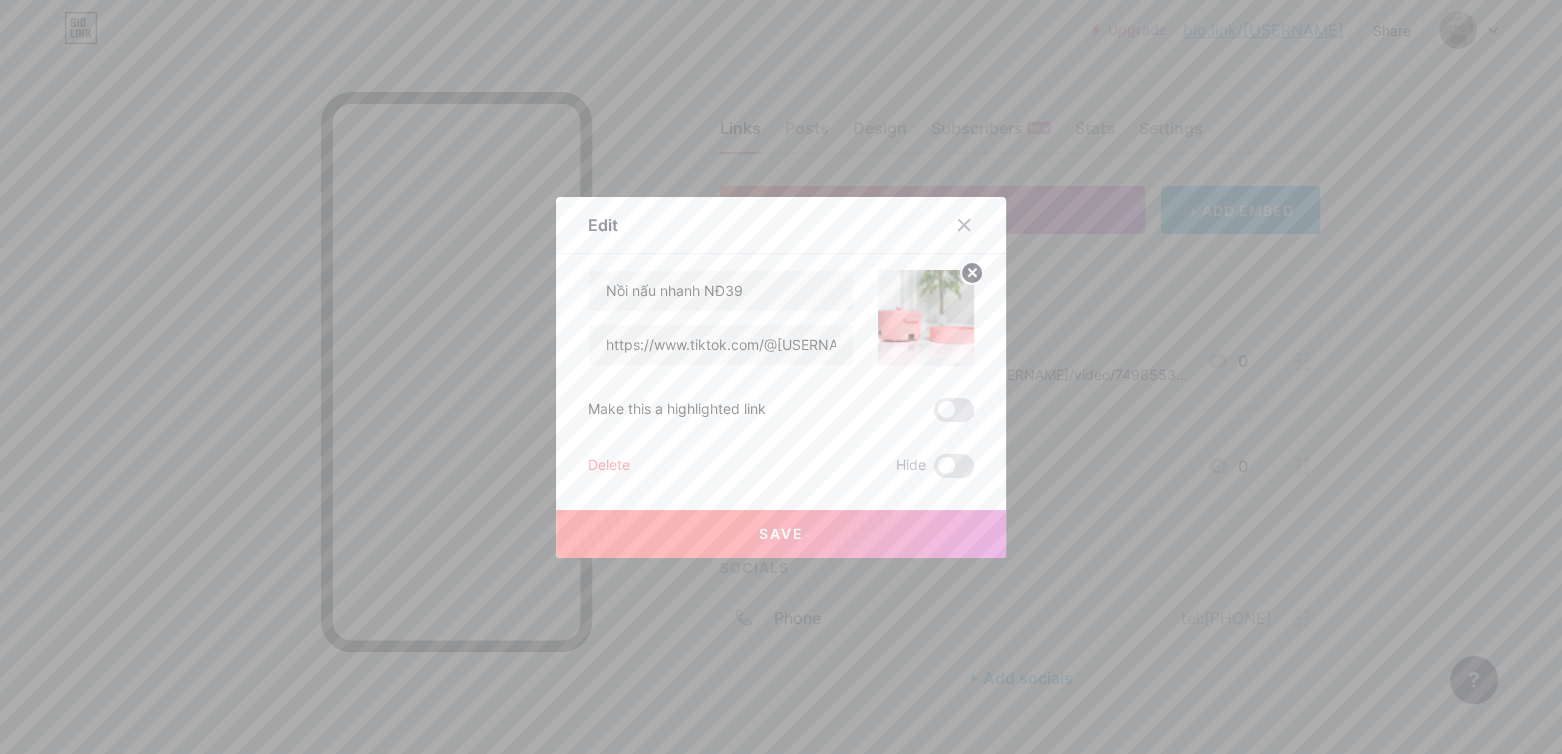 click on "Edit" at bounding box center (781, 230) 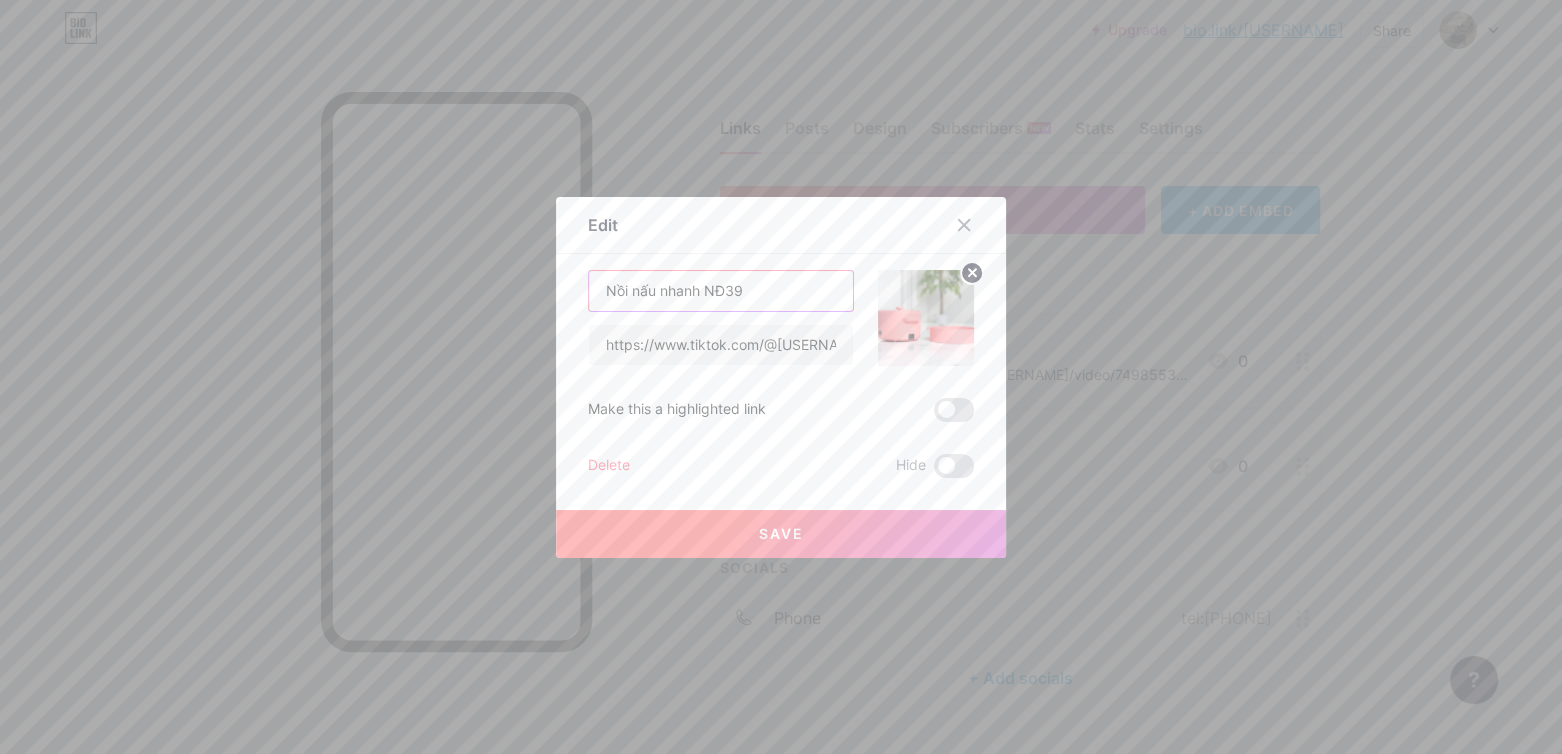 click on "Nồi nấu nhanh NĐ39" at bounding box center [721, 291] 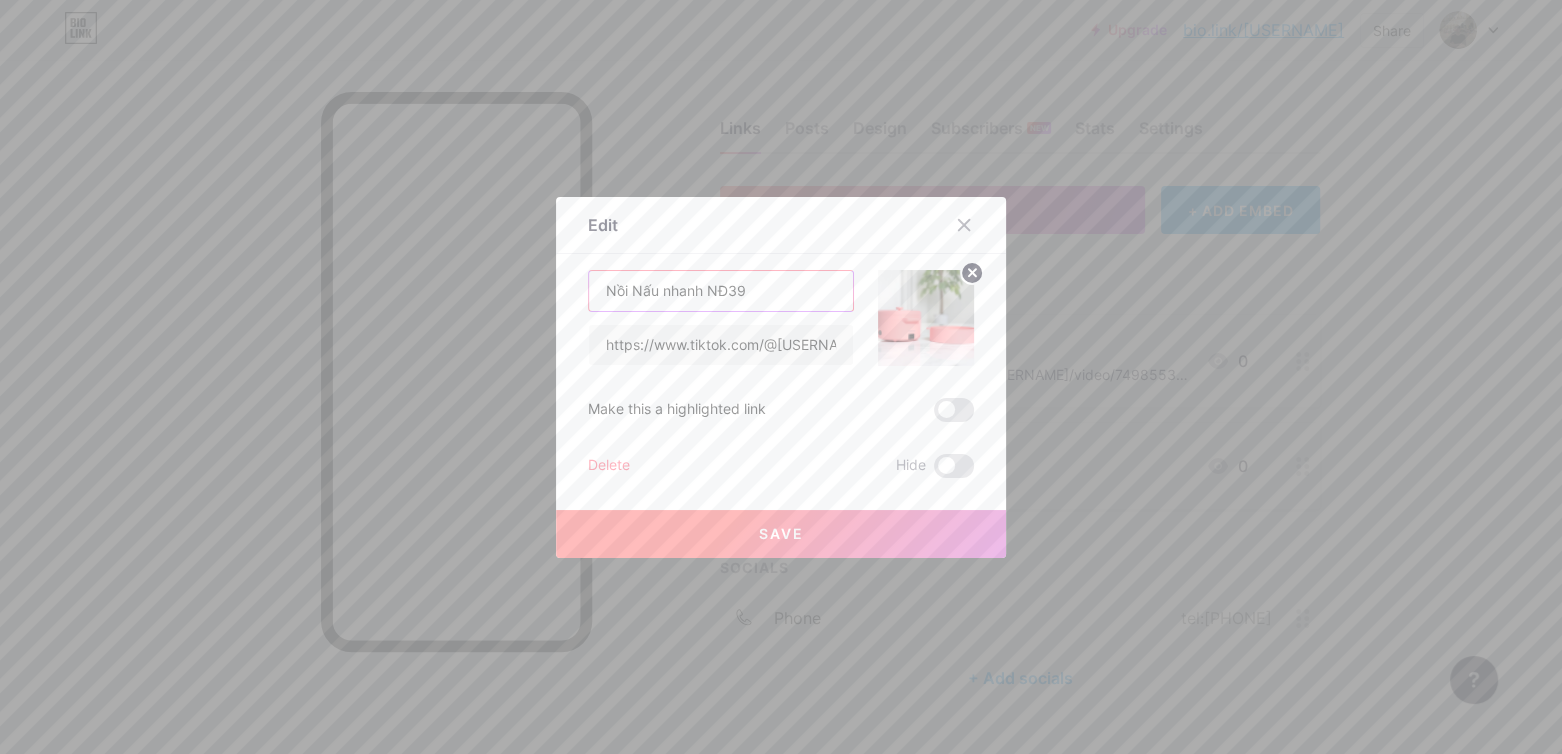 click on "Nồi Nấu nhanh NĐ39" at bounding box center [721, 291] 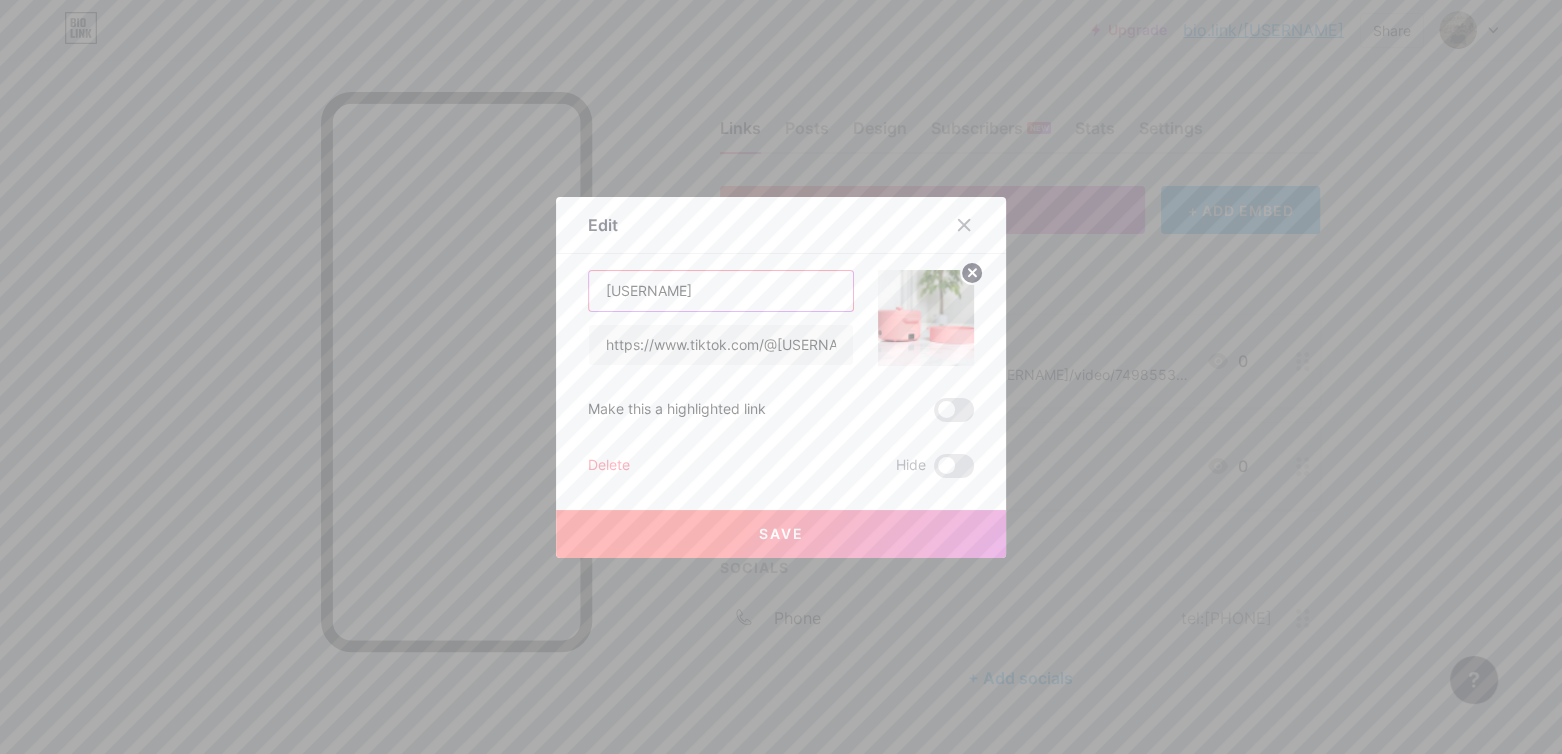 type on "[USERNAME]" 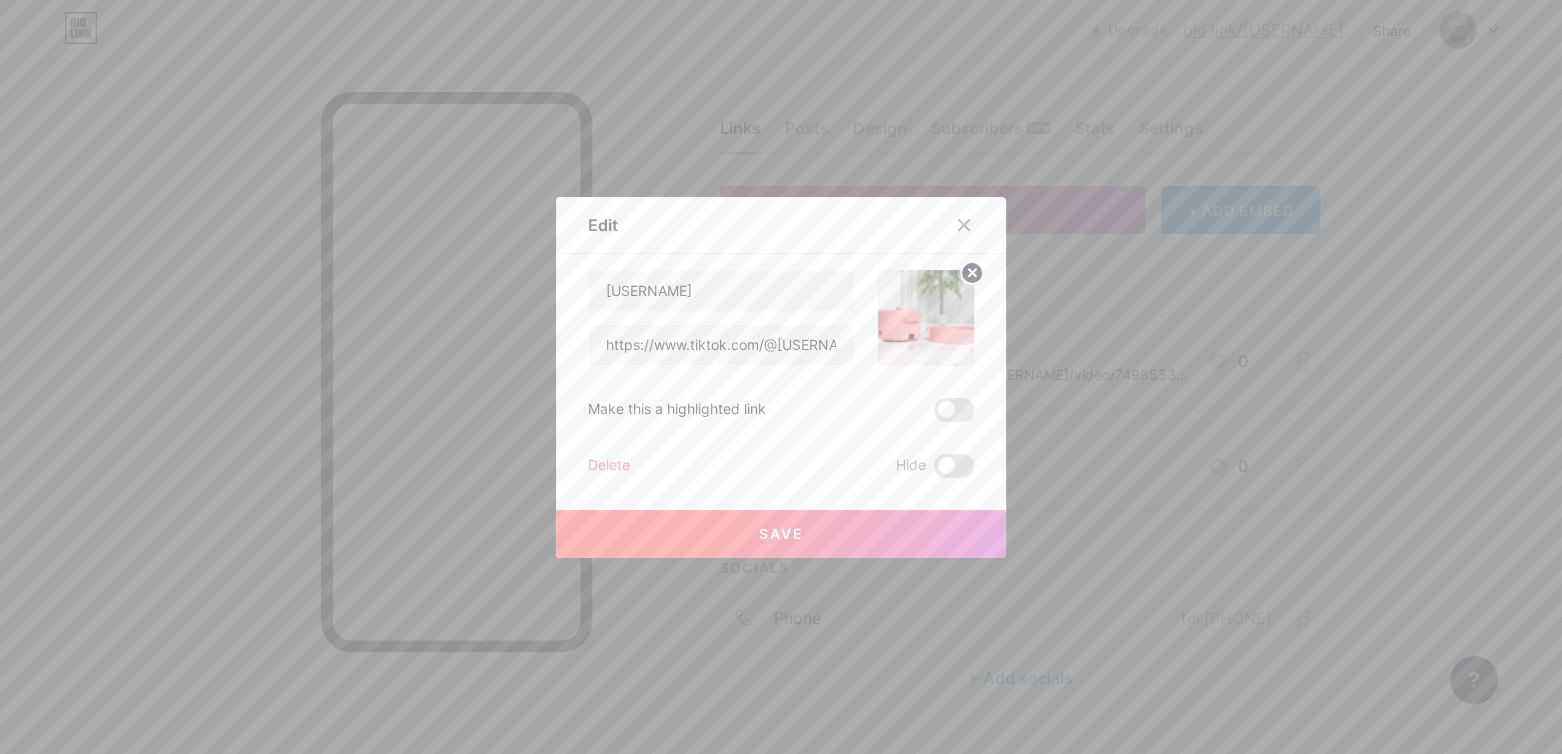 click on "Save" at bounding box center (781, 534) 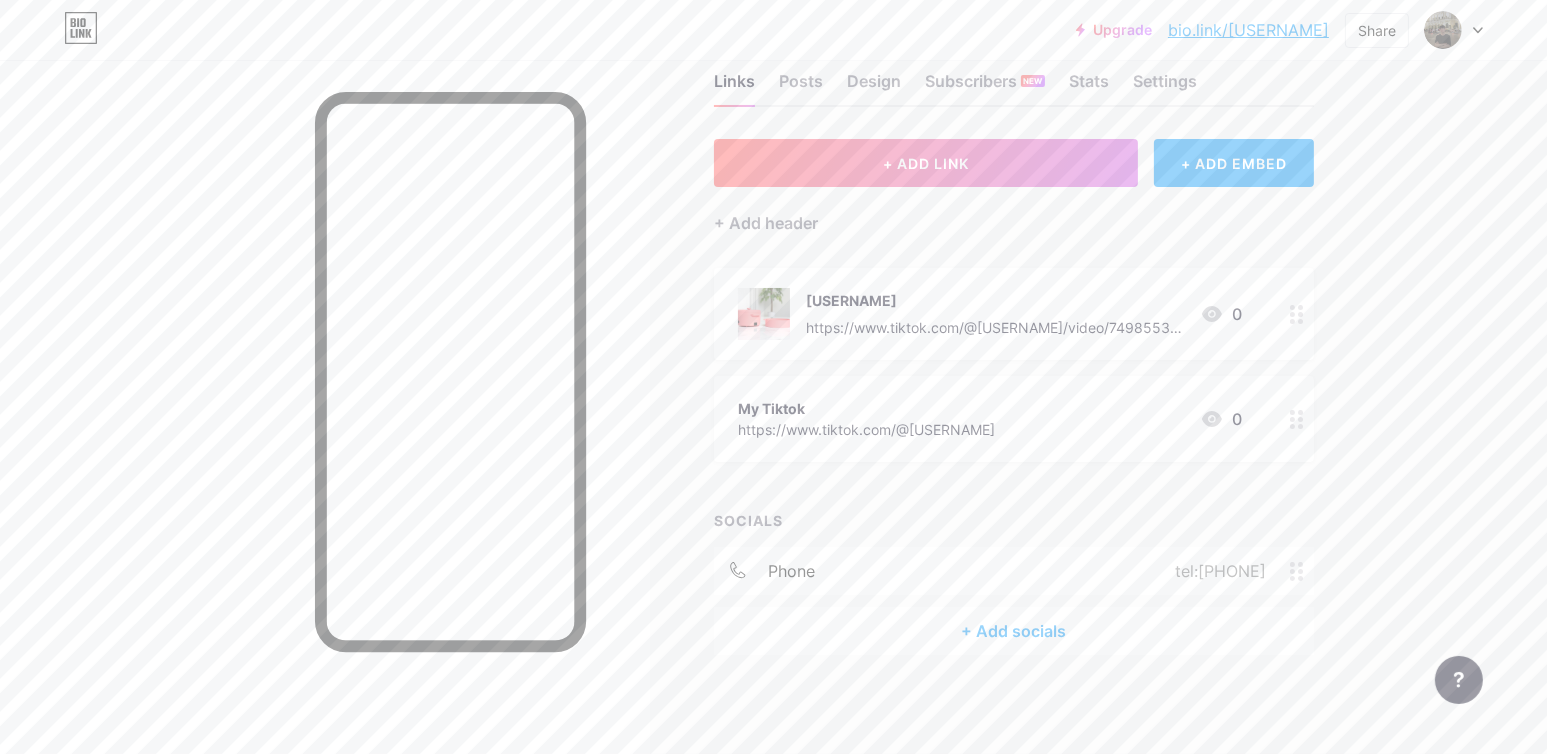 scroll, scrollTop: 0, scrollLeft: 0, axis: both 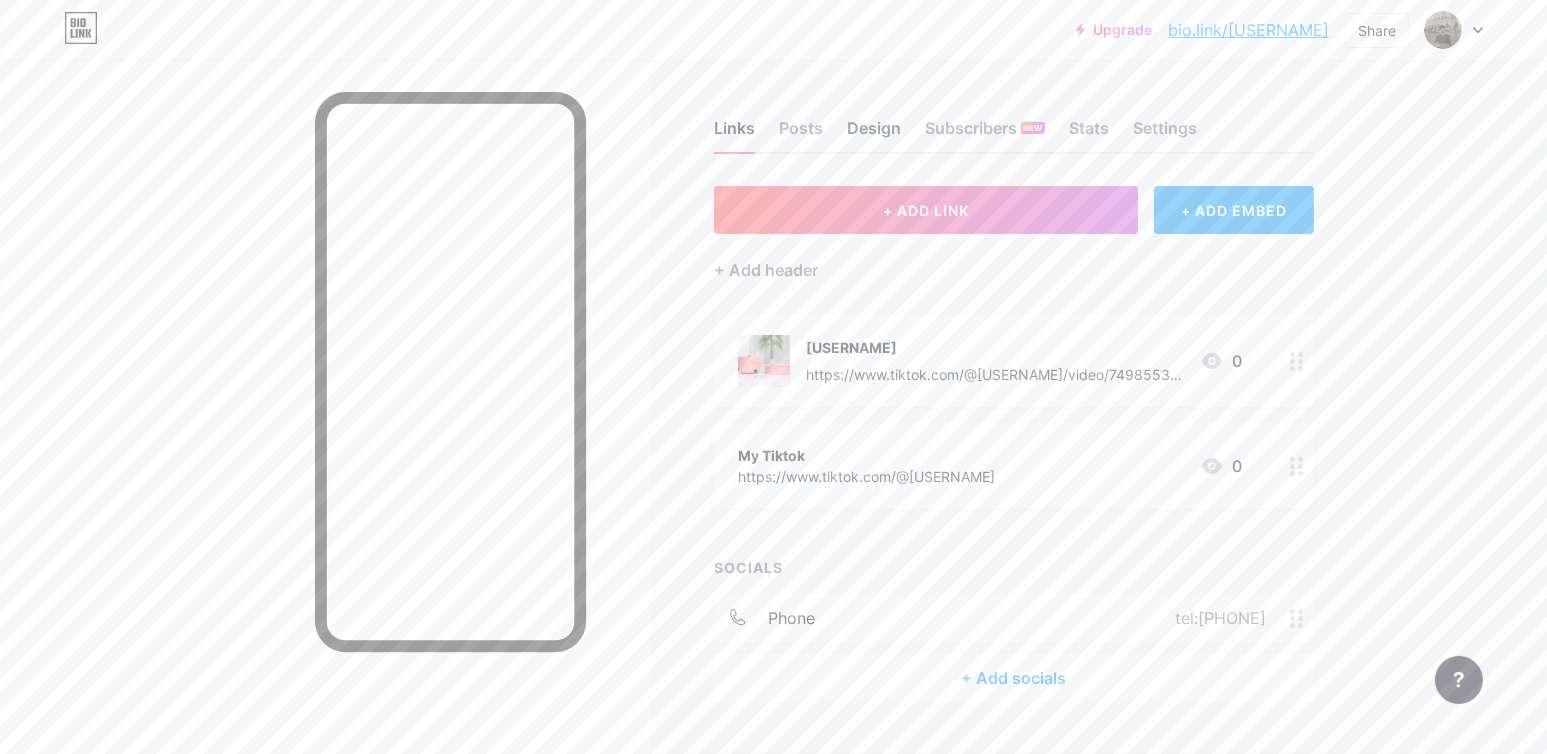 click on "Design" at bounding box center (874, 134) 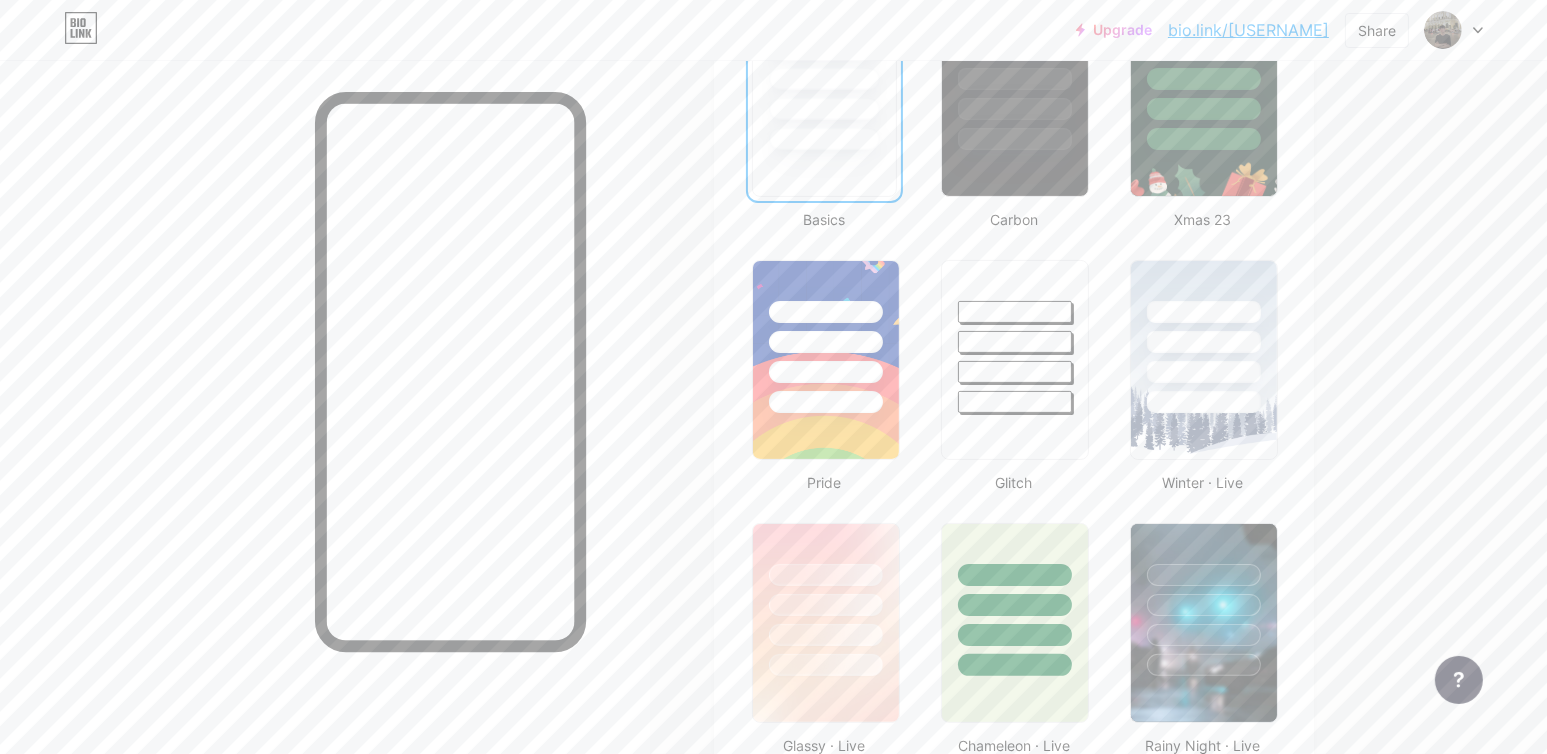 scroll, scrollTop: 400, scrollLeft: 0, axis: vertical 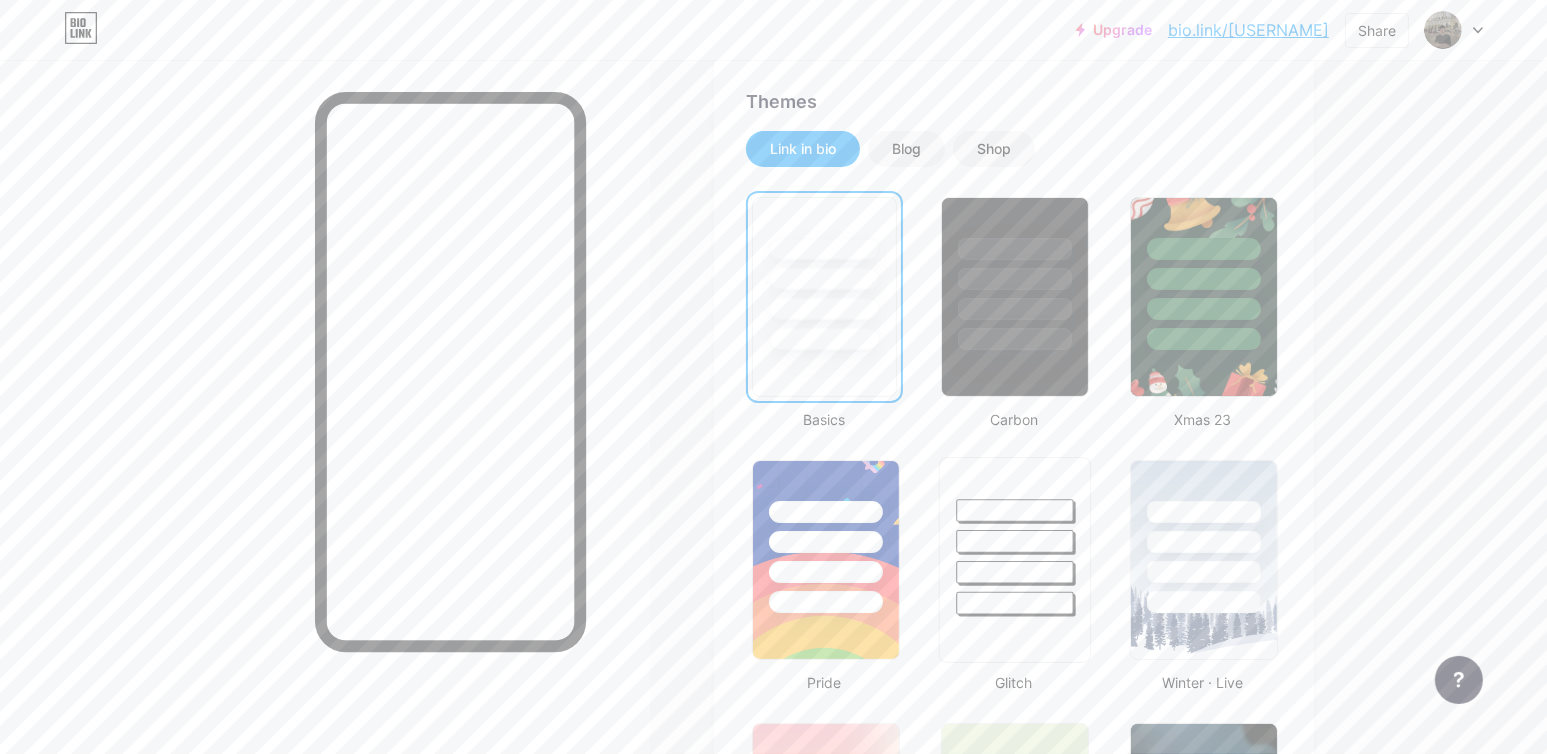 click at bounding box center [1015, 536] 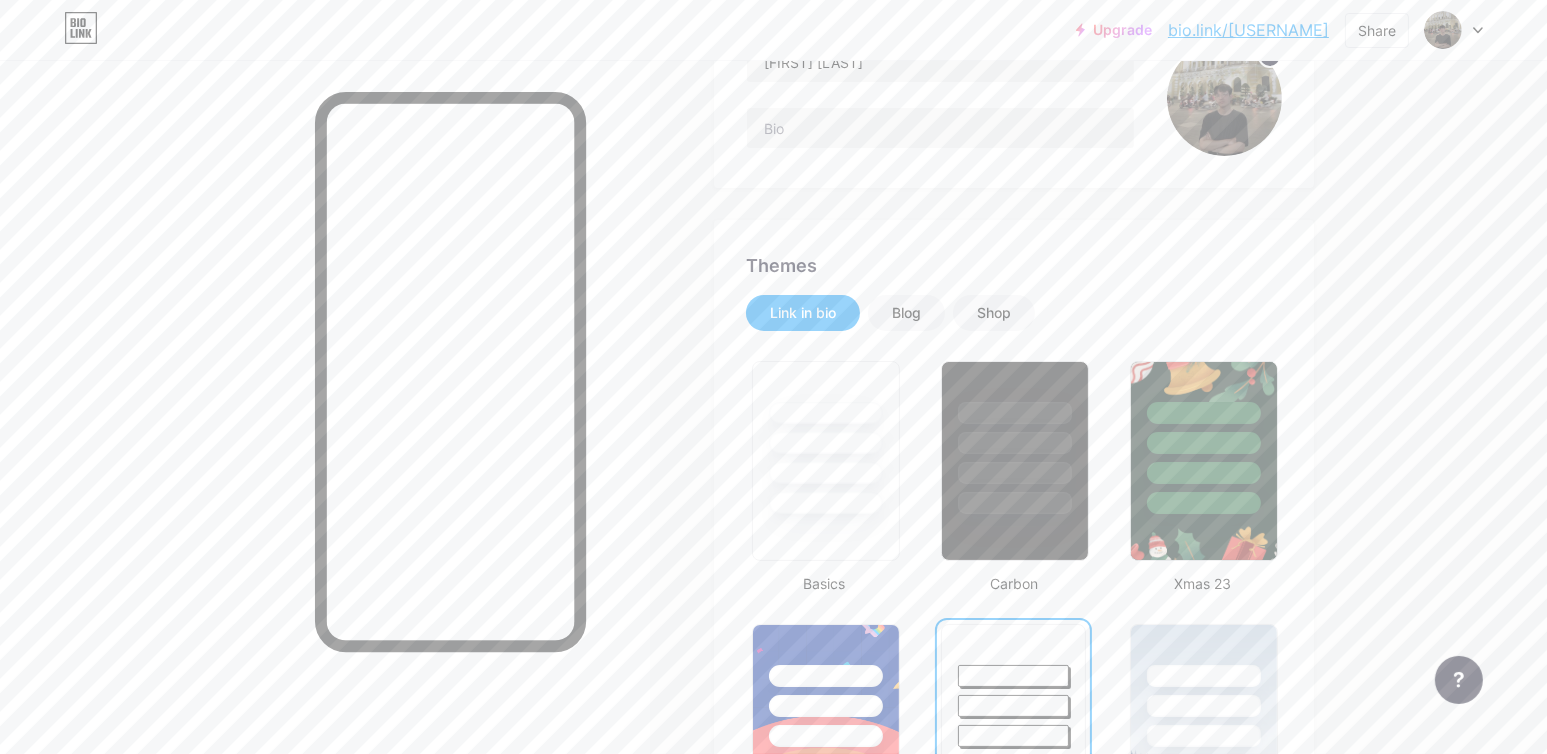 scroll, scrollTop: 0, scrollLeft: 0, axis: both 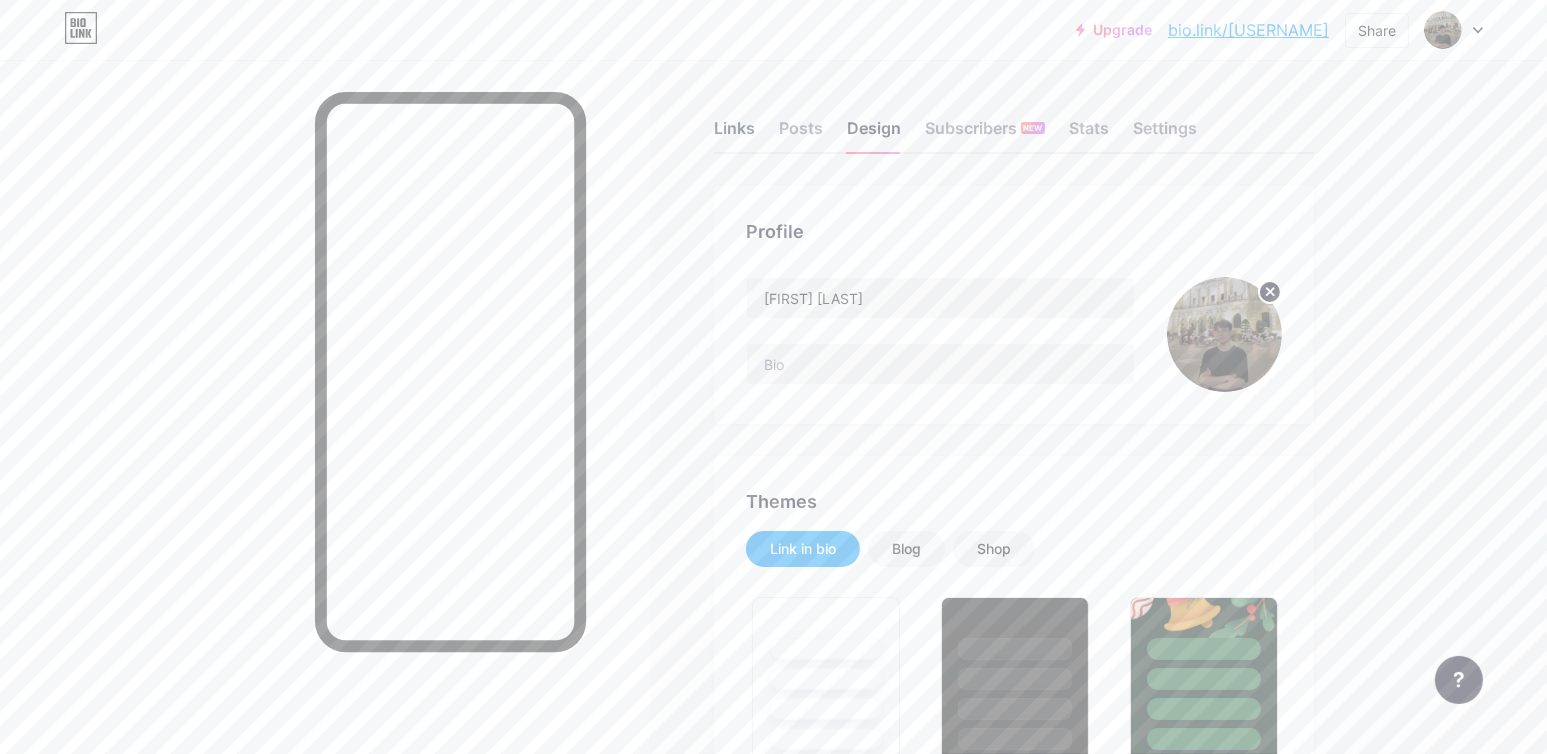 click on "Links" at bounding box center [734, 134] 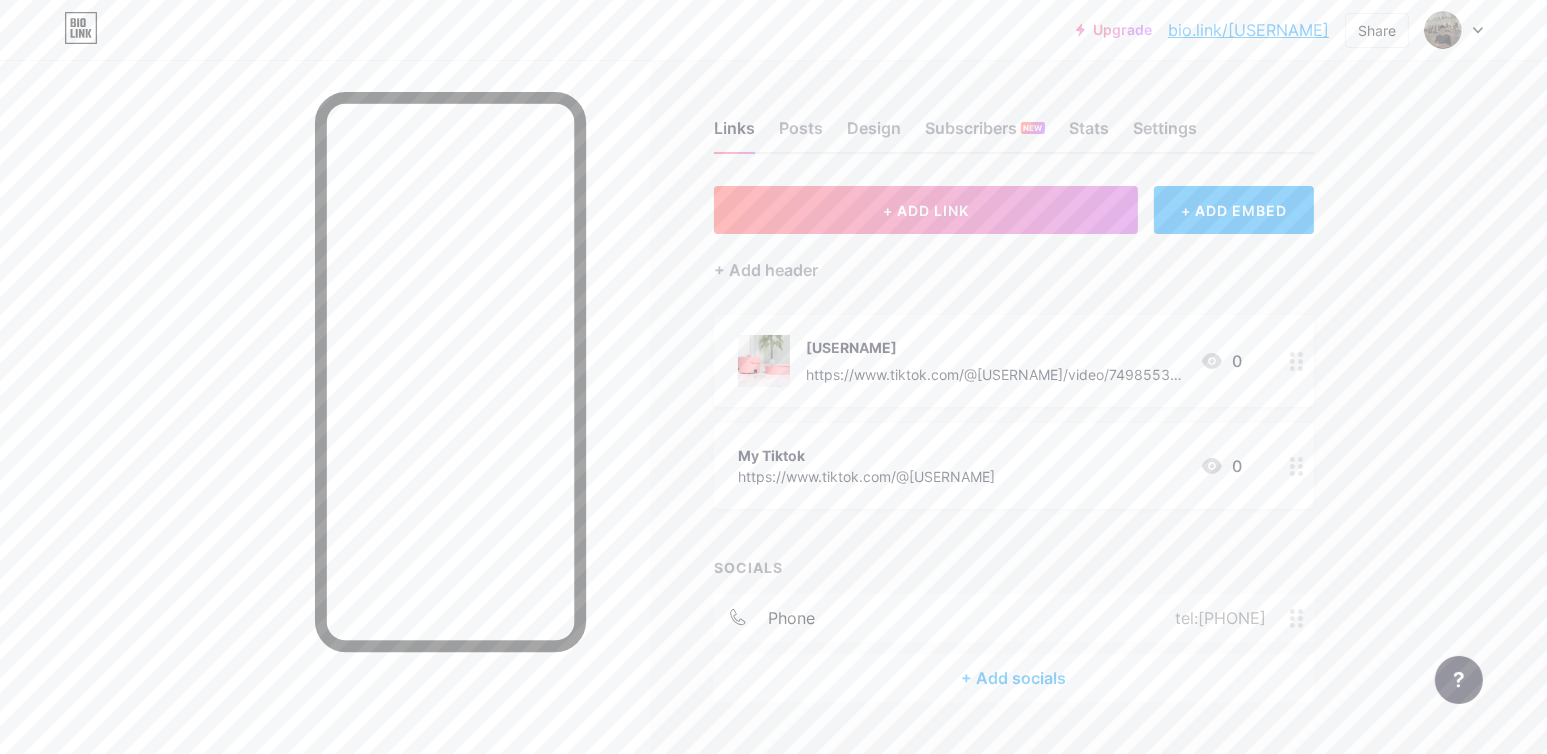 scroll, scrollTop: 47, scrollLeft: 0, axis: vertical 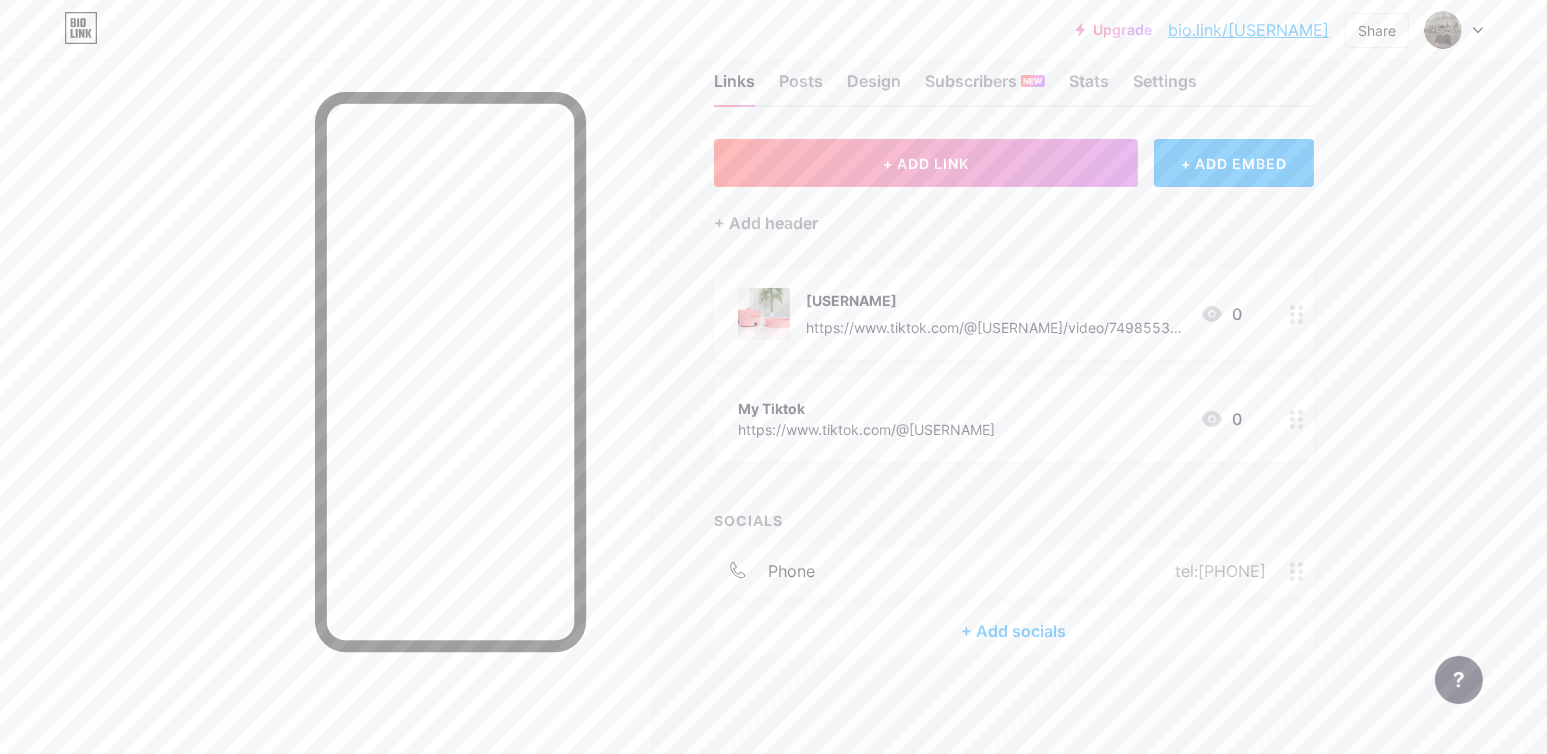 click on "+ Add socials" at bounding box center (1014, 631) 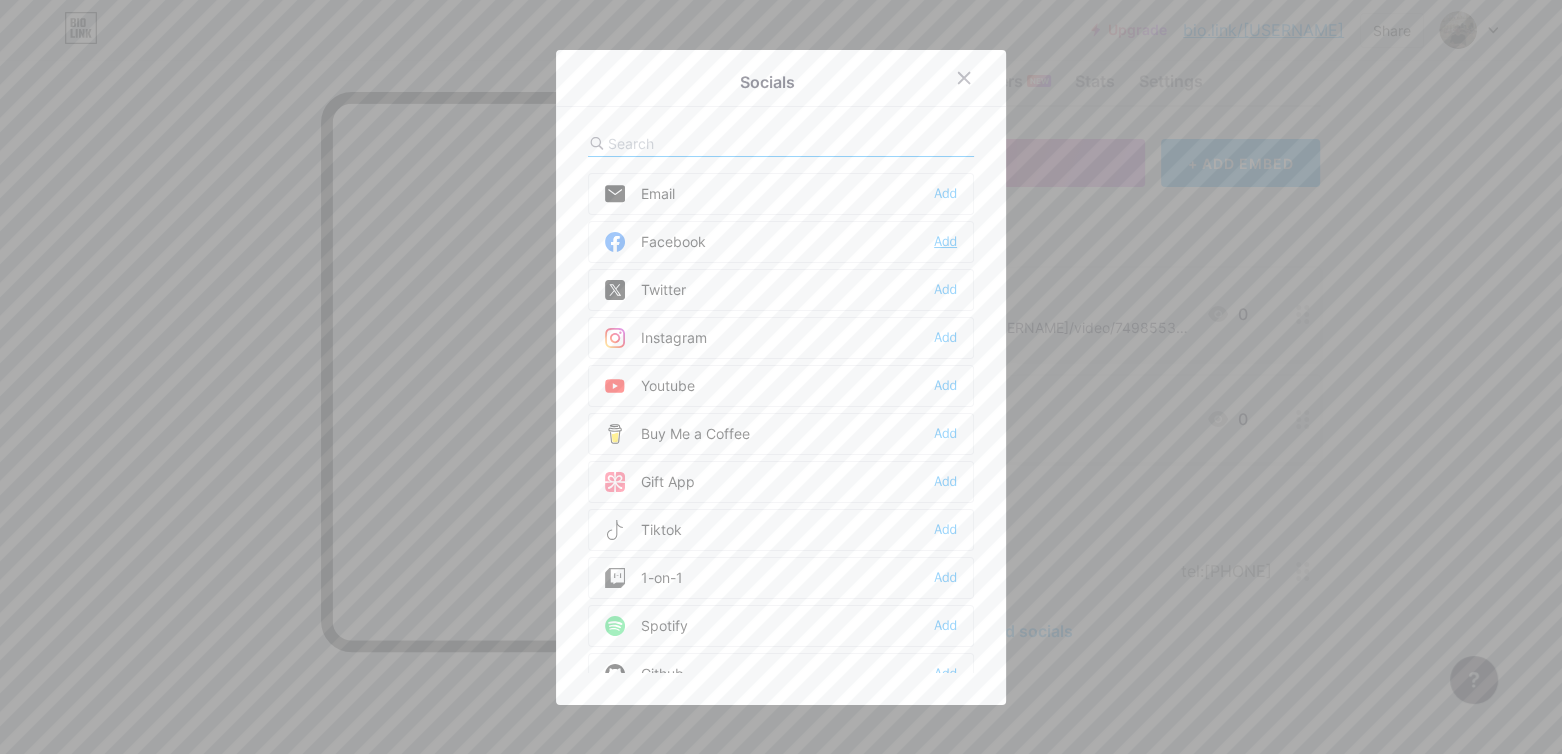 click on "Add" at bounding box center [945, 242] 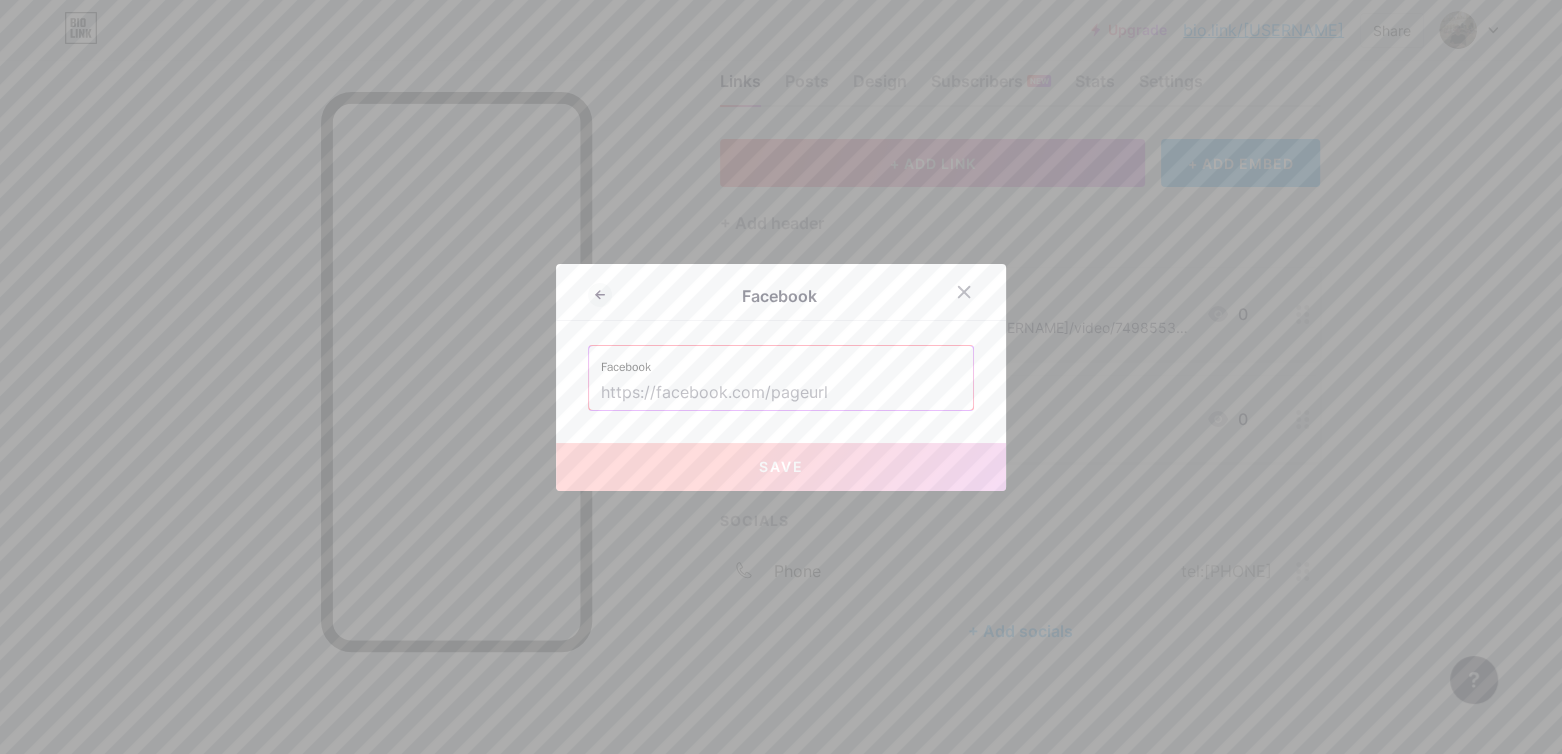 click at bounding box center (781, 393) 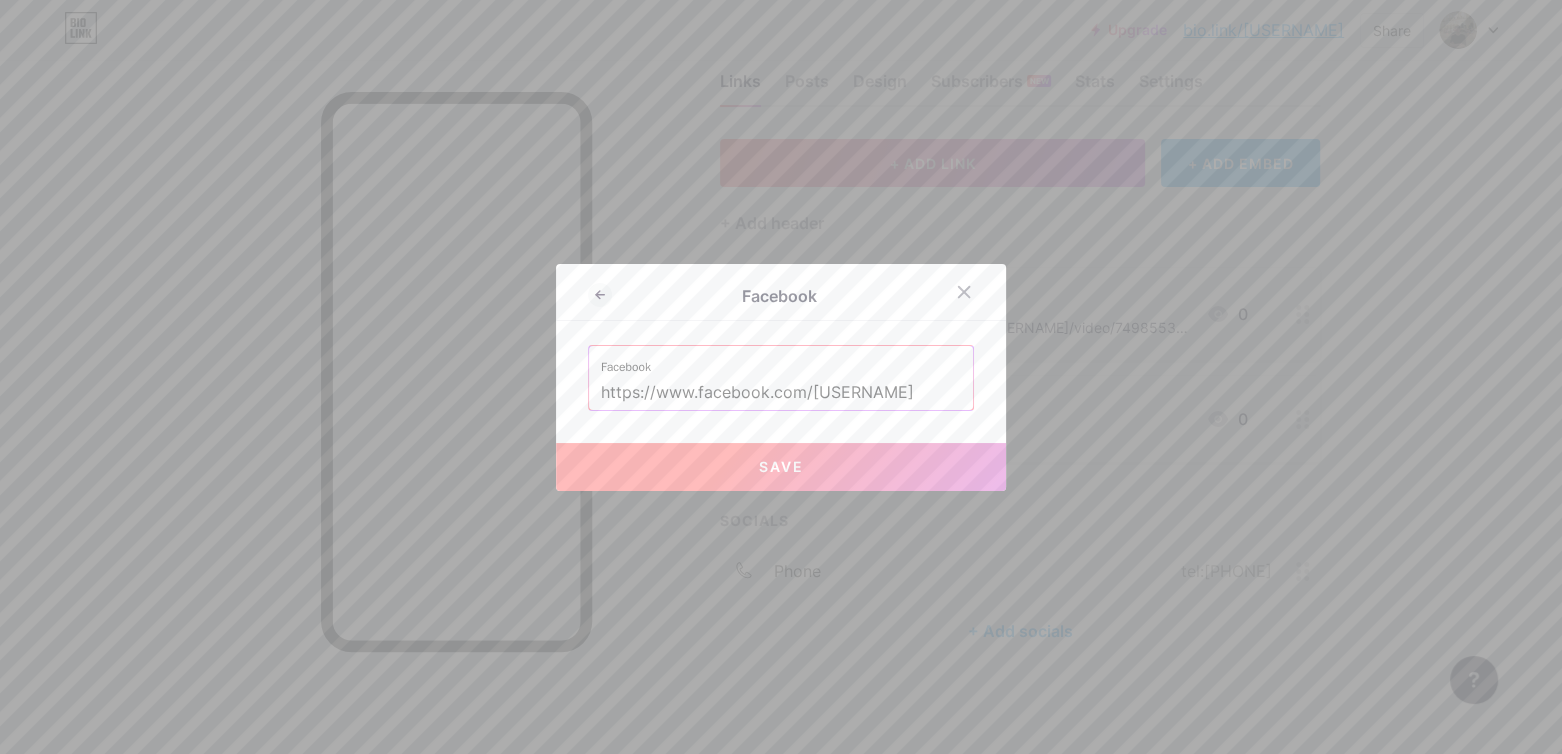 type on "https://www.facebook.com/[USERNAME]" 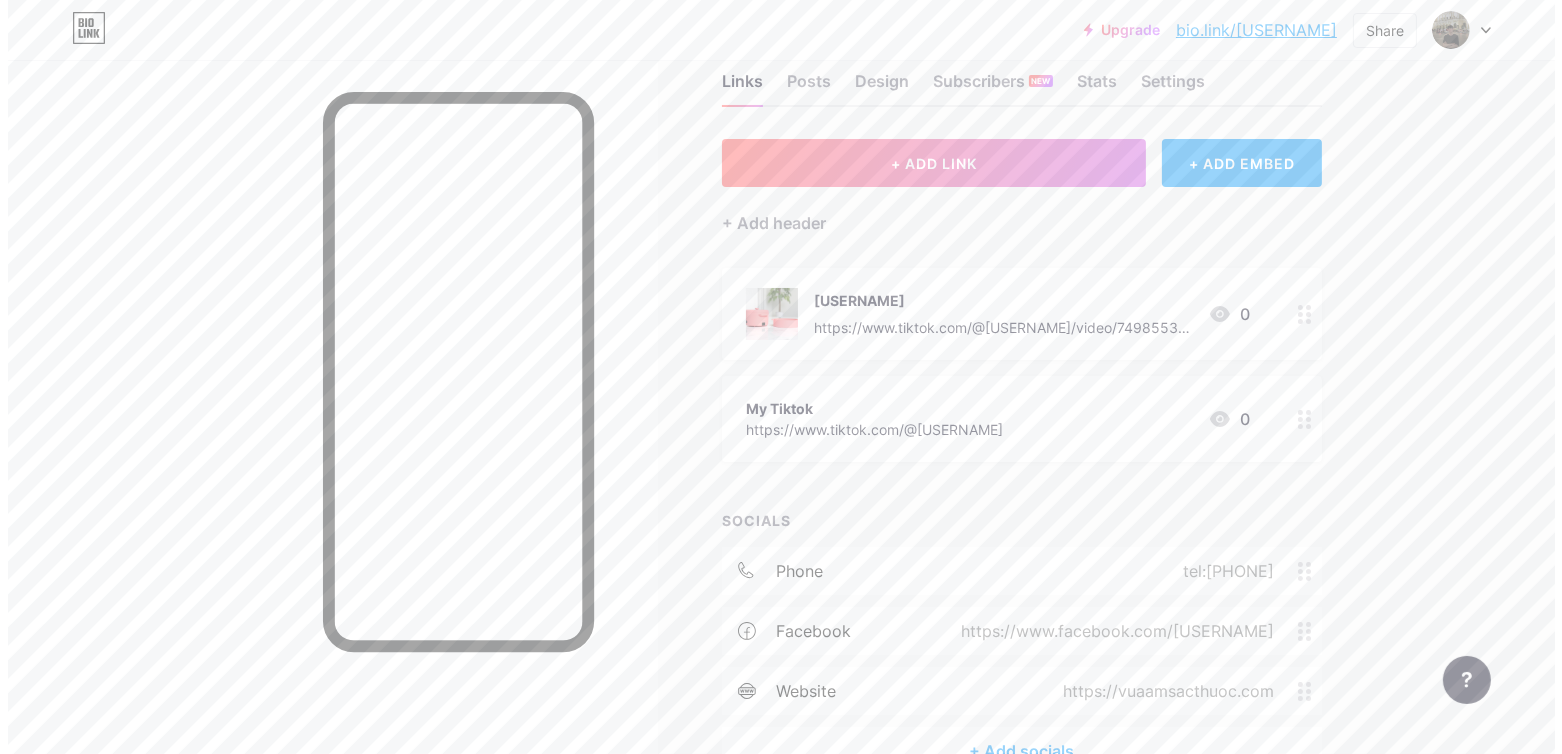 scroll, scrollTop: 166, scrollLeft: 0, axis: vertical 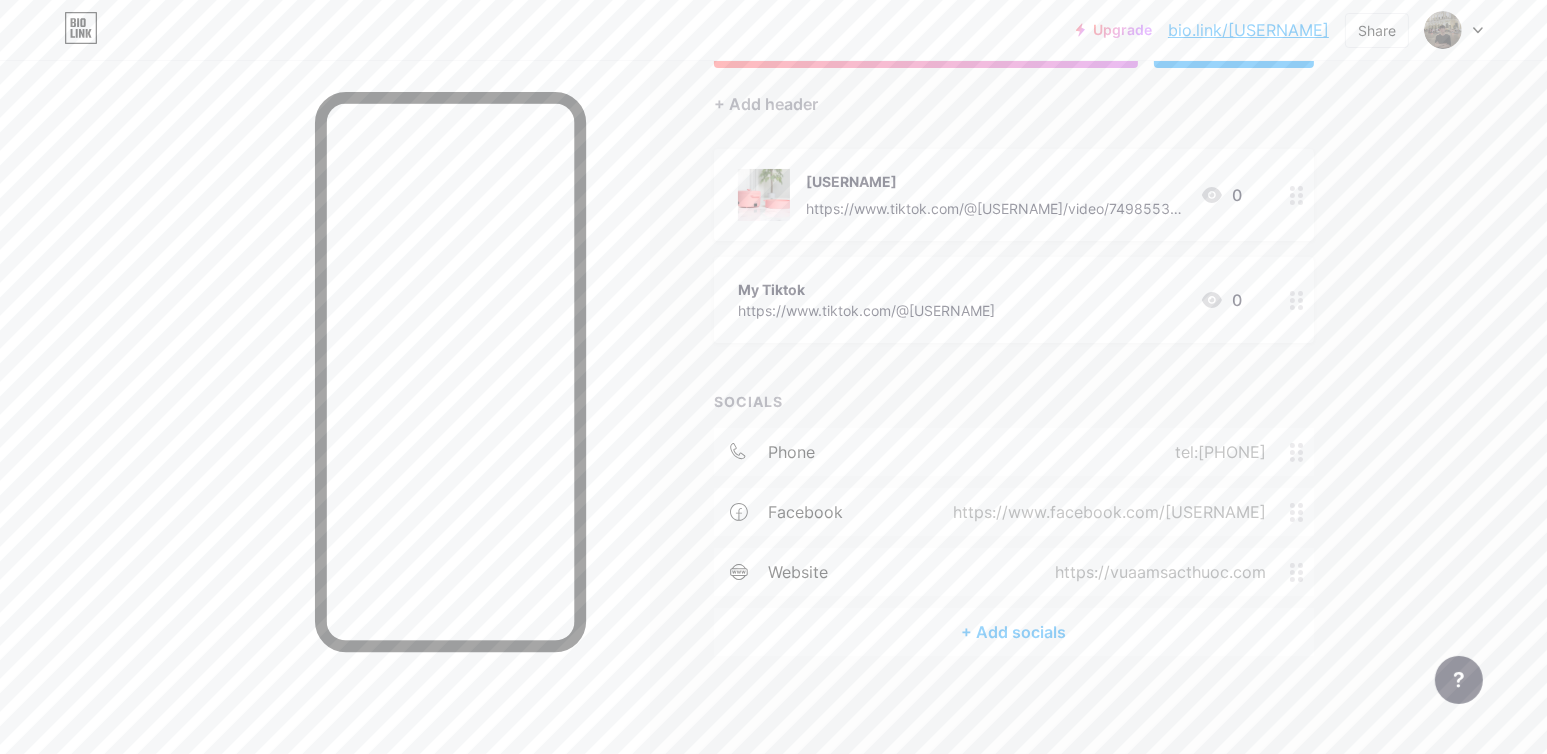 click on "+ Add socials" at bounding box center (1014, 632) 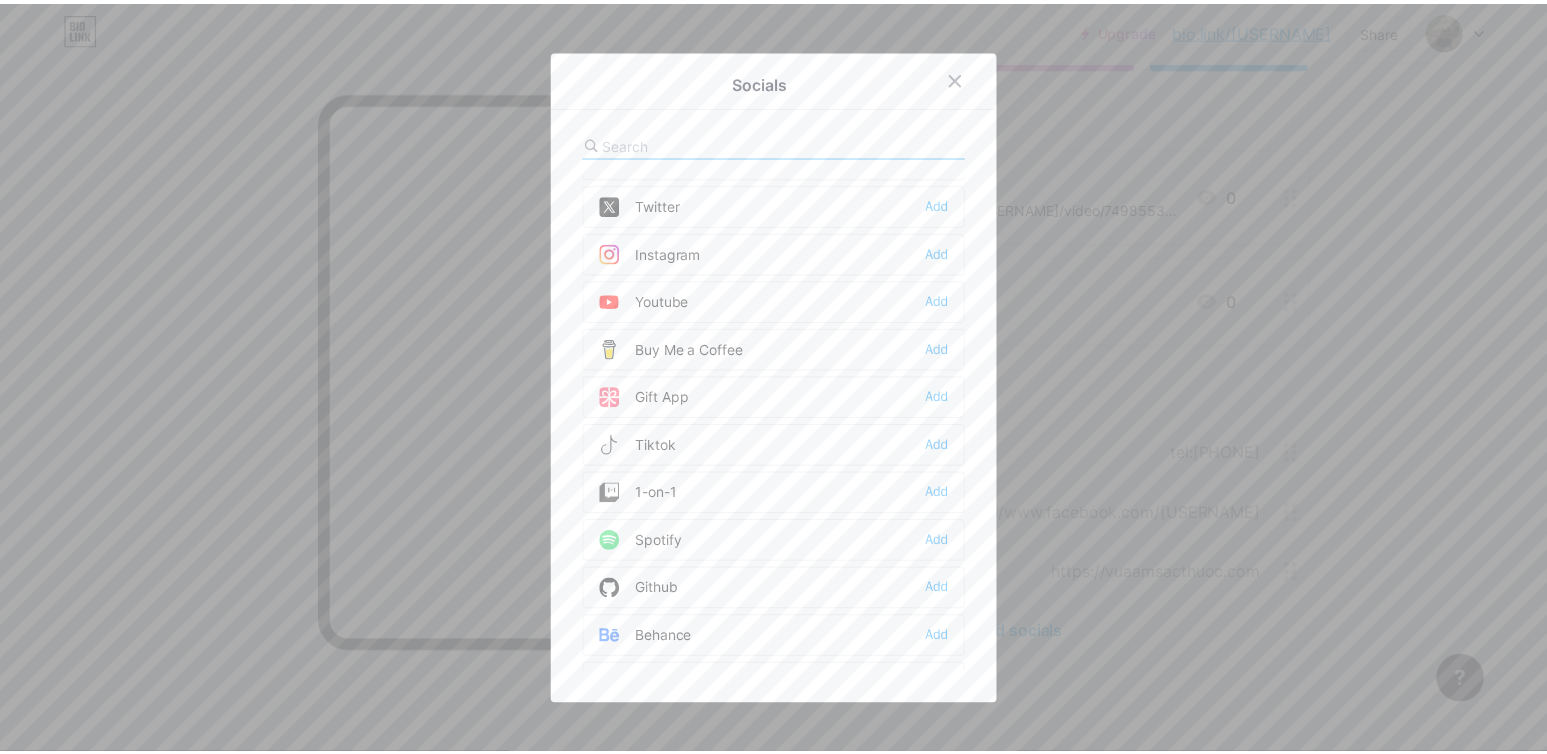 scroll, scrollTop: 0, scrollLeft: 0, axis: both 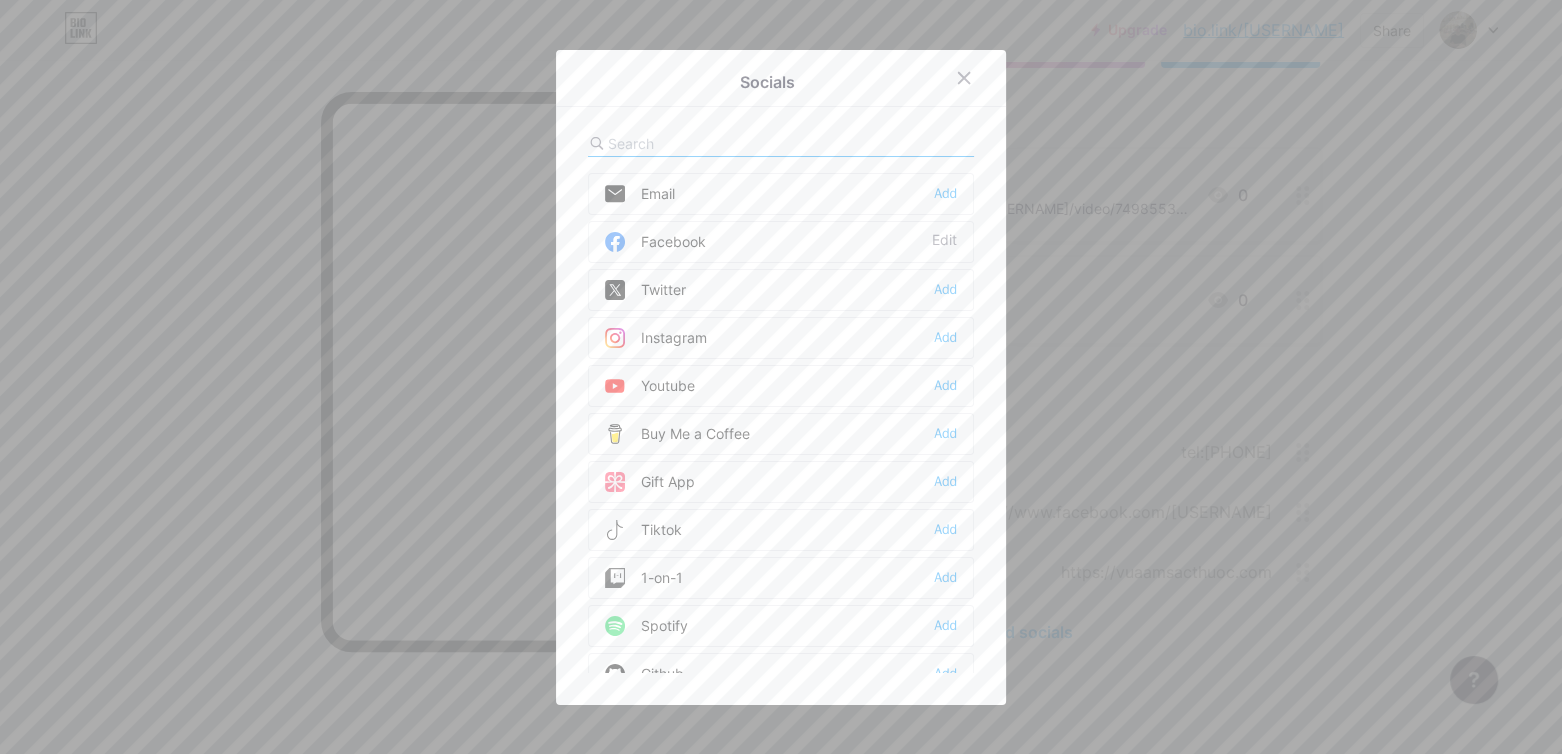 click at bounding box center [781, 377] 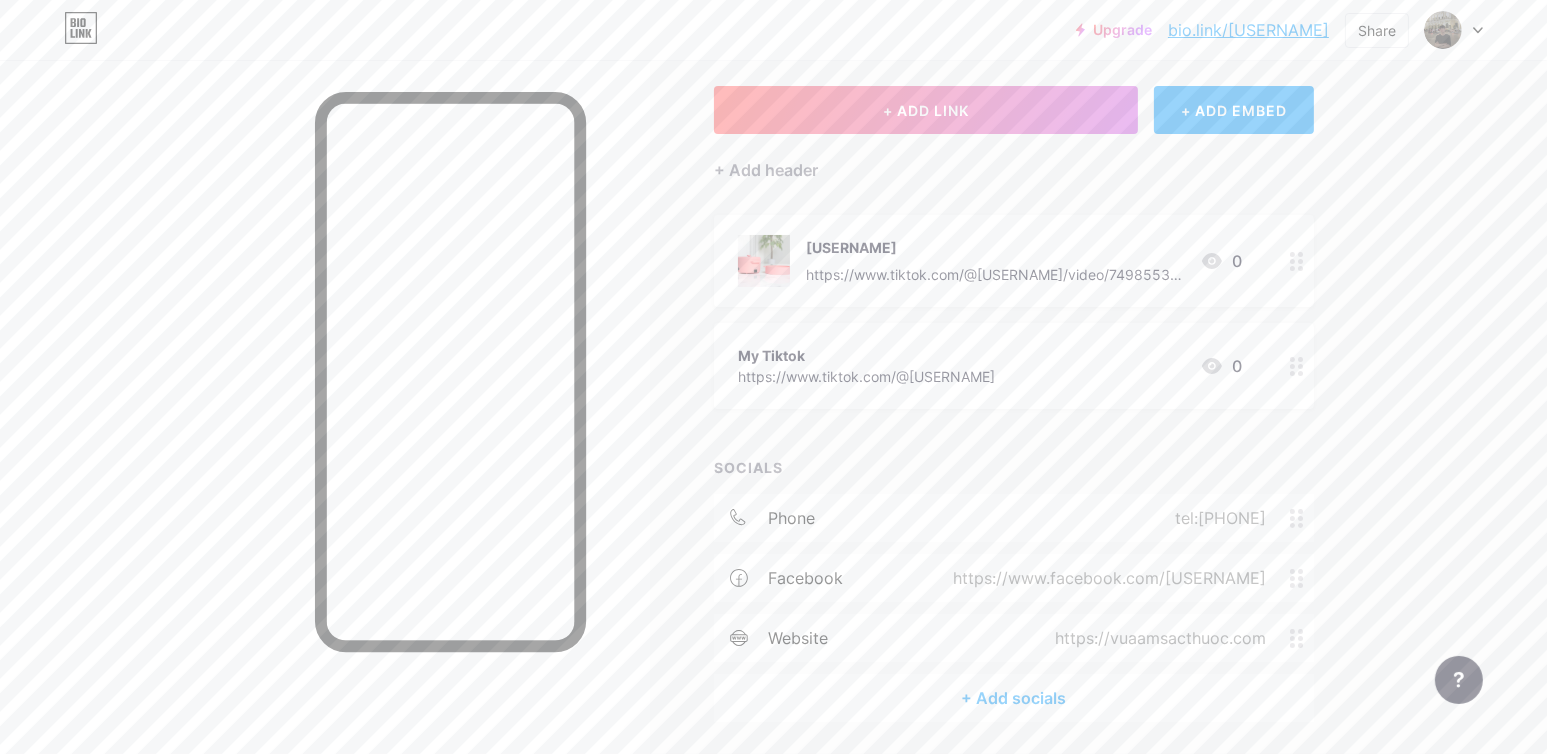 scroll, scrollTop: 0, scrollLeft: 0, axis: both 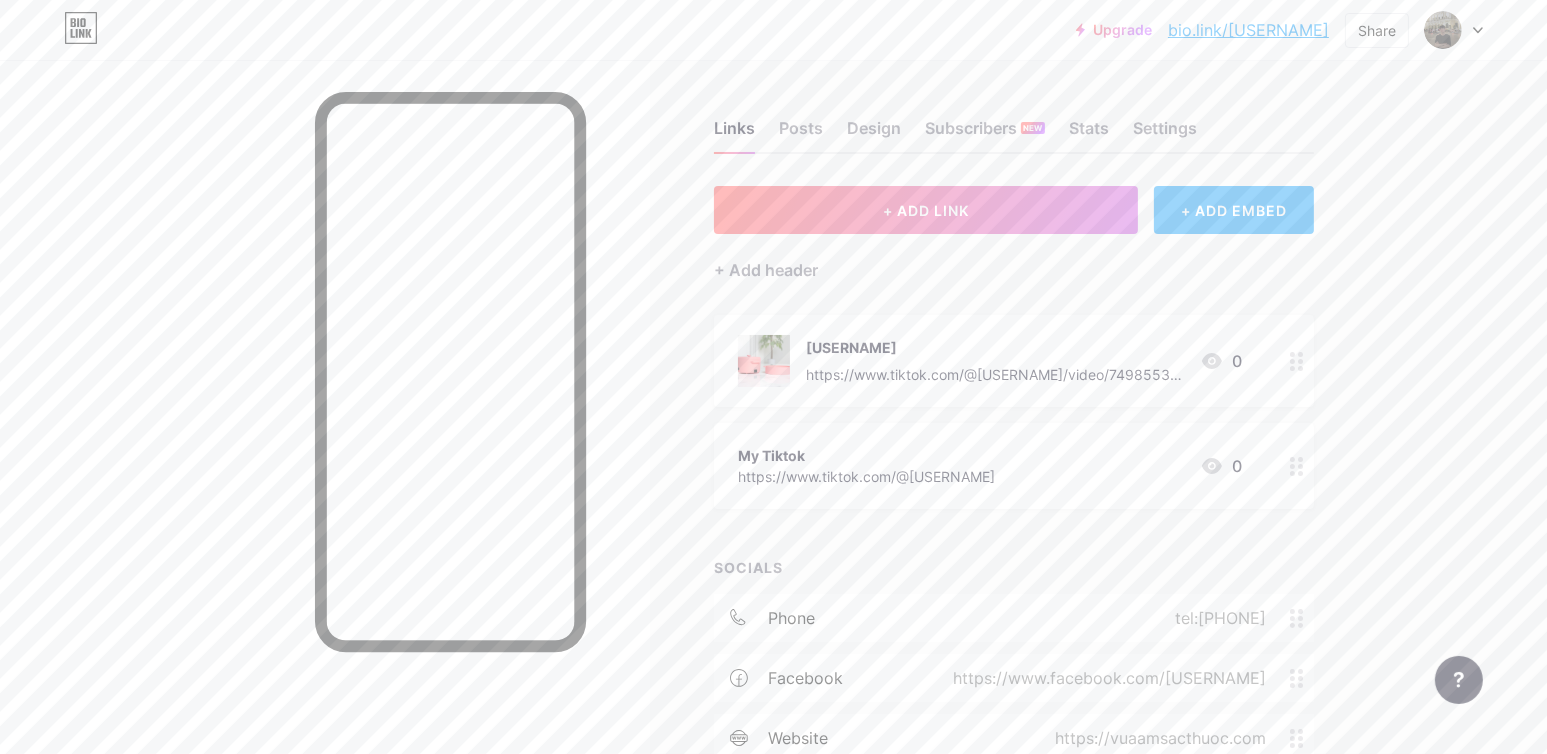 click on "+ ADD EMBED" at bounding box center [1233, 210] 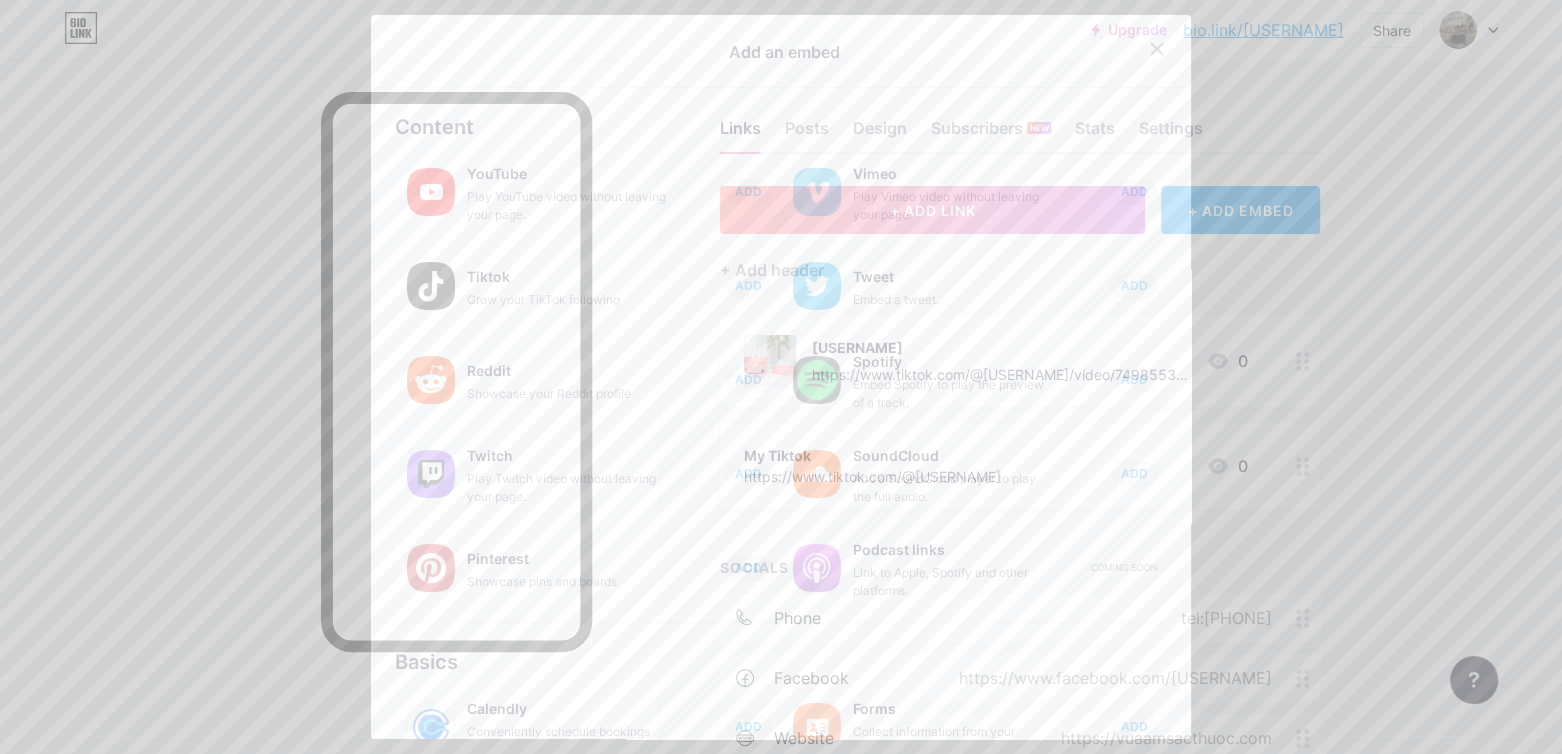 click at bounding box center [781, 377] 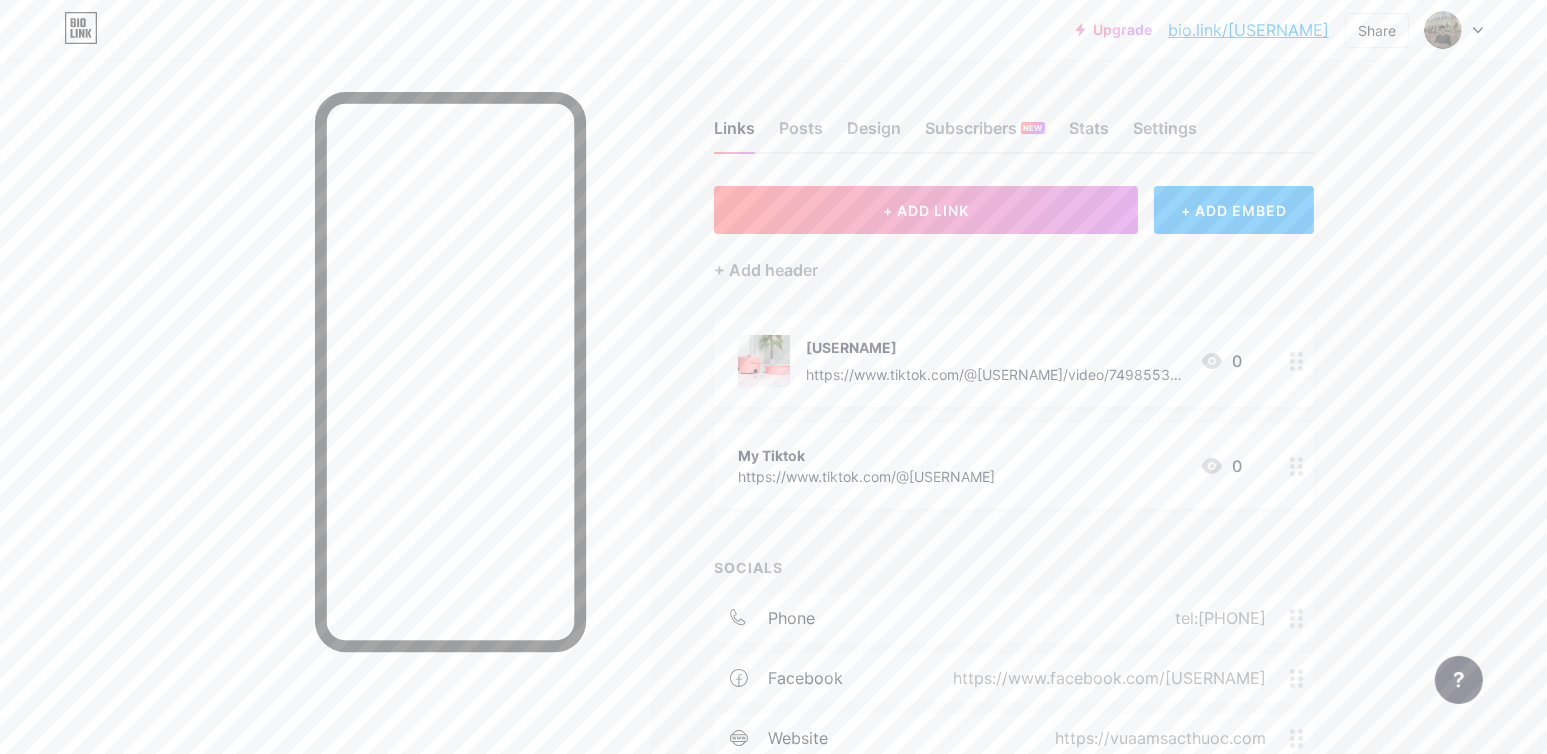 click on "bio.link/[USERNAME]" at bounding box center [1248, 30] 